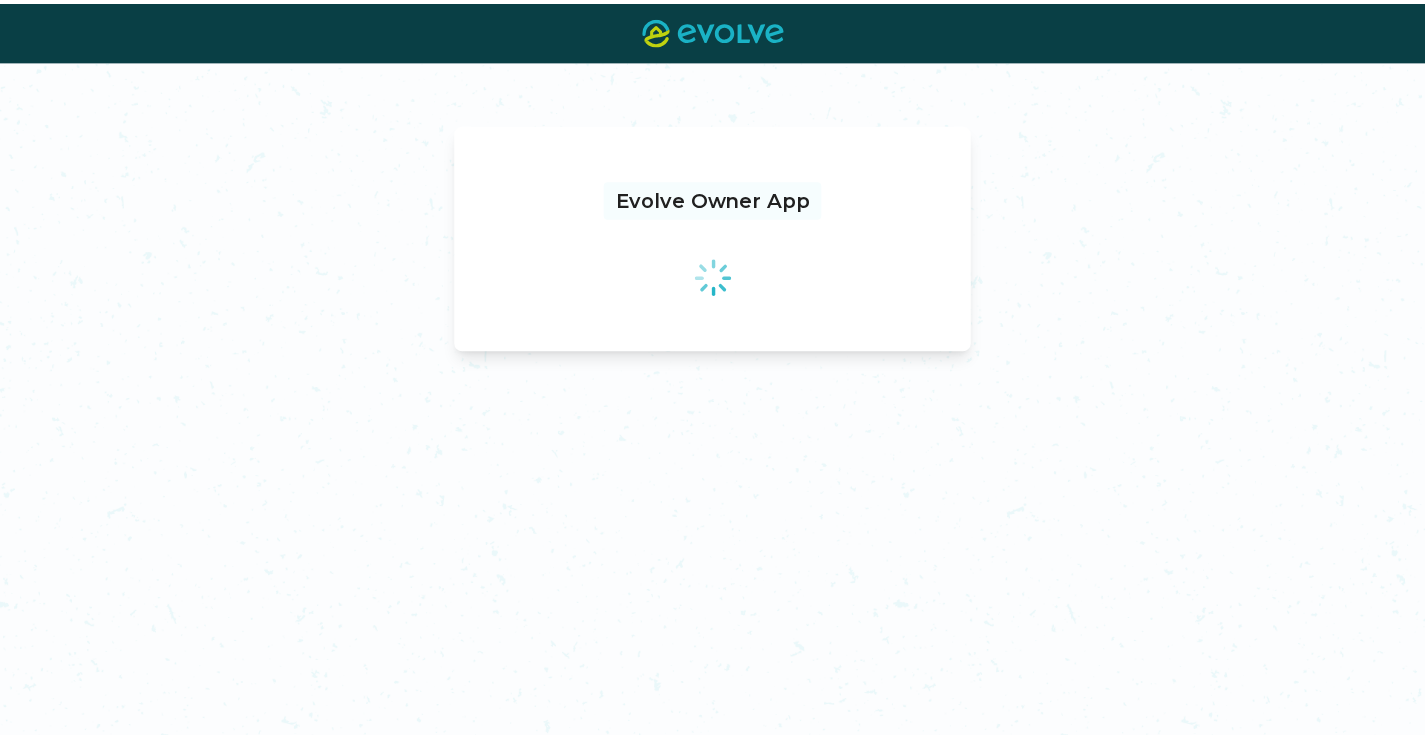 scroll, scrollTop: 0, scrollLeft: 0, axis: both 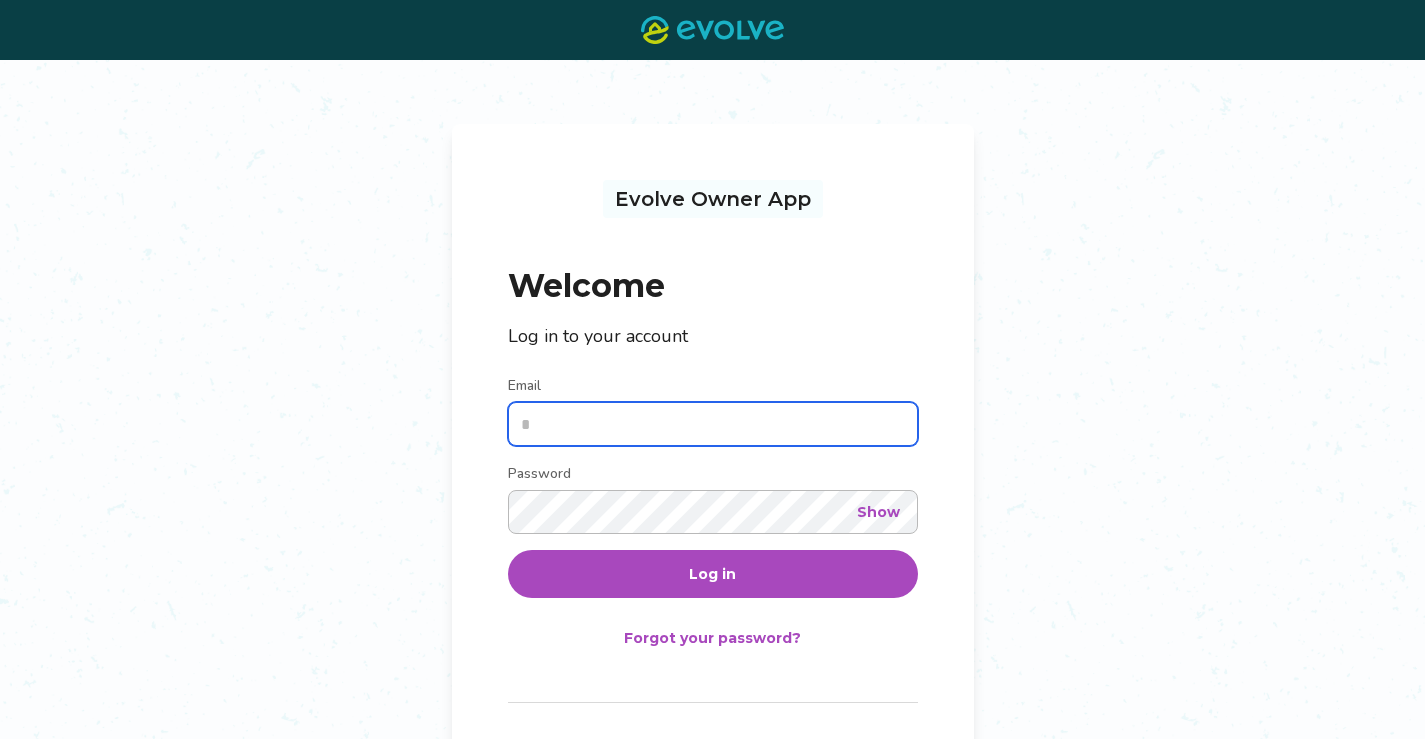 type on "**********" 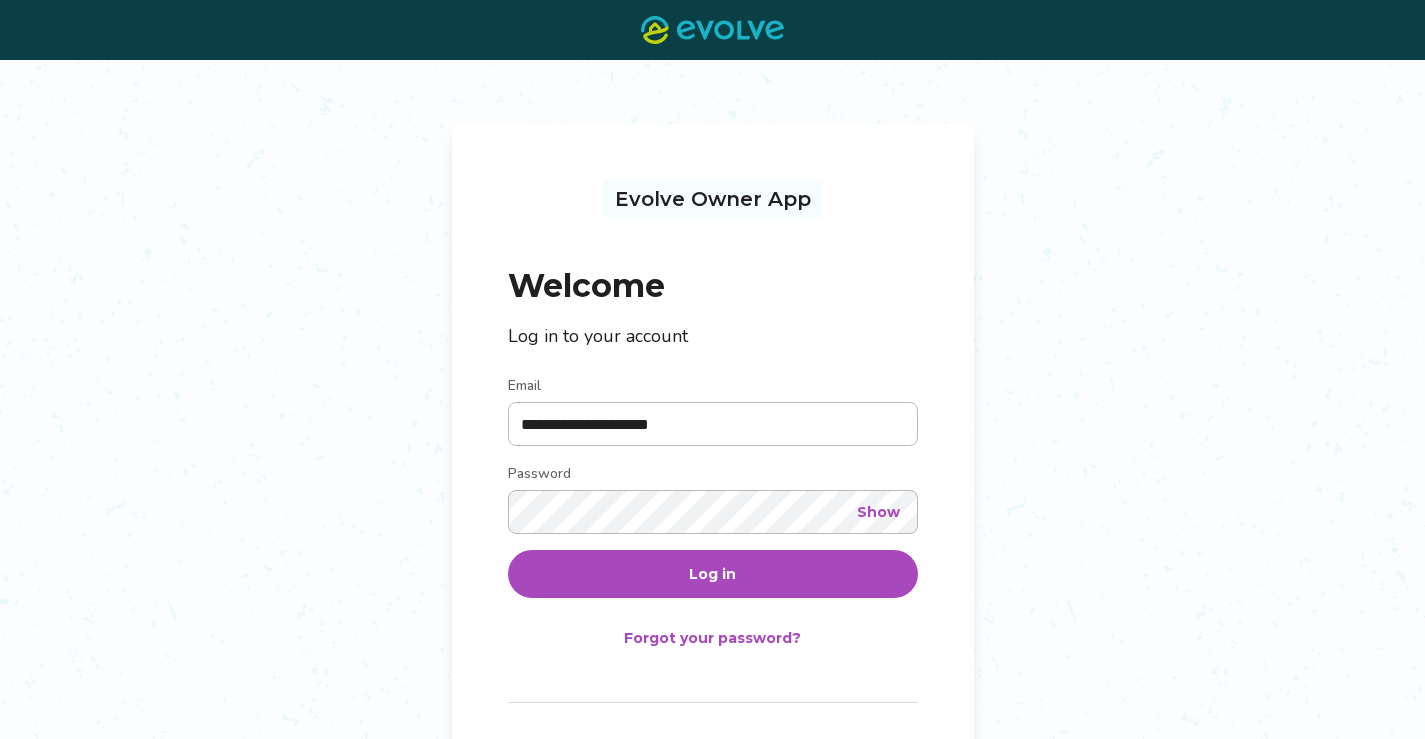 click on "Log in" at bounding box center (713, 574) 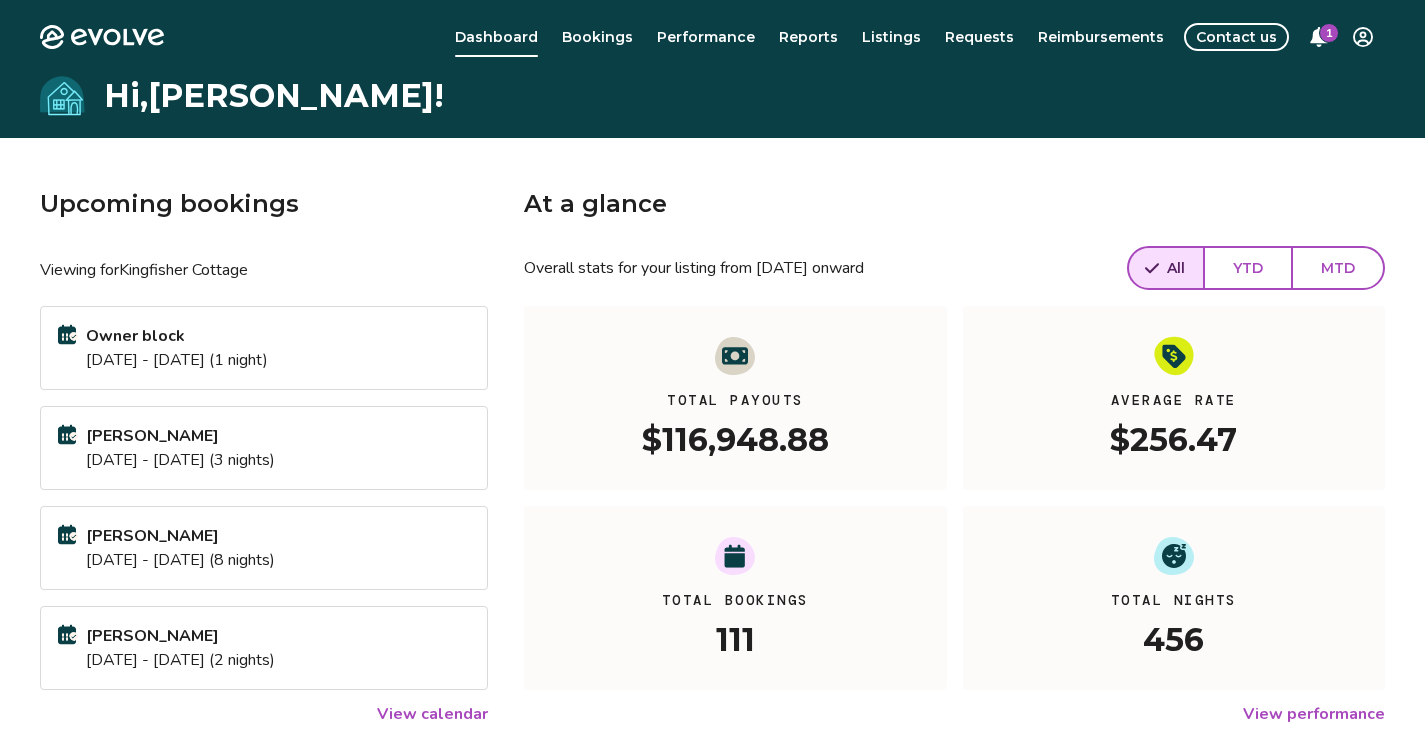 click on "View calendar" at bounding box center [432, 714] 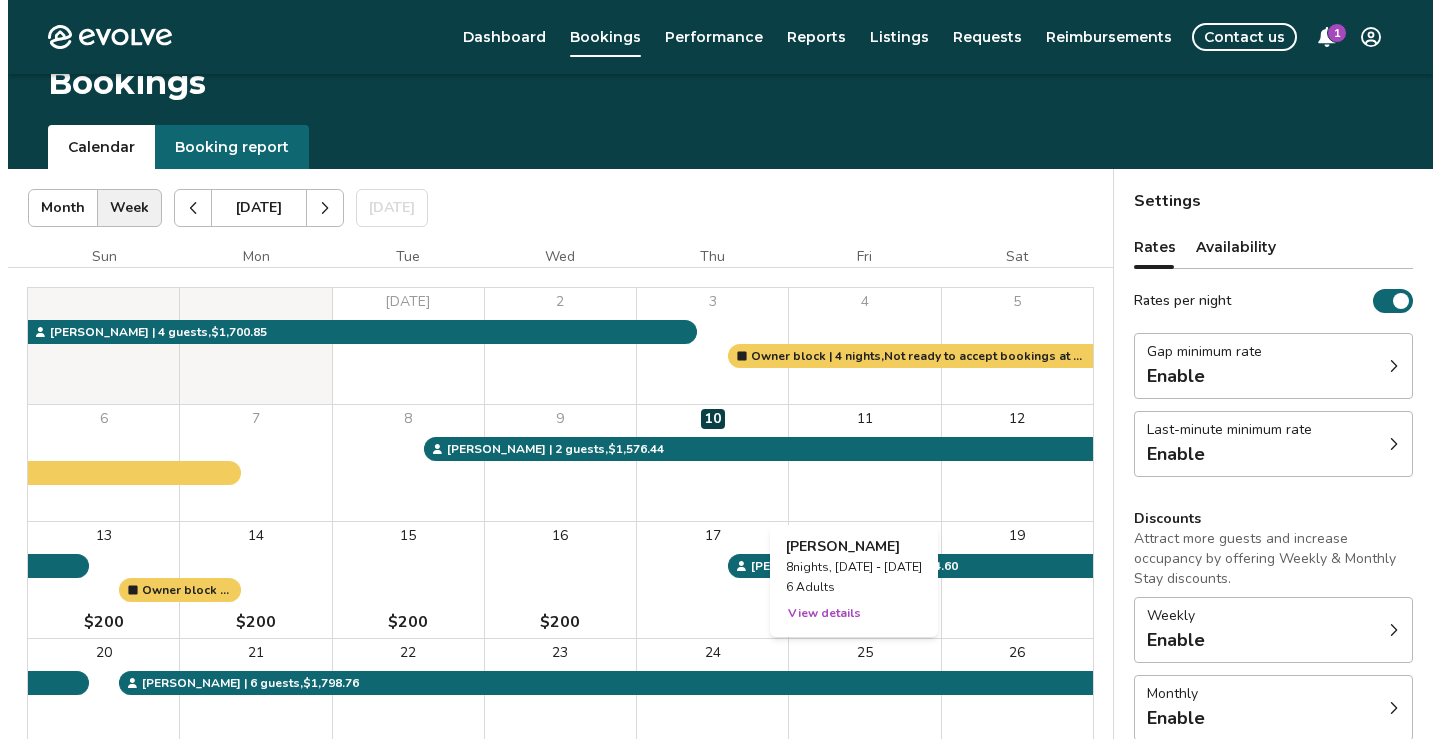 scroll, scrollTop: 0, scrollLeft: 0, axis: both 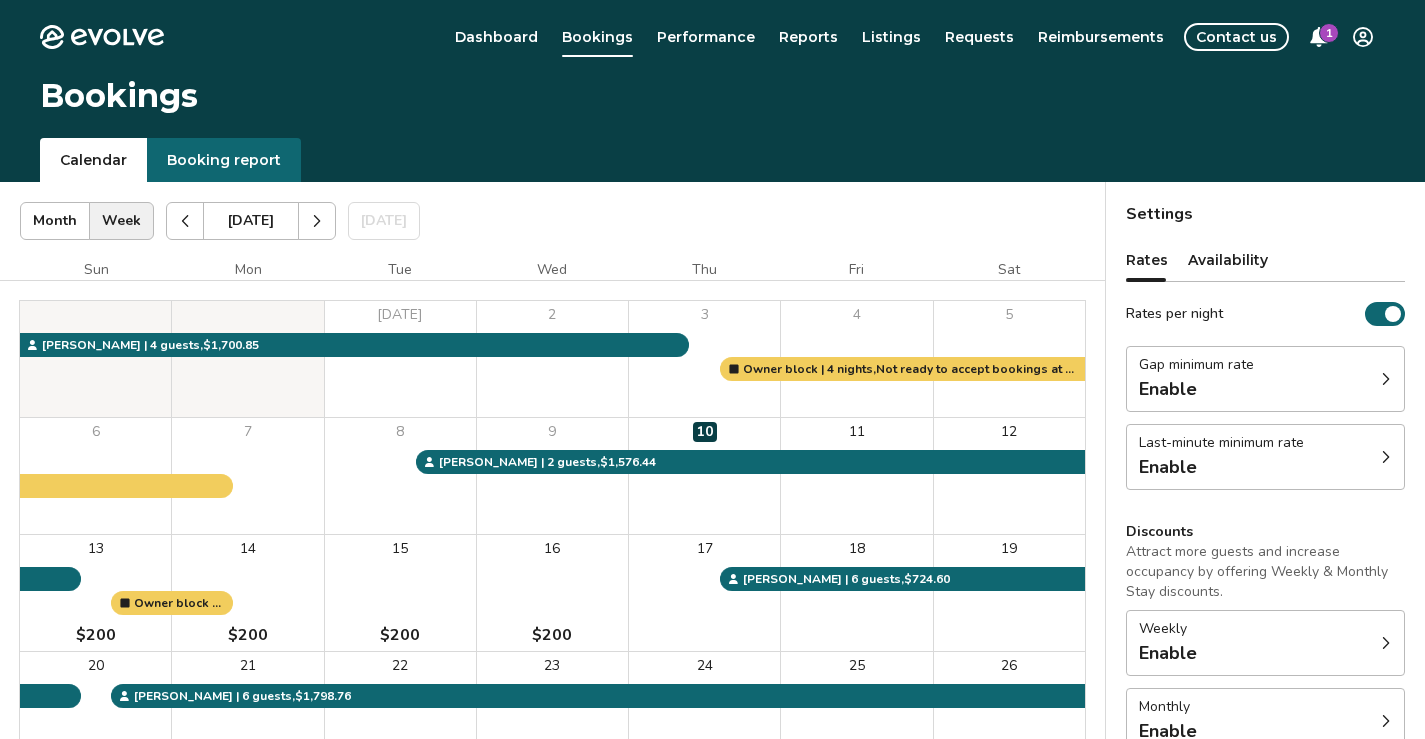 click 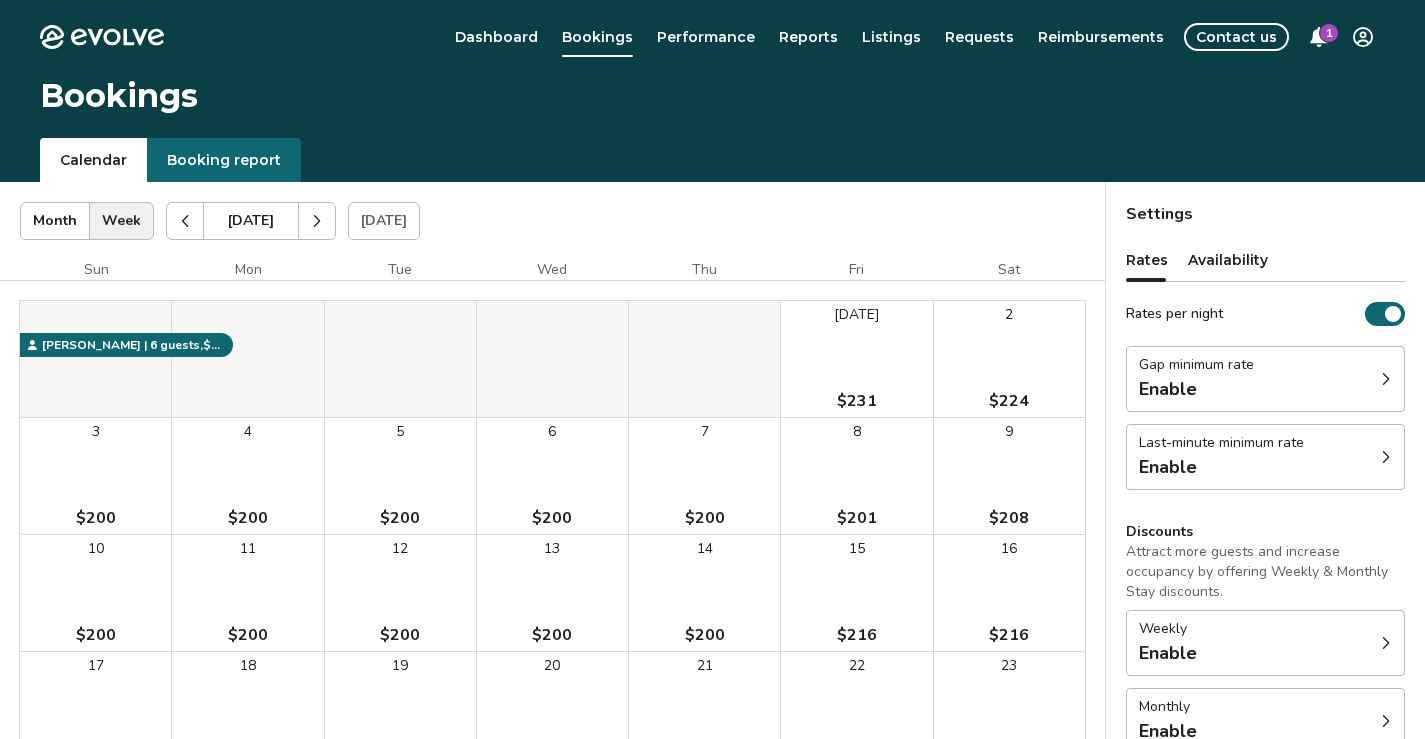 drag, startPoint x: 856, startPoint y: 332, endPoint x: 862, endPoint y: 342, distance: 11.661903 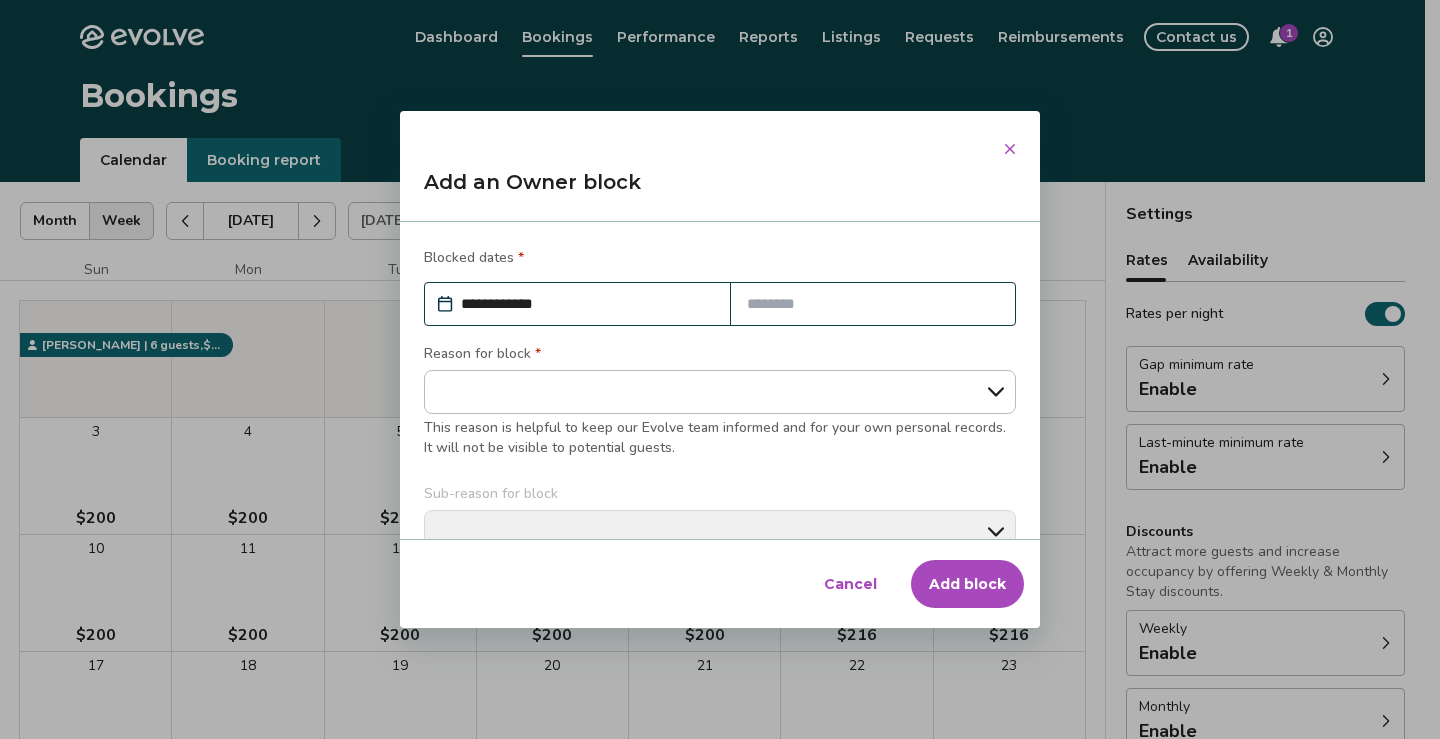 click at bounding box center (873, 304) 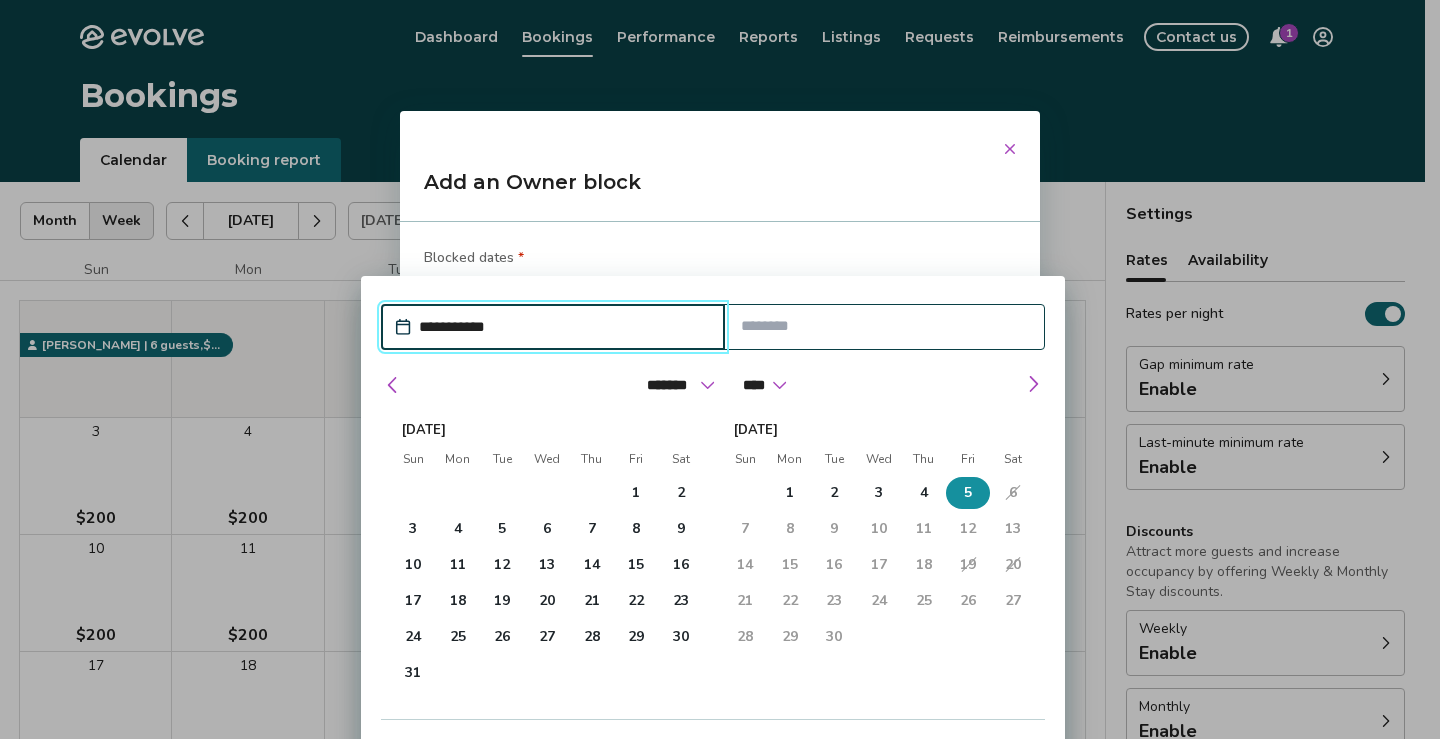 click on "5" at bounding box center (968, 493) 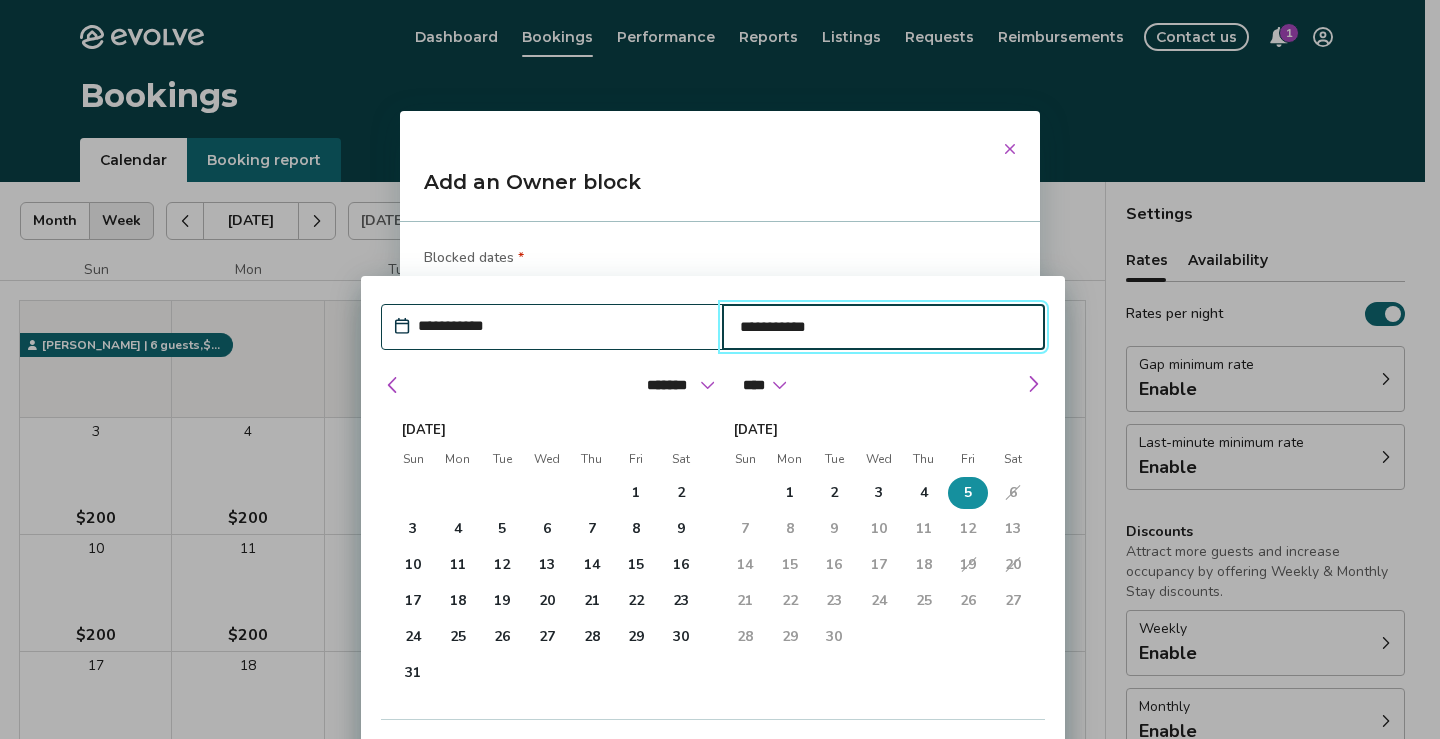 type on "*" 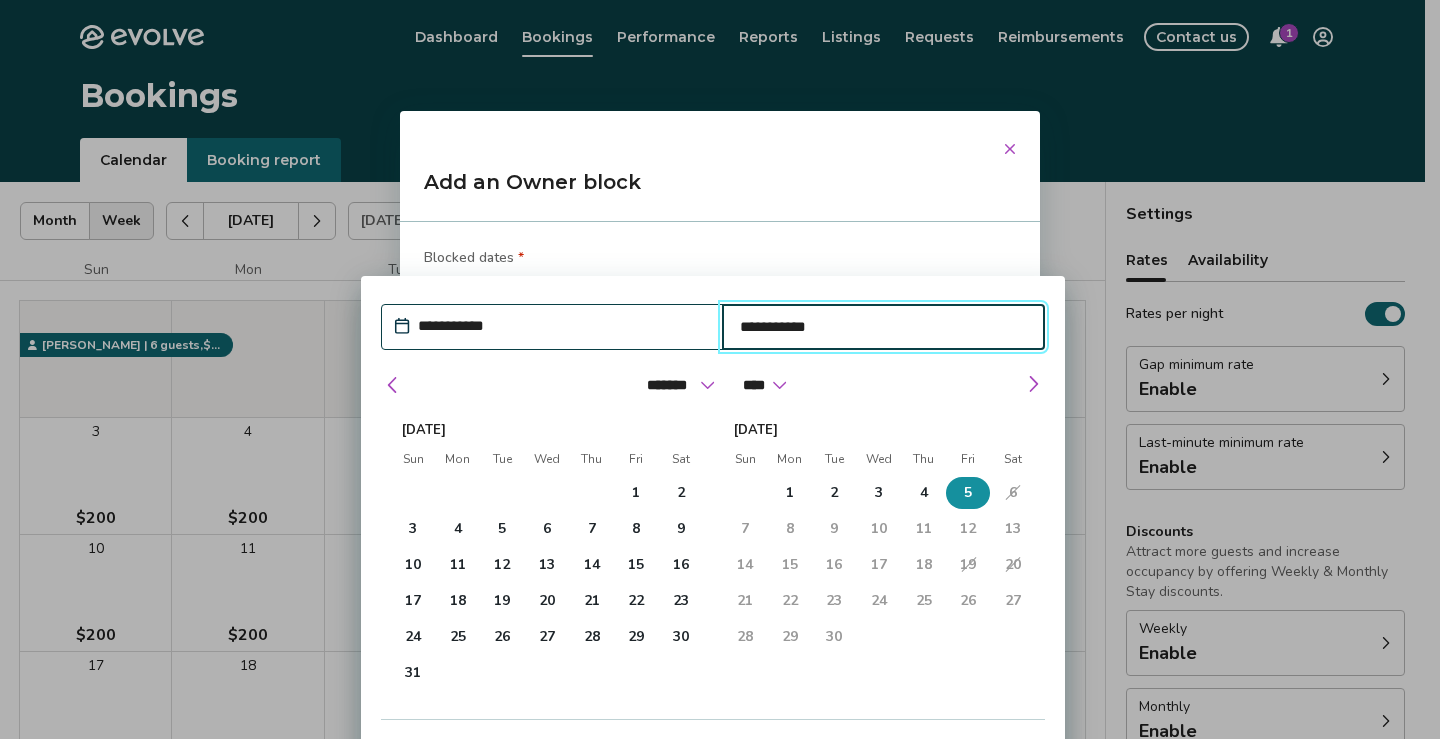 click on "5" at bounding box center (968, 493) 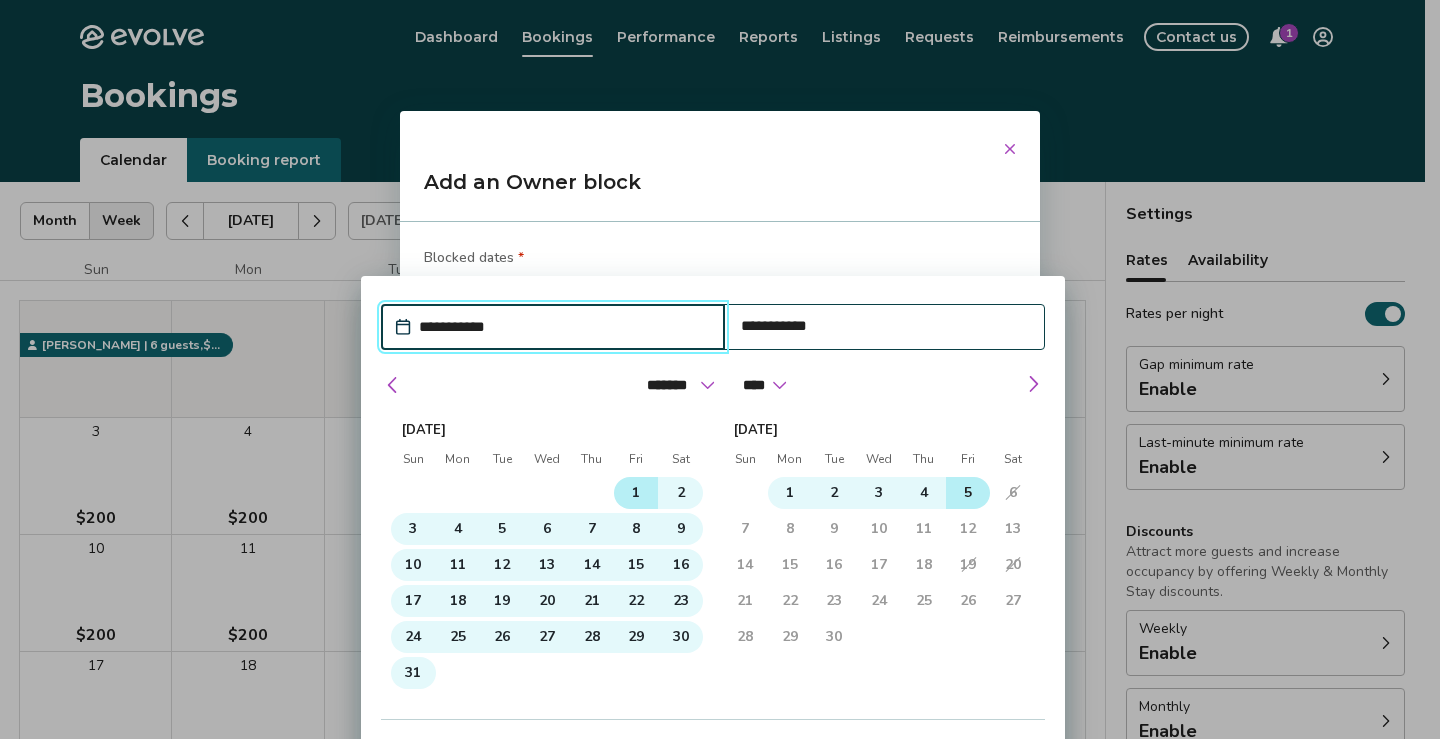 click on "1" at bounding box center [636, 493] 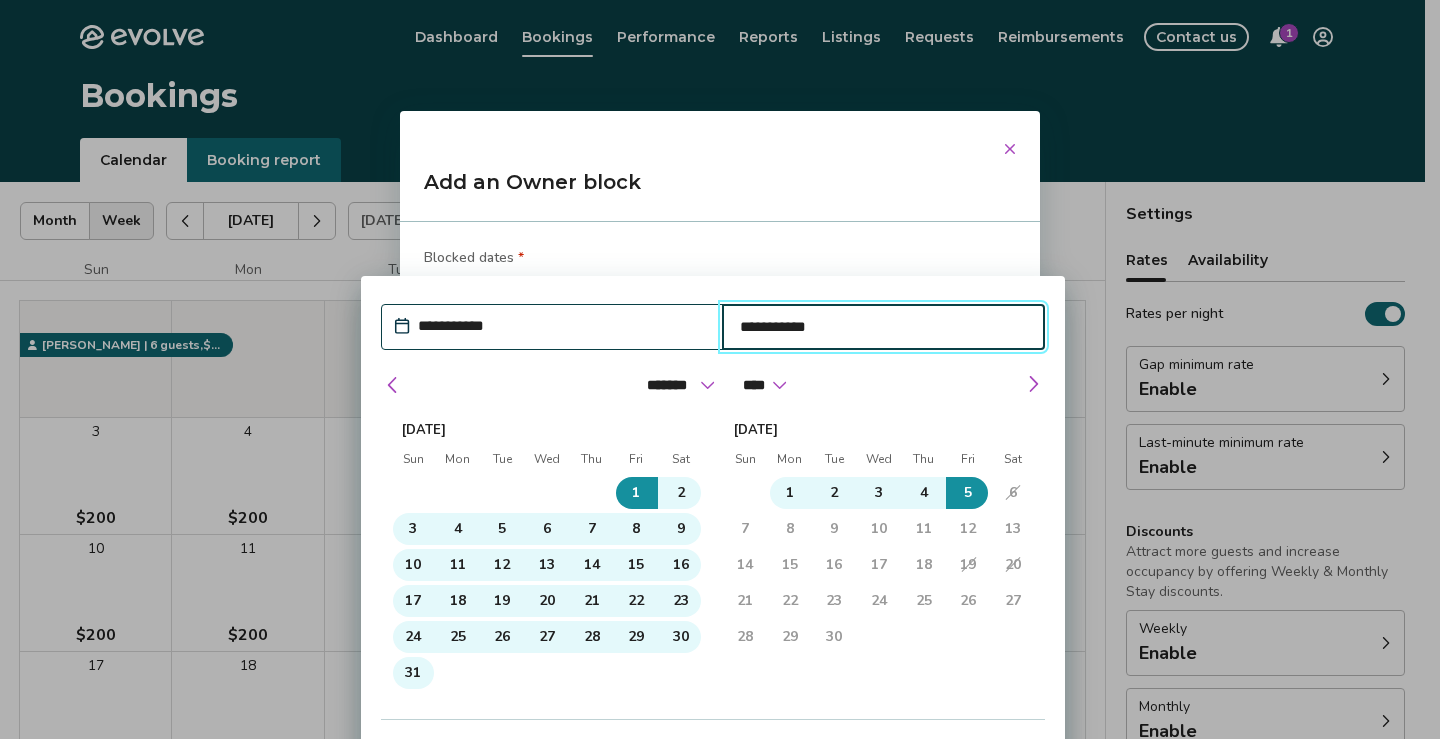 click on "******* ******** ***** ***** *** **** **** ****** ********* ******* ******** ******** ****" at bounding box center (713, 385) 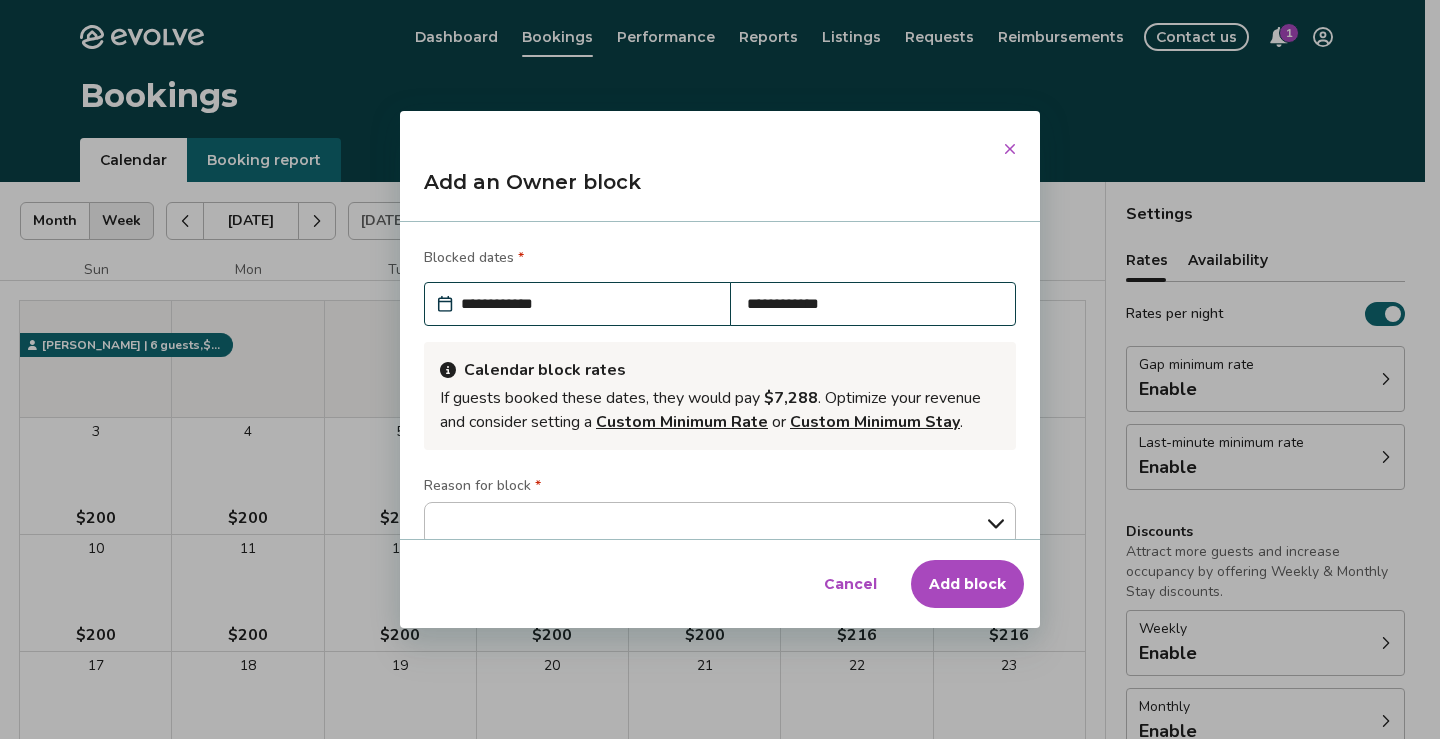 click 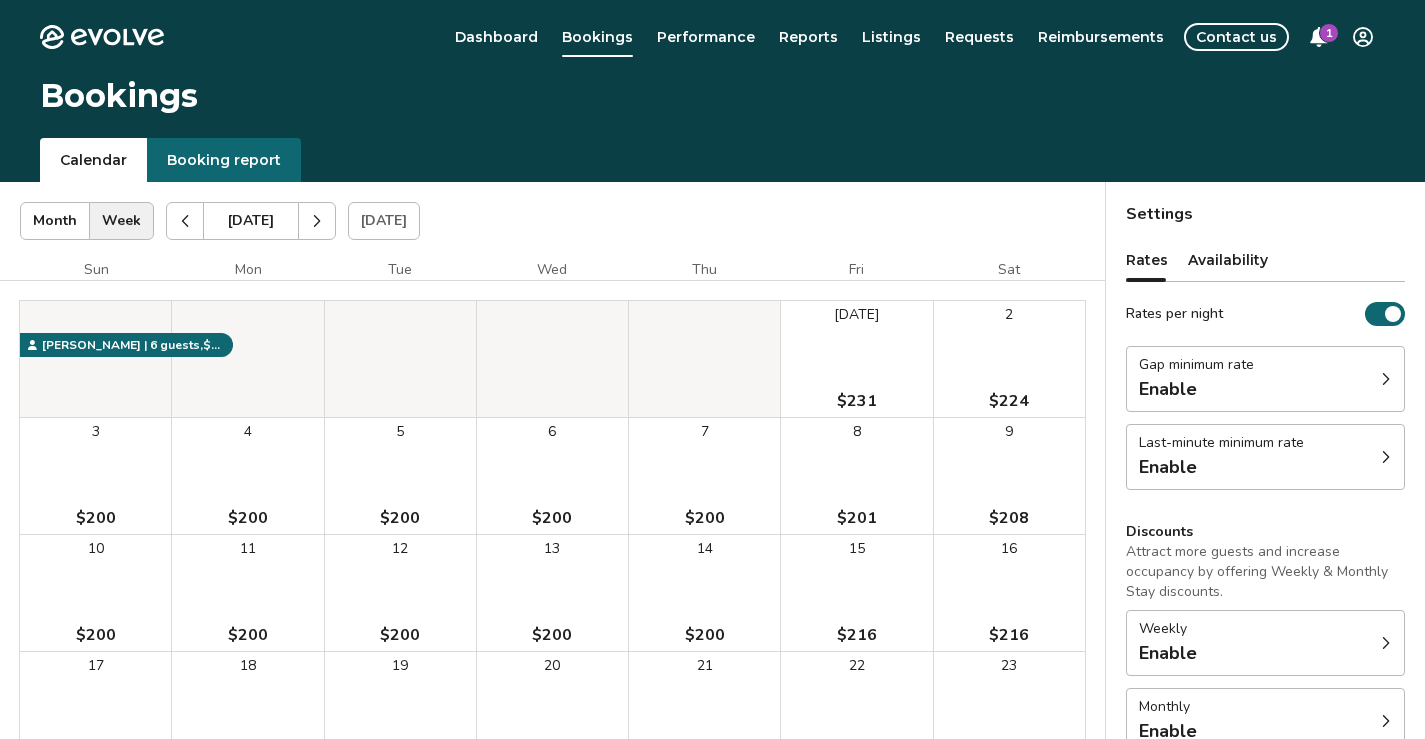 click on "[DATE]" at bounding box center (857, 315) 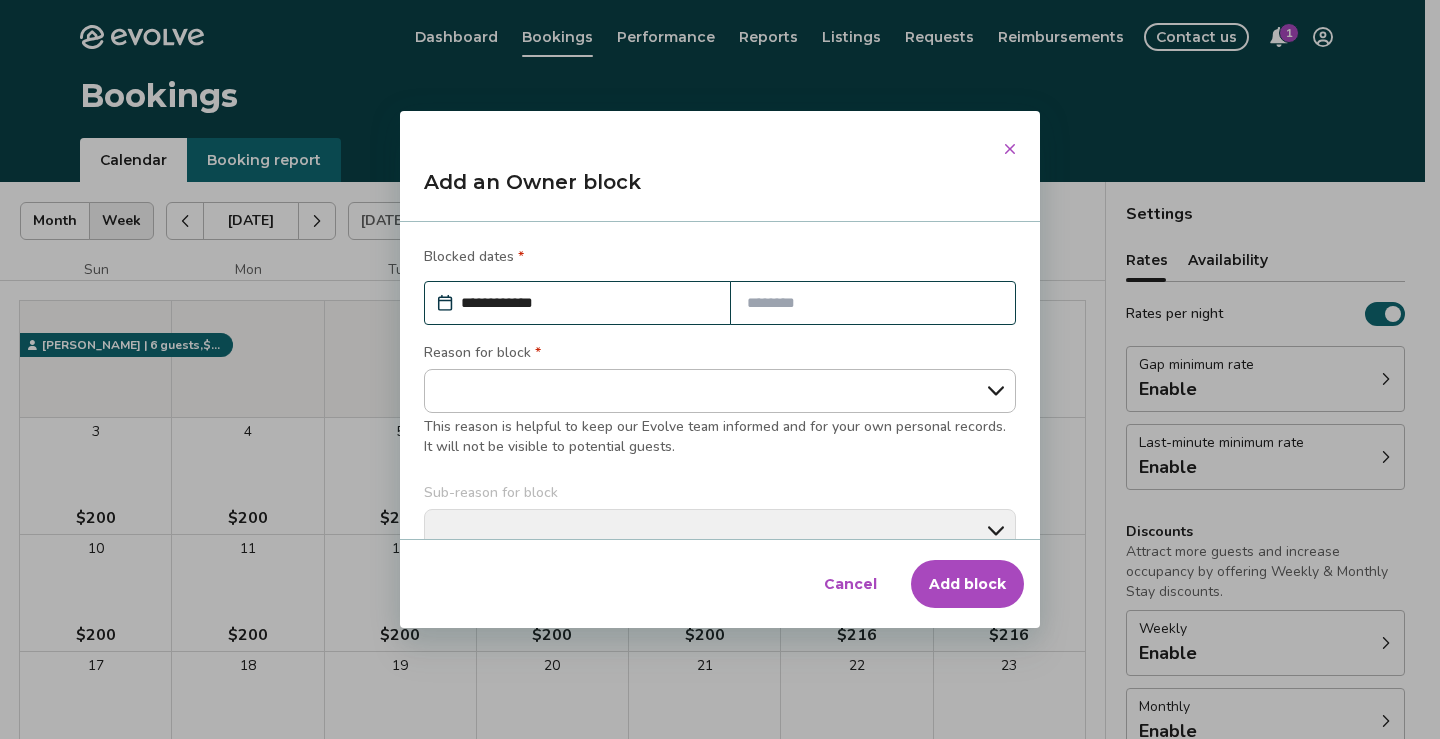 scroll, scrollTop: 0, scrollLeft: 0, axis: both 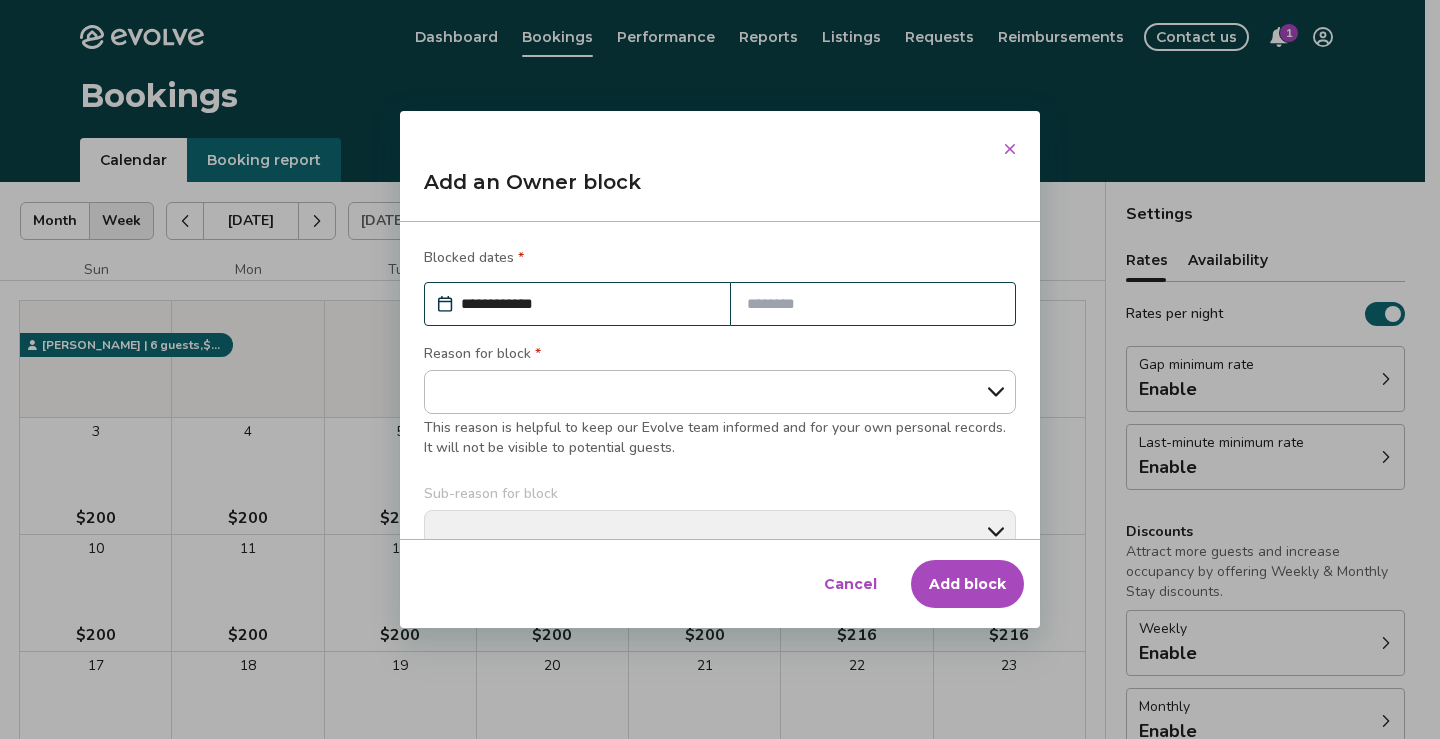 click at bounding box center (873, 304) 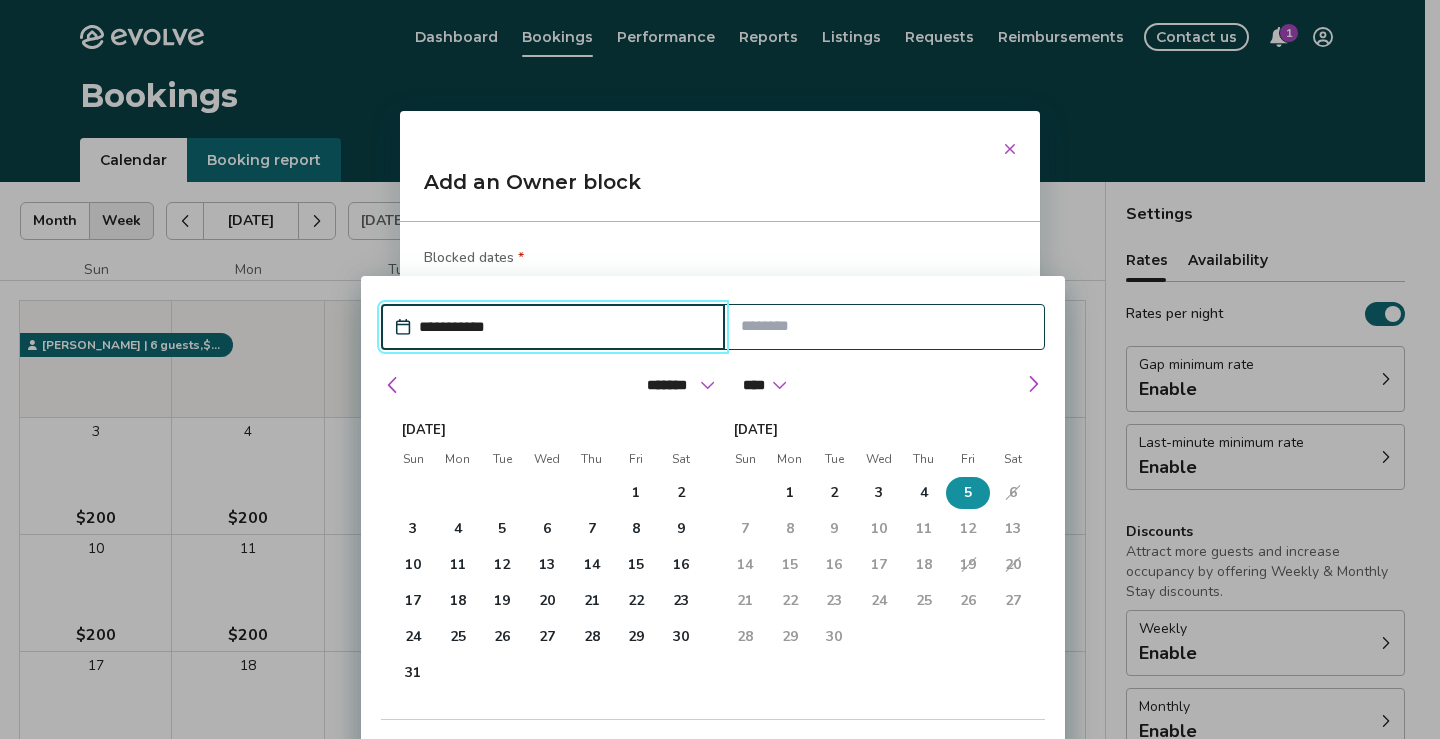 click on "5" at bounding box center [968, 493] 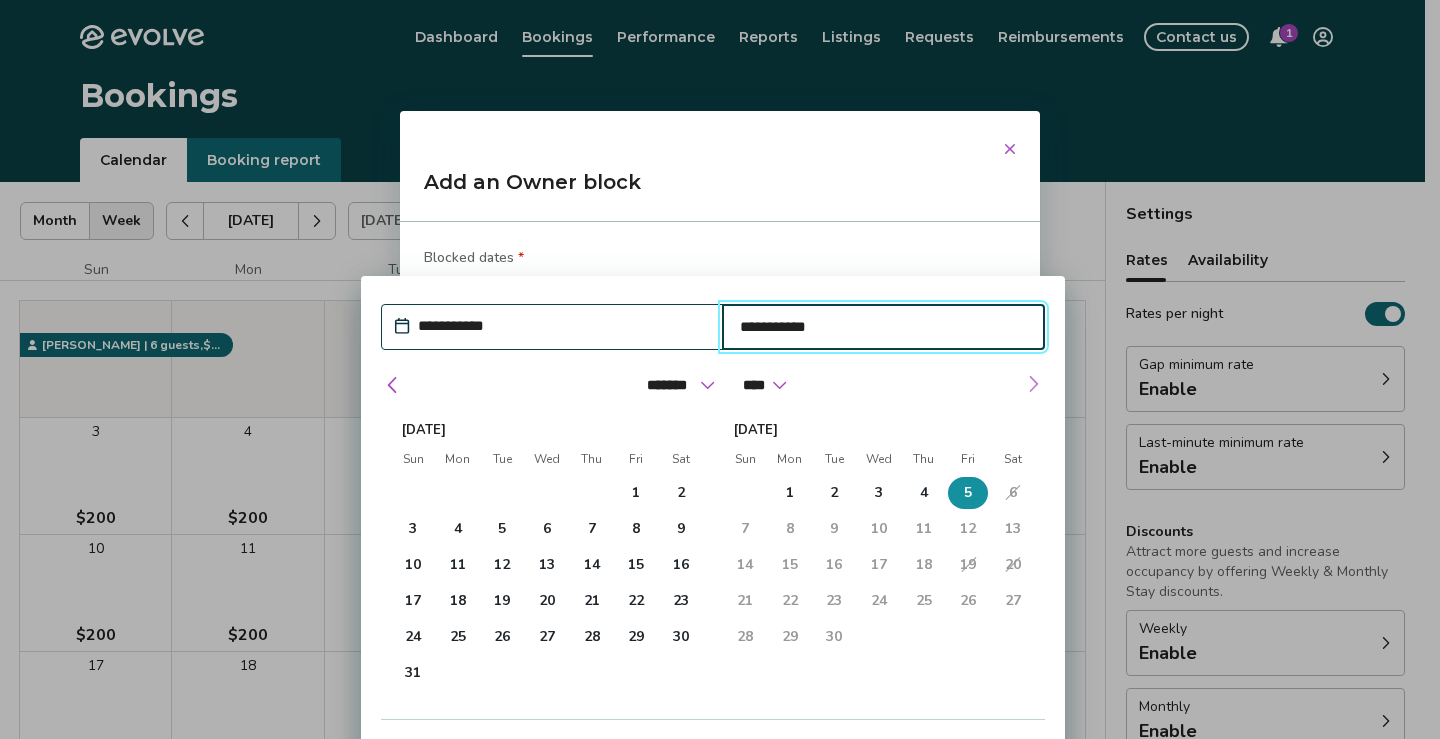 type 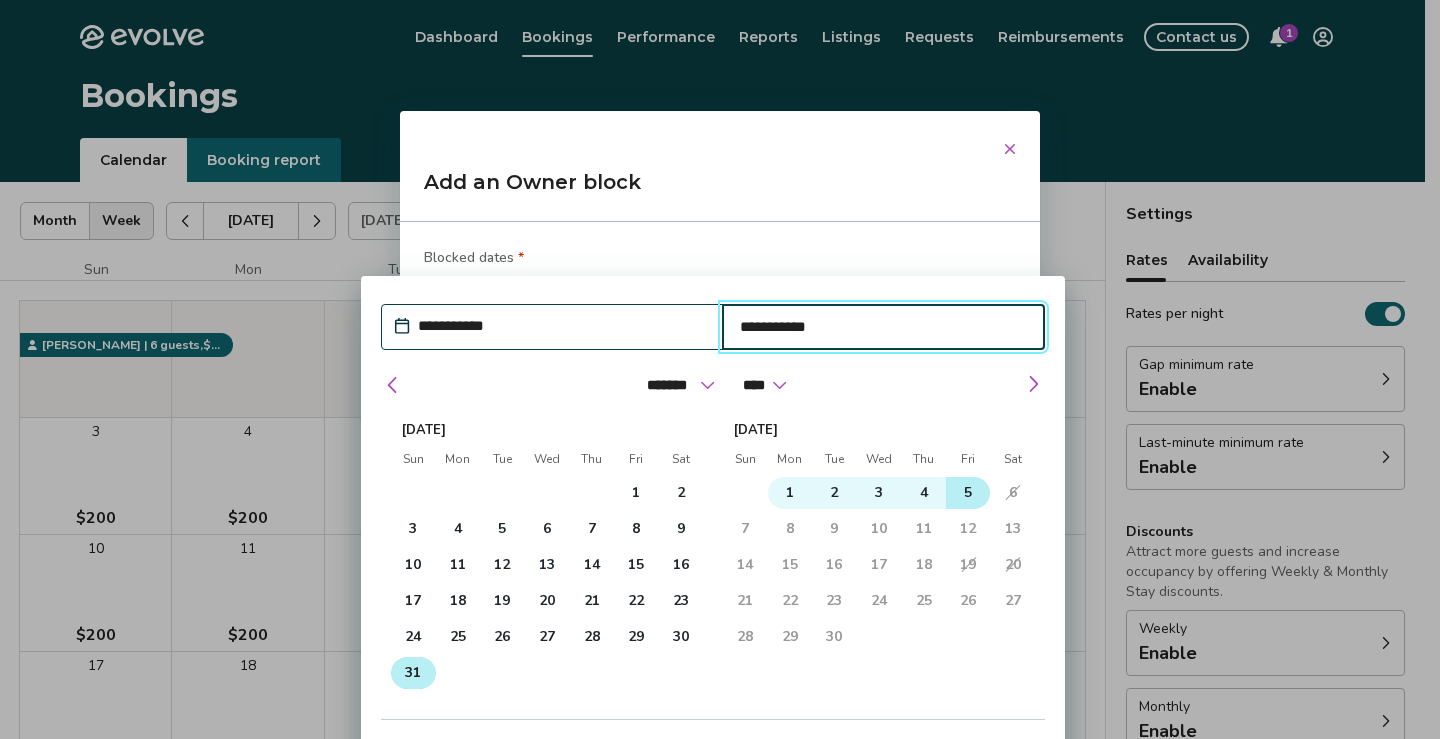 click on "31" at bounding box center [413, 673] 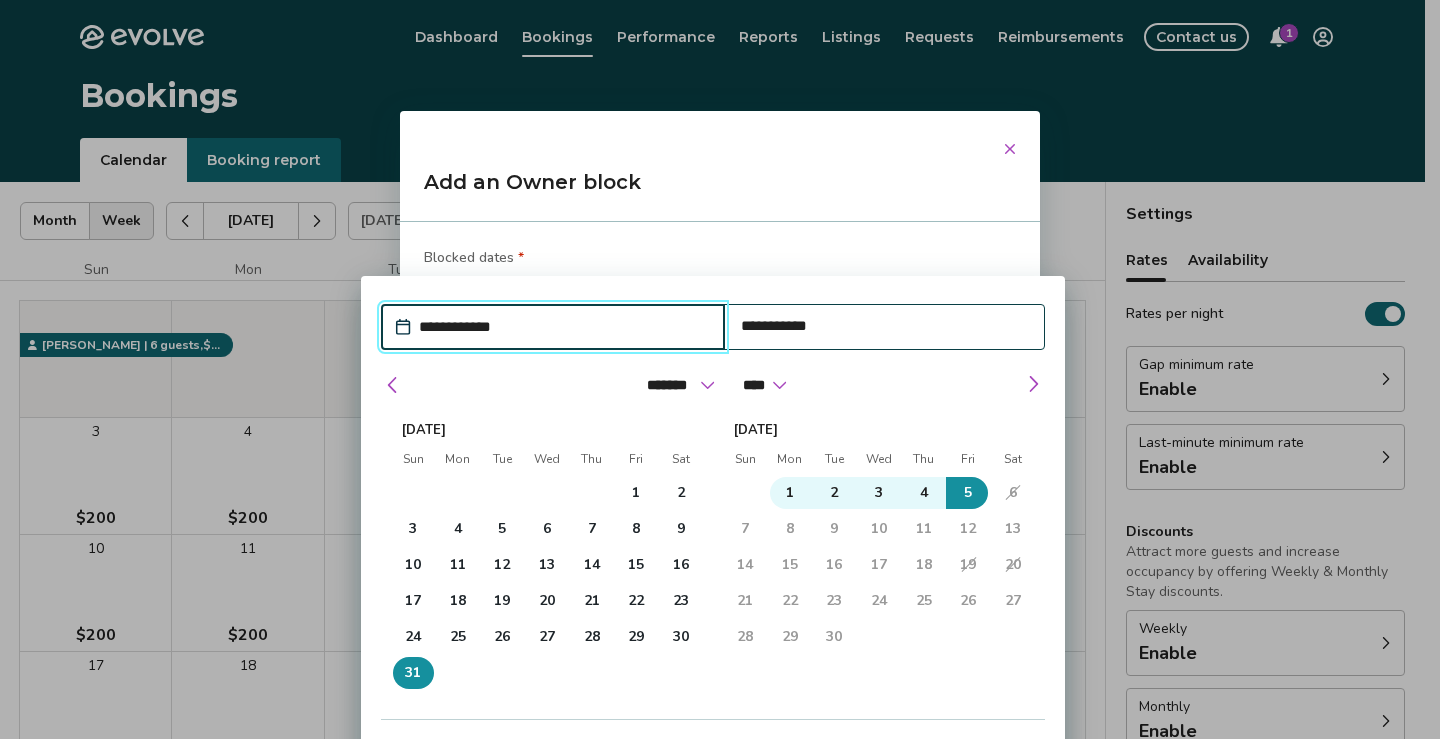 type on "*" 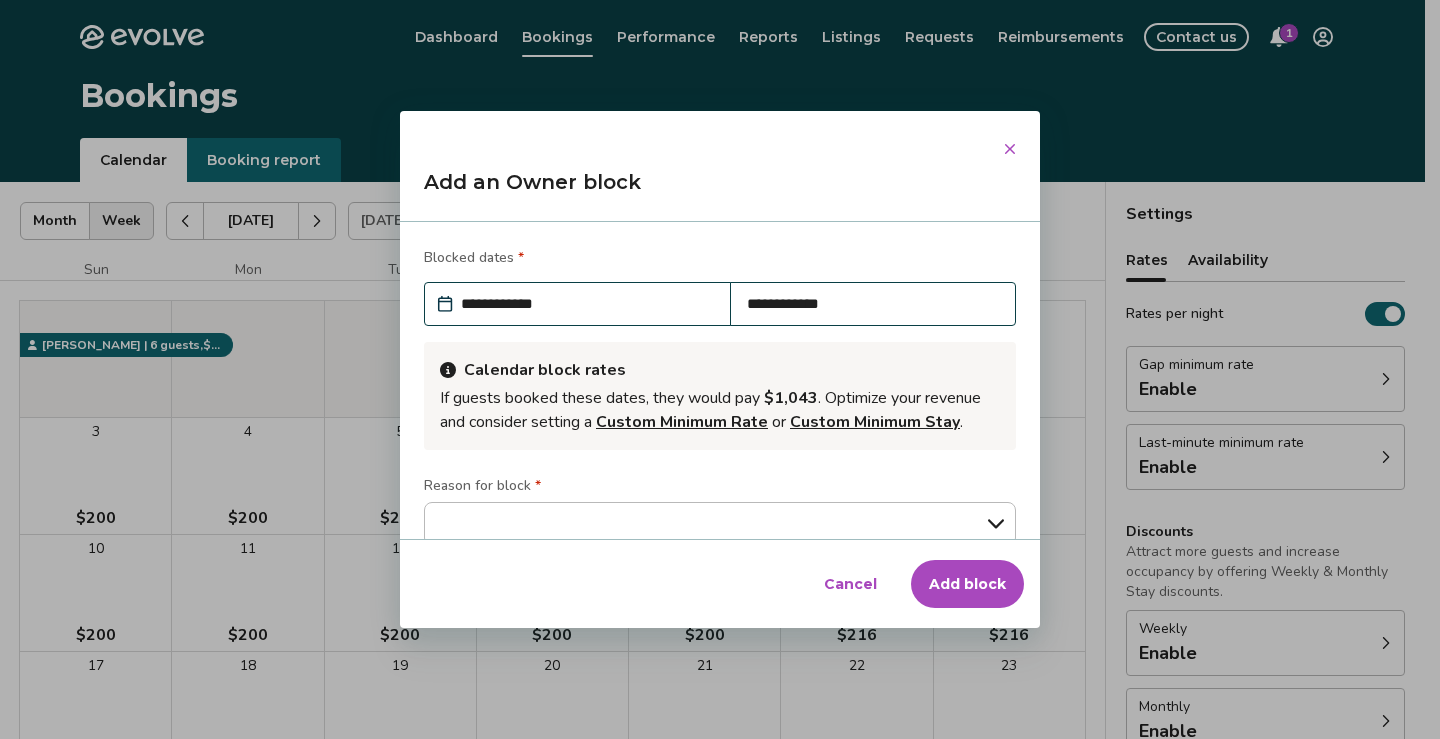 drag, startPoint x: 707, startPoint y: 141, endPoint x: 730, endPoint y: 81, distance: 64.25729 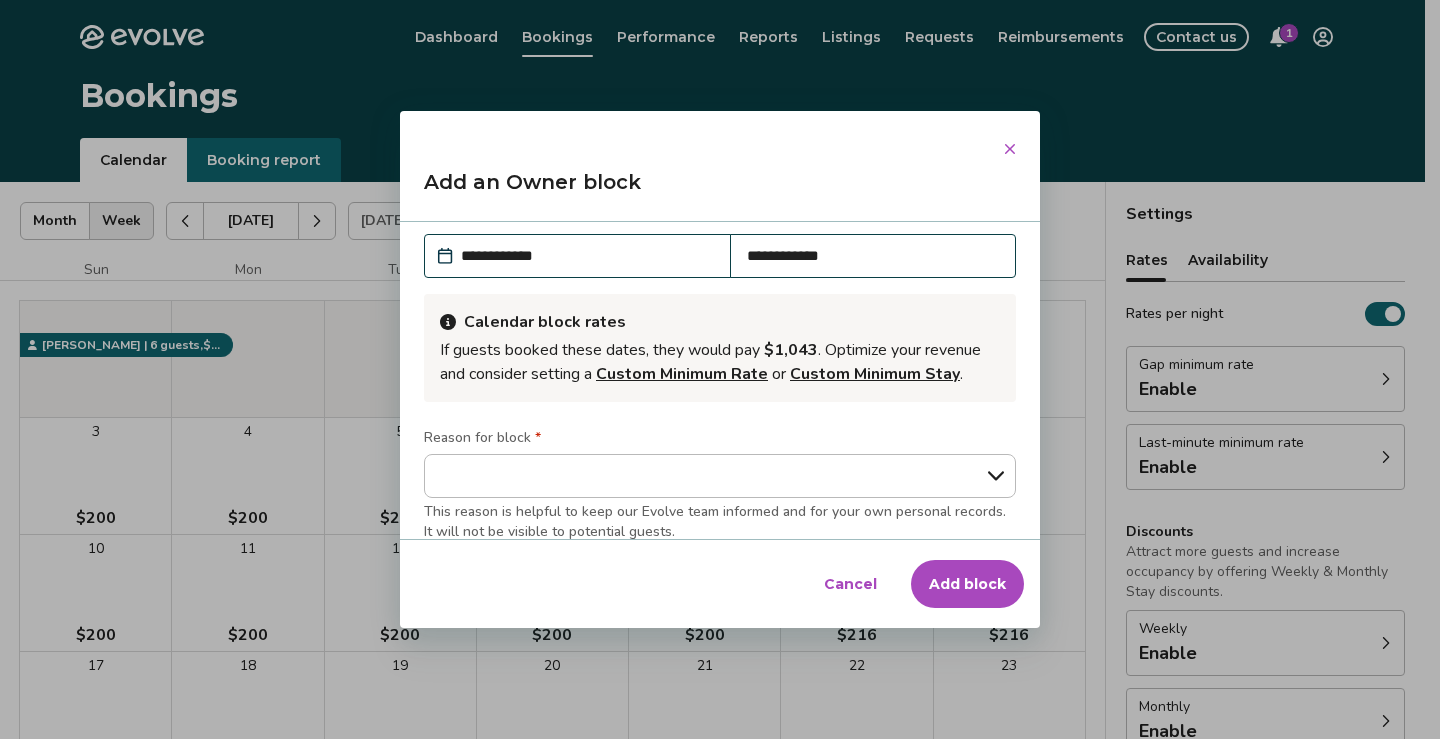 scroll, scrollTop: 0, scrollLeft: 0, axis: both 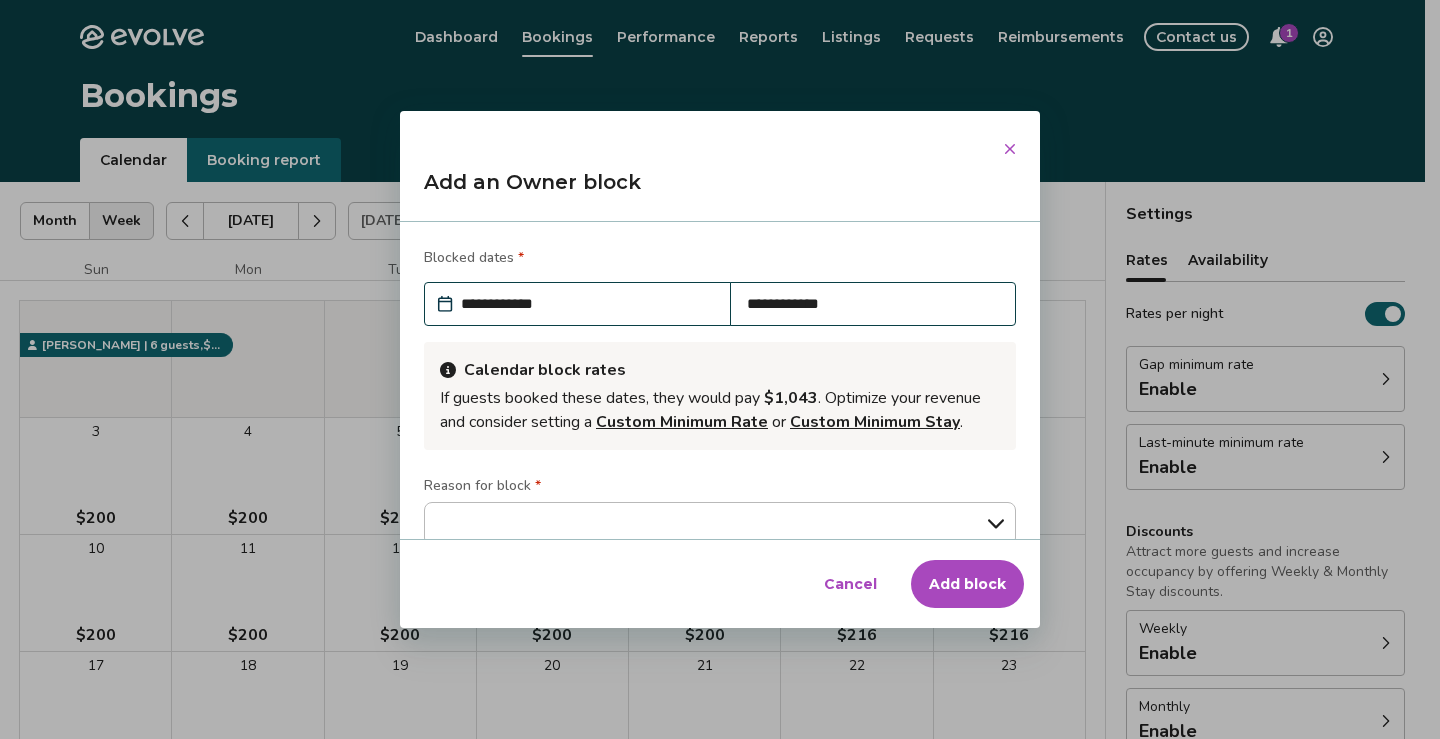 click on "**********" at bounding box center (587, 304) 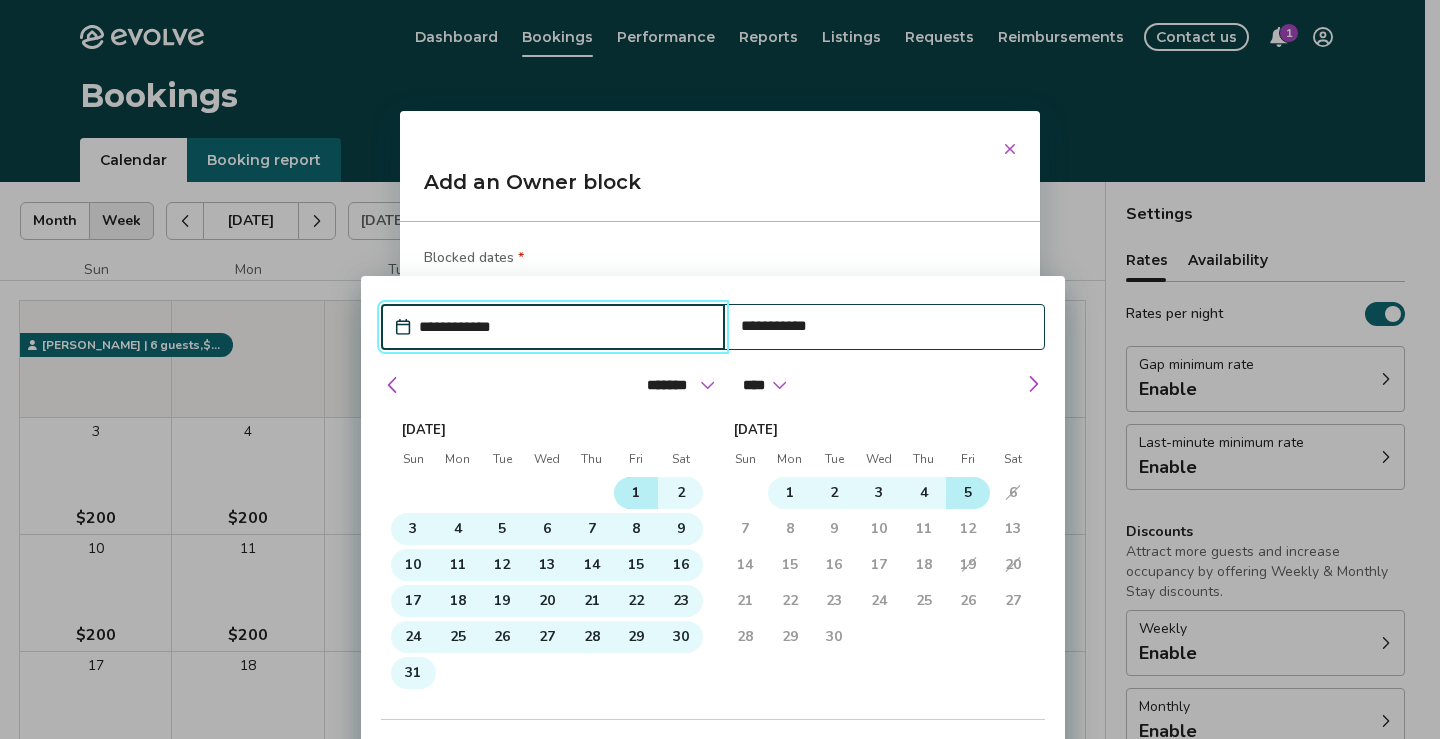 click on "1" at bounding box center (636, 493) 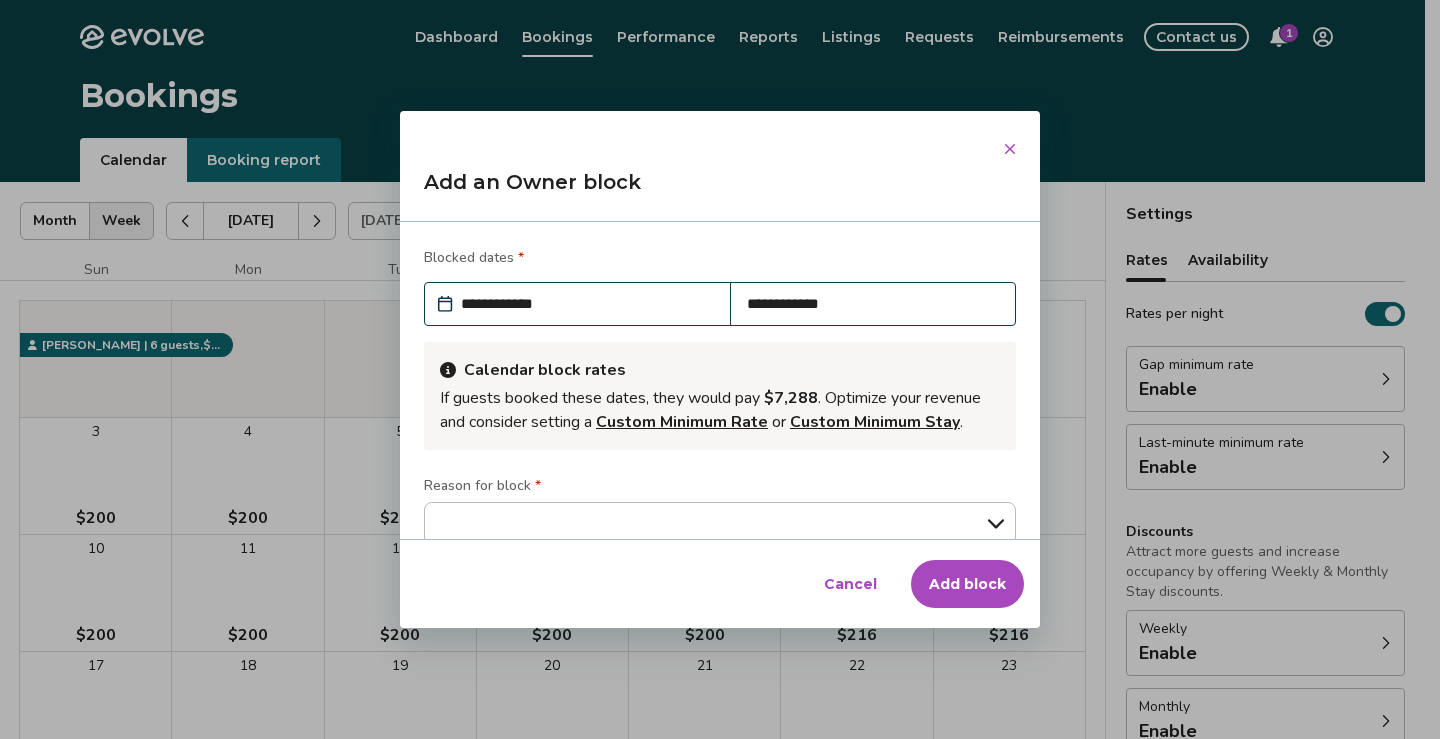 click on "Blocked dates   *" at bounding box center [720, 260] 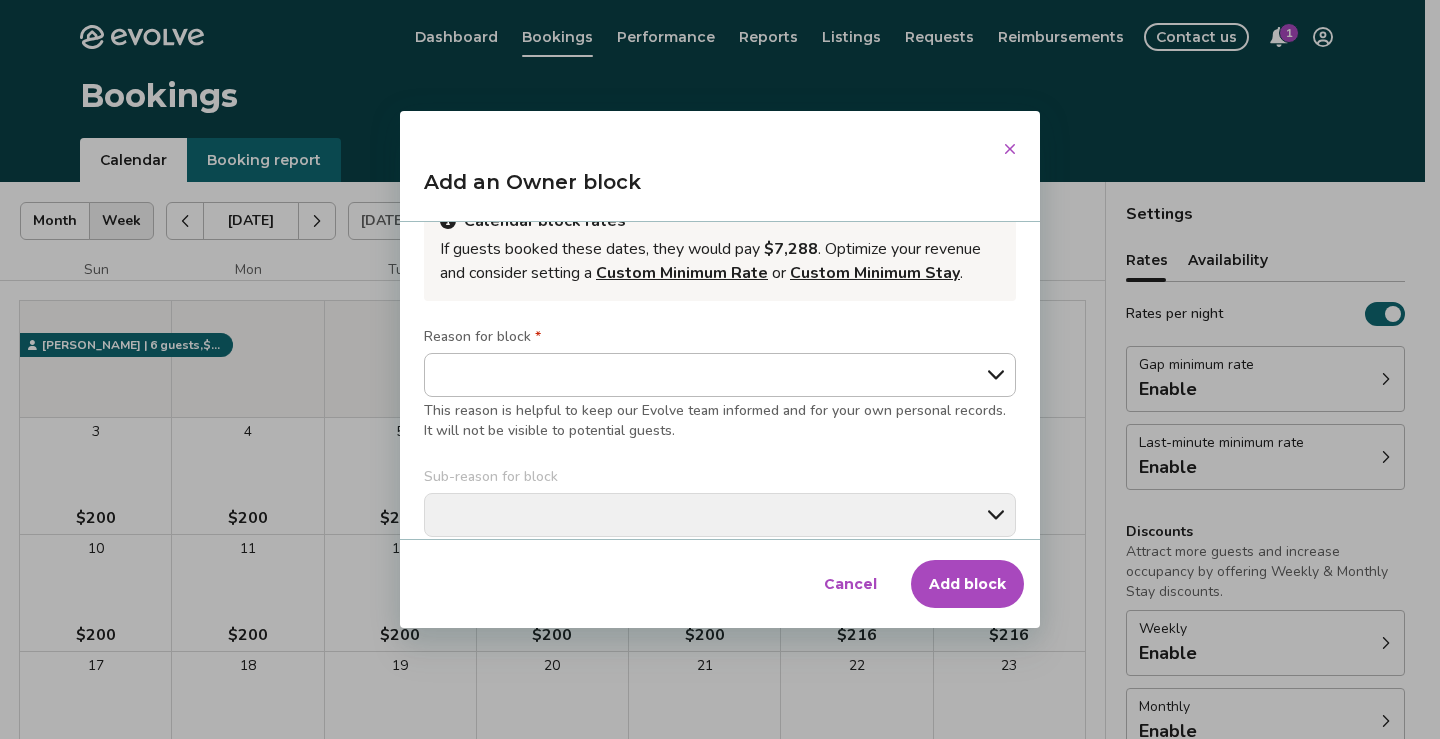 scroll, scrollTop: 200, scrollLeft: 0, axis: vertical 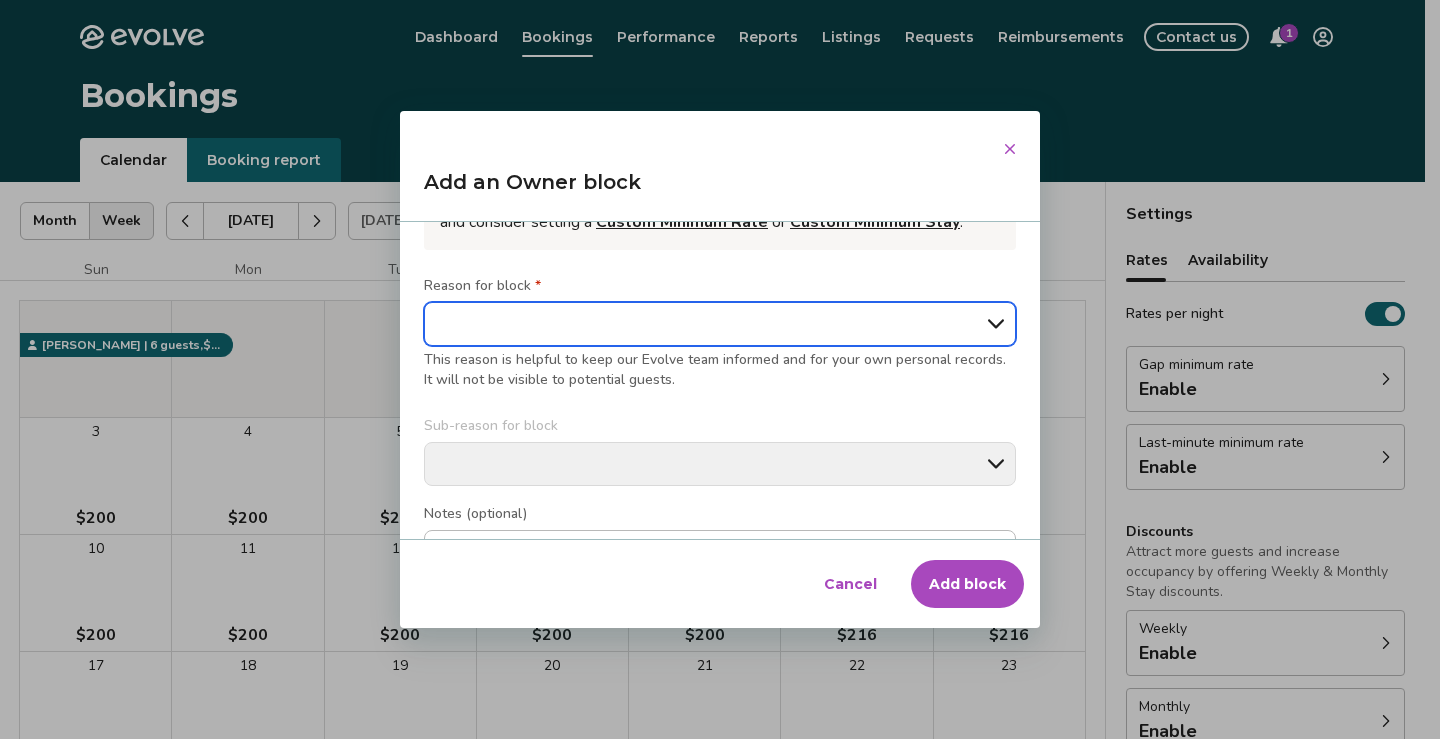 click on "**********" at bounding box center (720, 324) 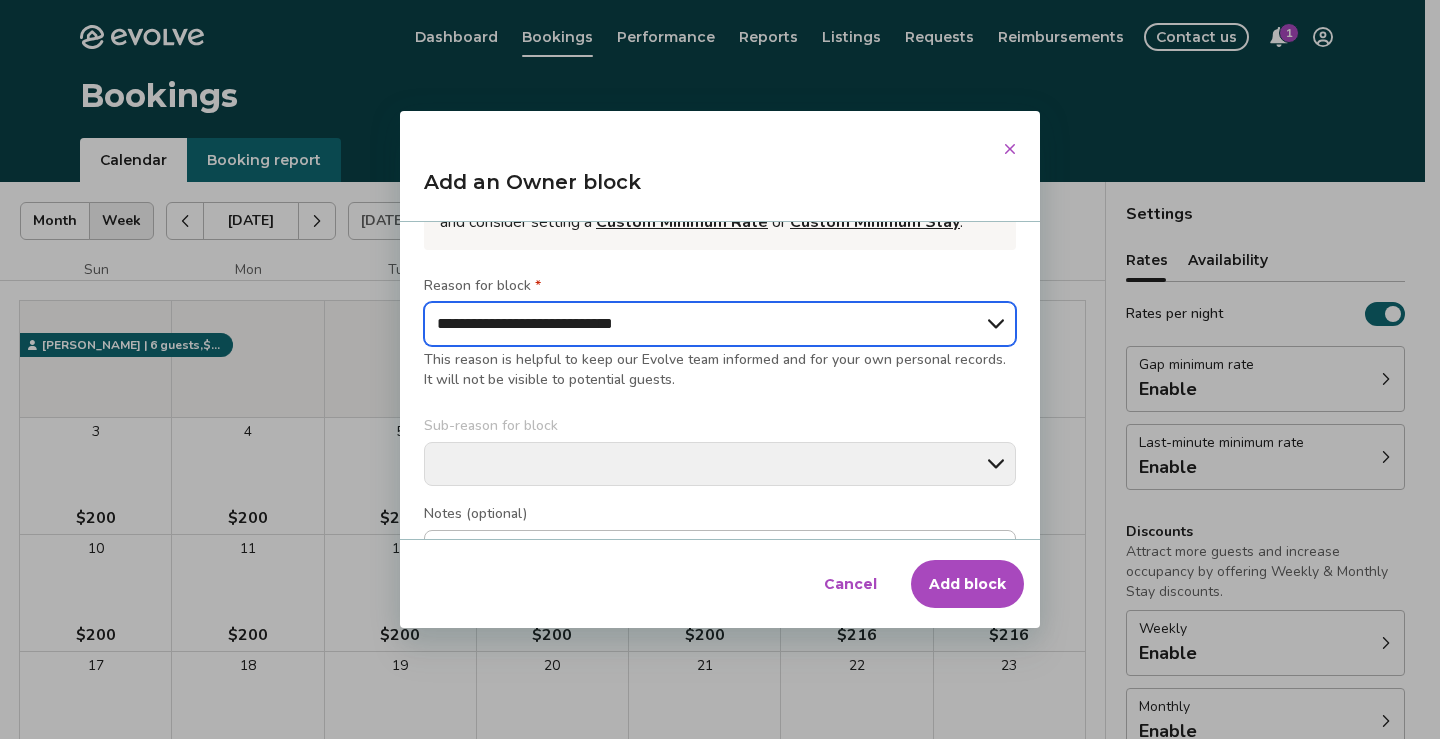 click on "**********" at bounding box center (720, 324) 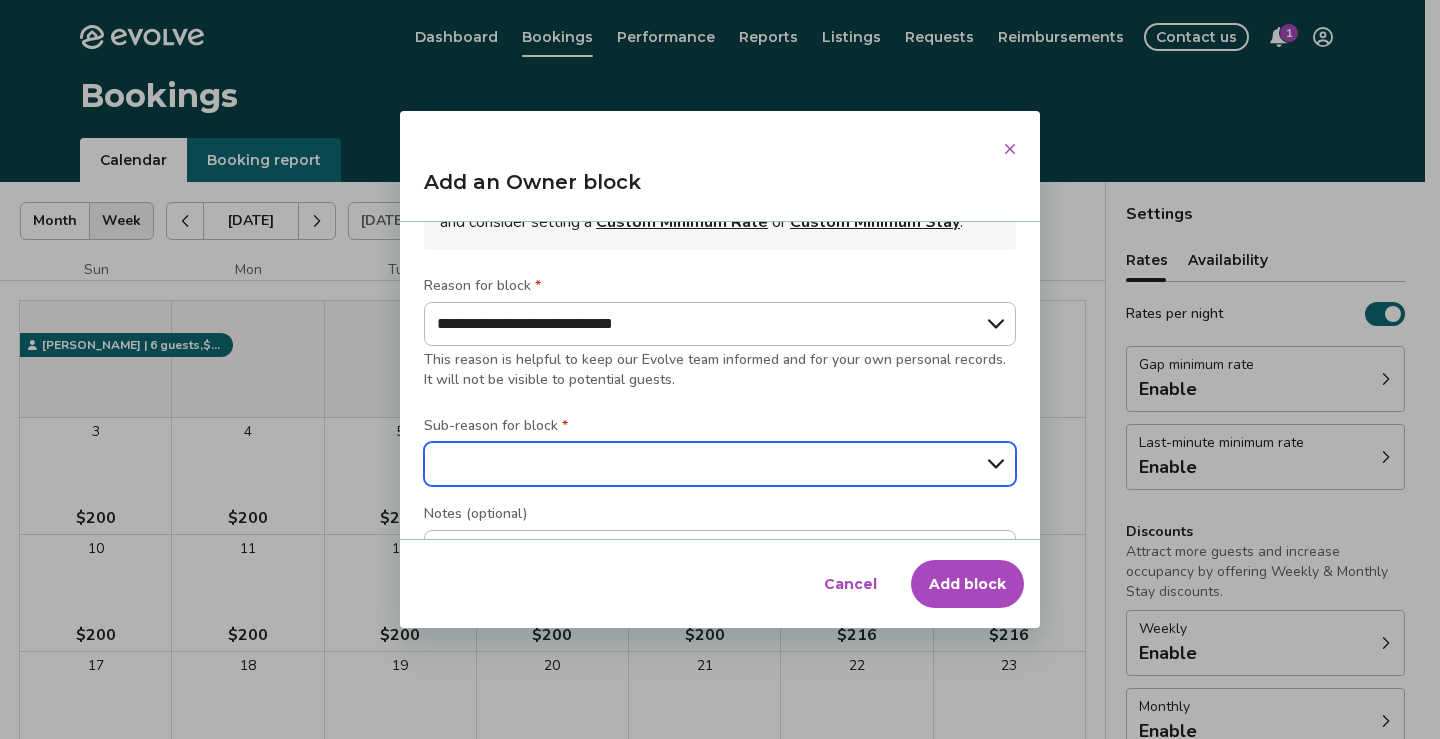 click on "**********" at bounding box center [720, 464] 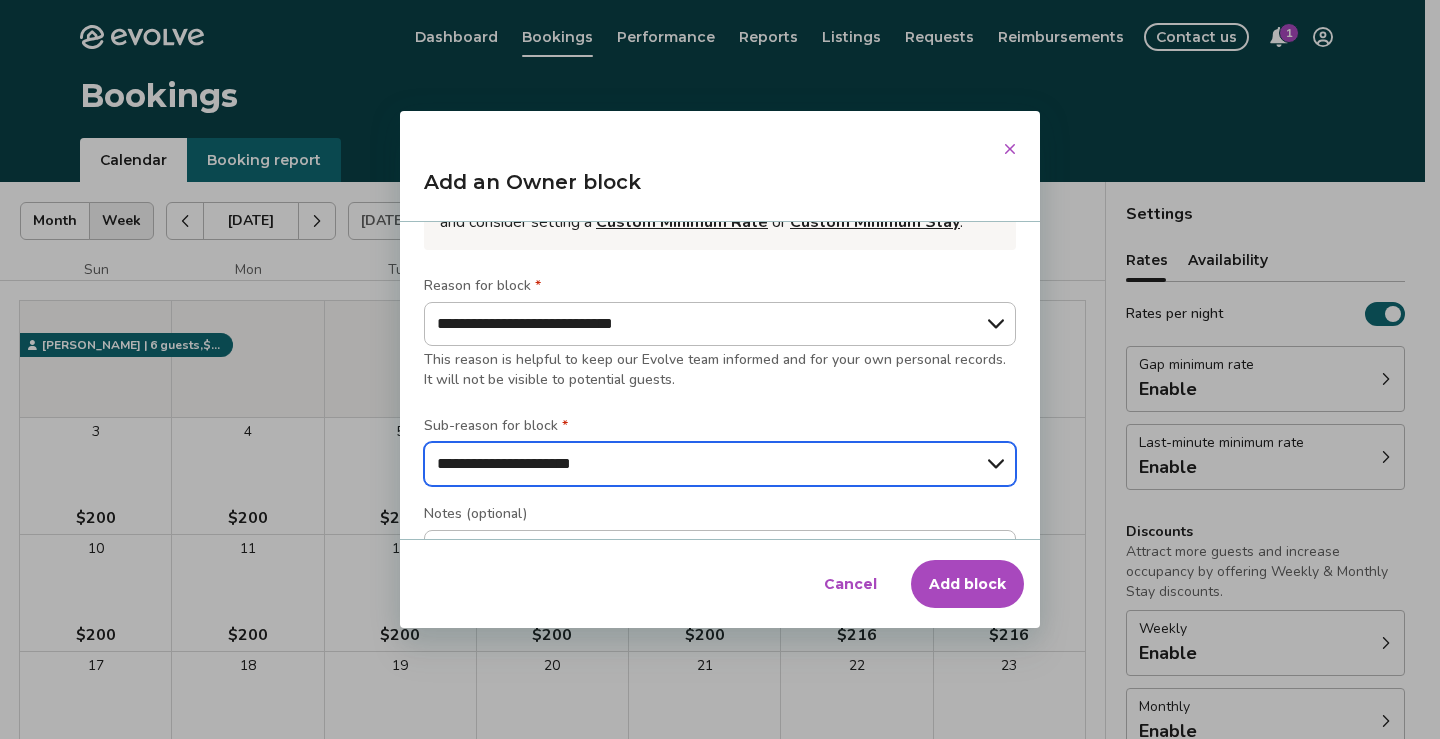 click on "**********" at bounding box center [720, 464] 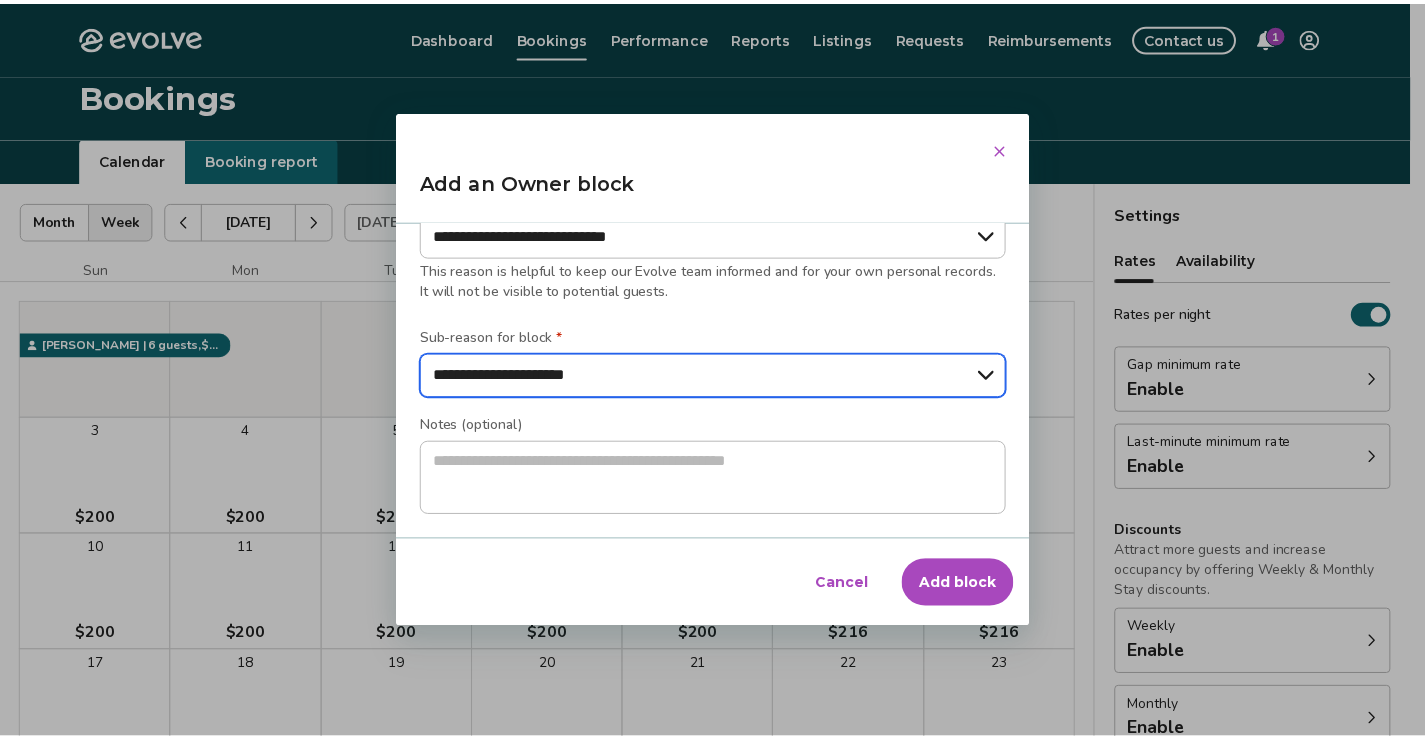 scroll, scrollTop: 313, scrollLeft: 0, axis: vertical 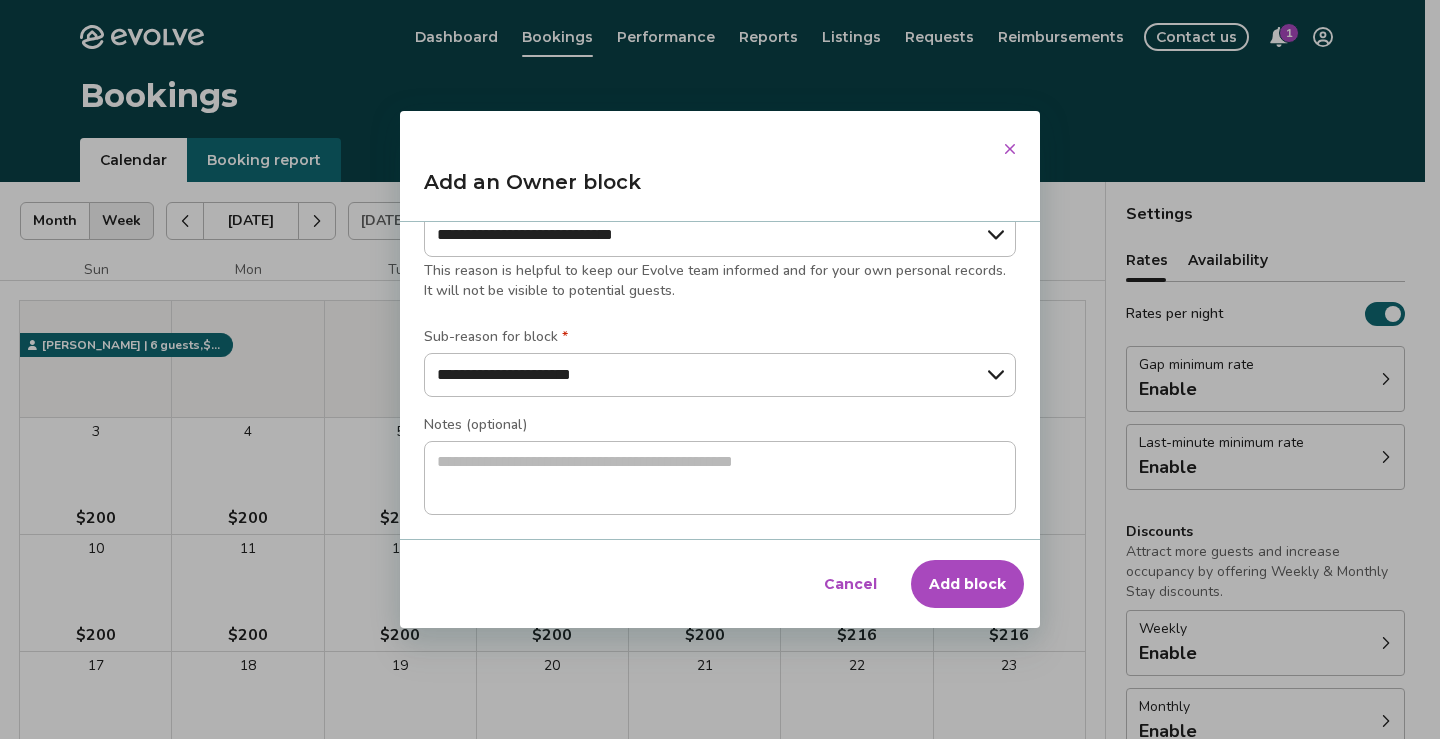 click on "Add block" at bounding box center (967, 584) 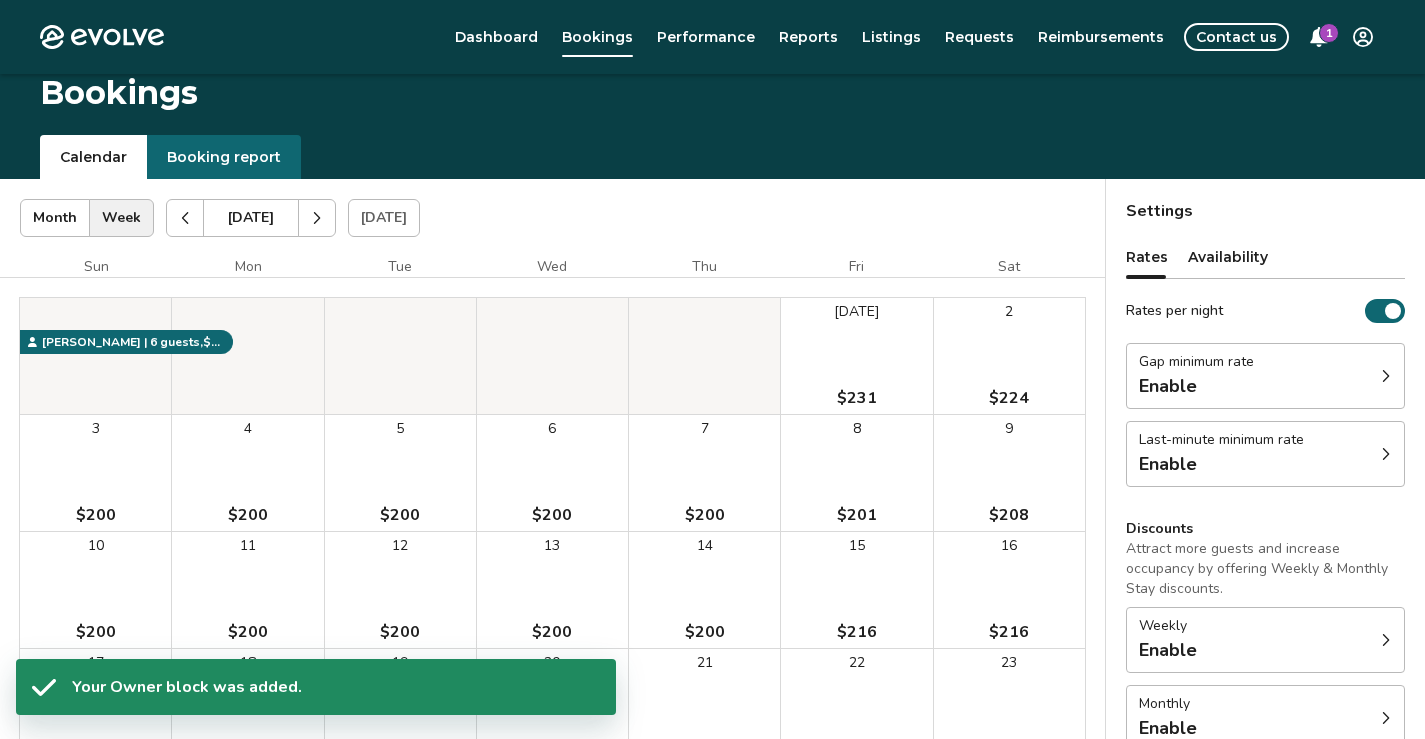 scroll, scrollTop: 0, scrollLeft: 0, axis: both 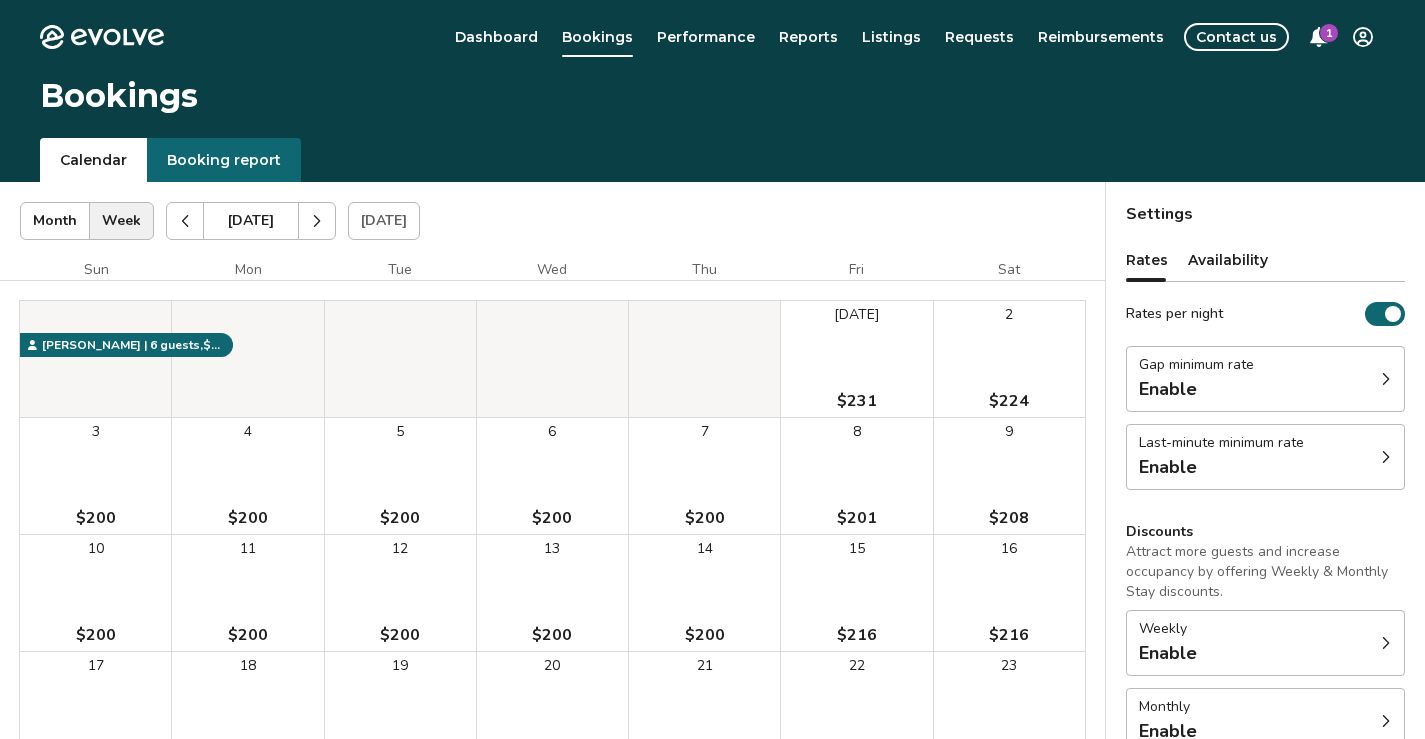 click on "[DATE] $231" at bounding box center [856, 359] 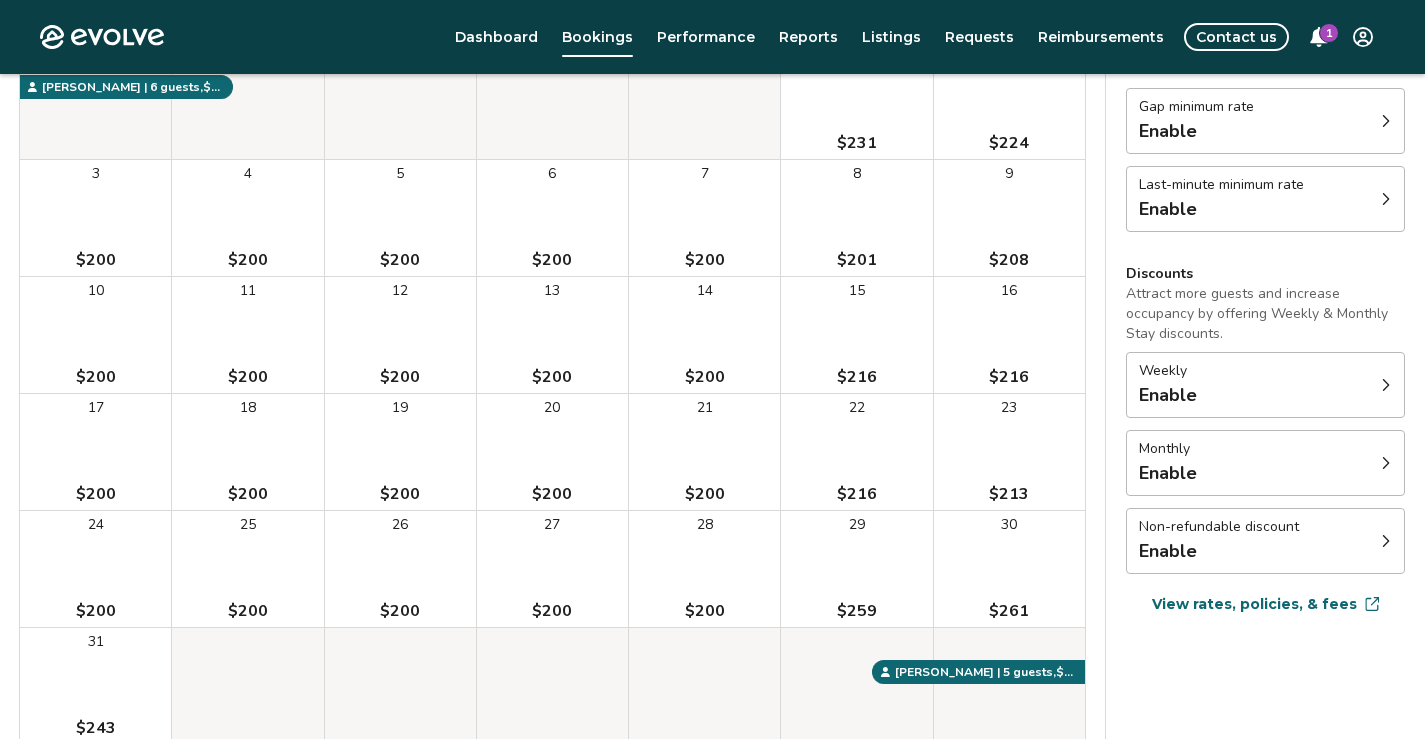 scroll, scrollTop: 0, scrollLeft: 0, axis: both 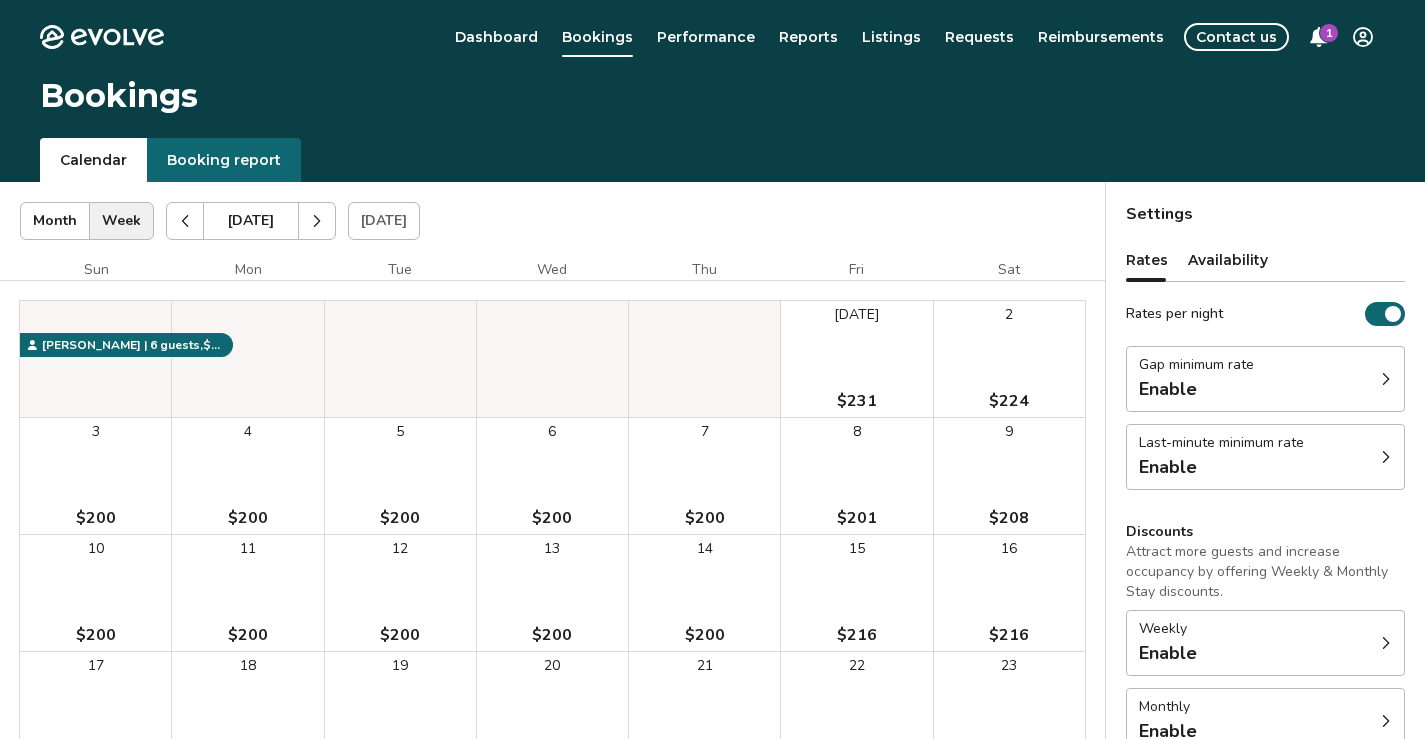 click at bounding box center (185, 221) 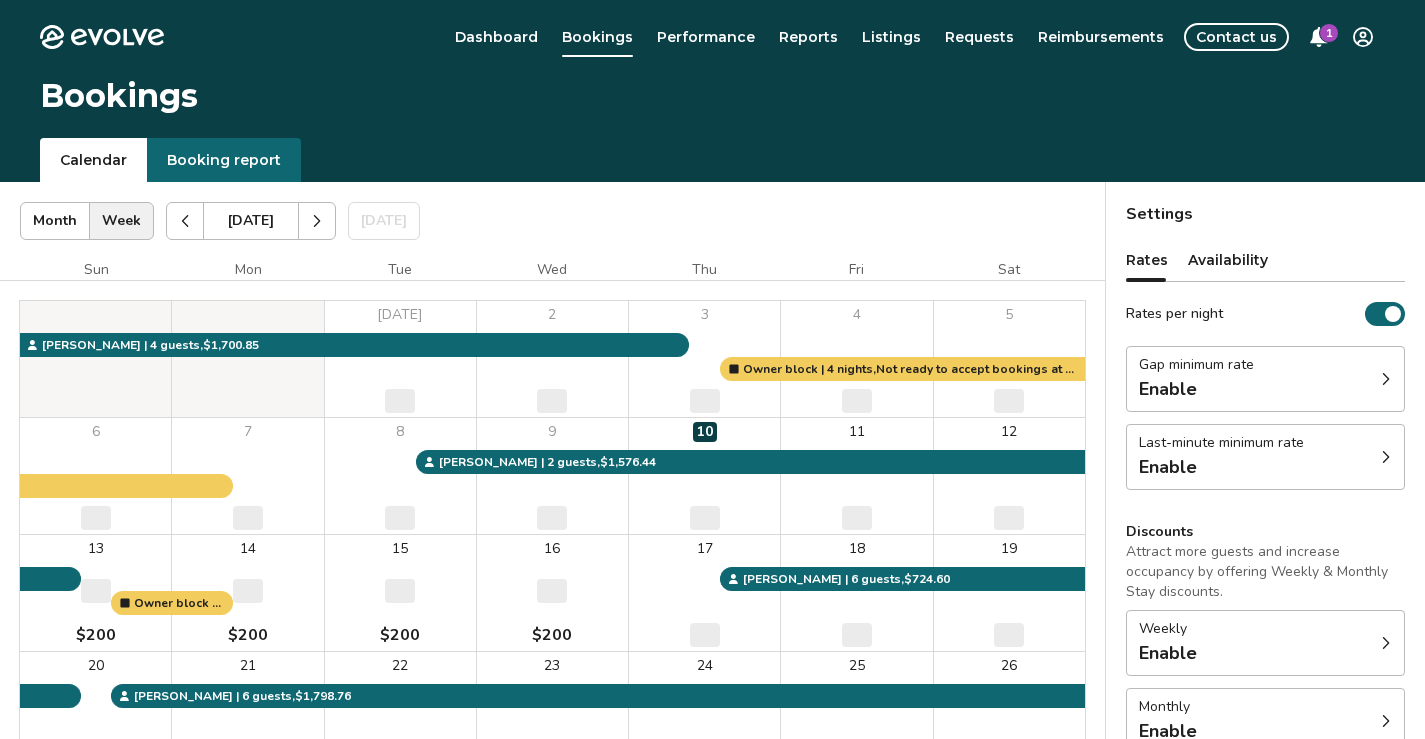 click 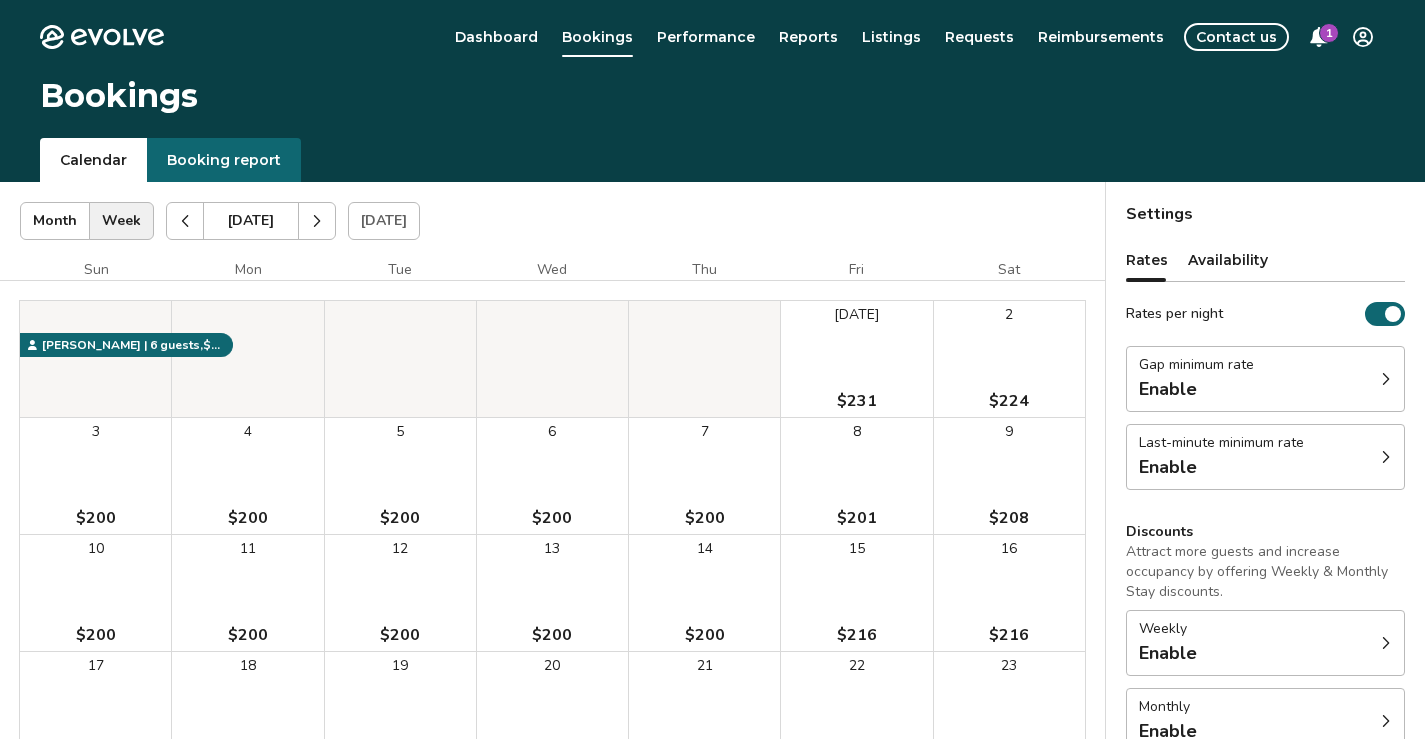 click on "[DATE] $231" at bounding box center (856, 359) 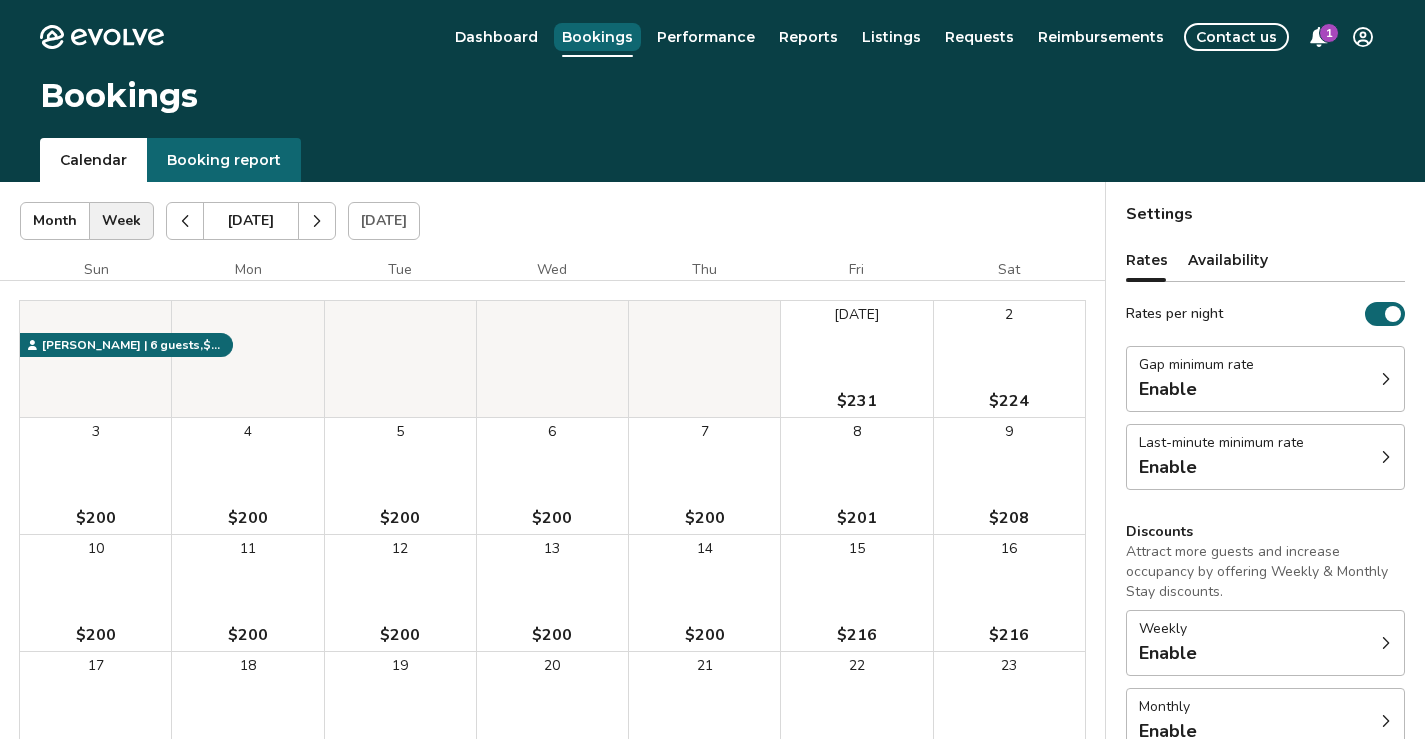click on "Bookings" at bounding box center [597, 37] 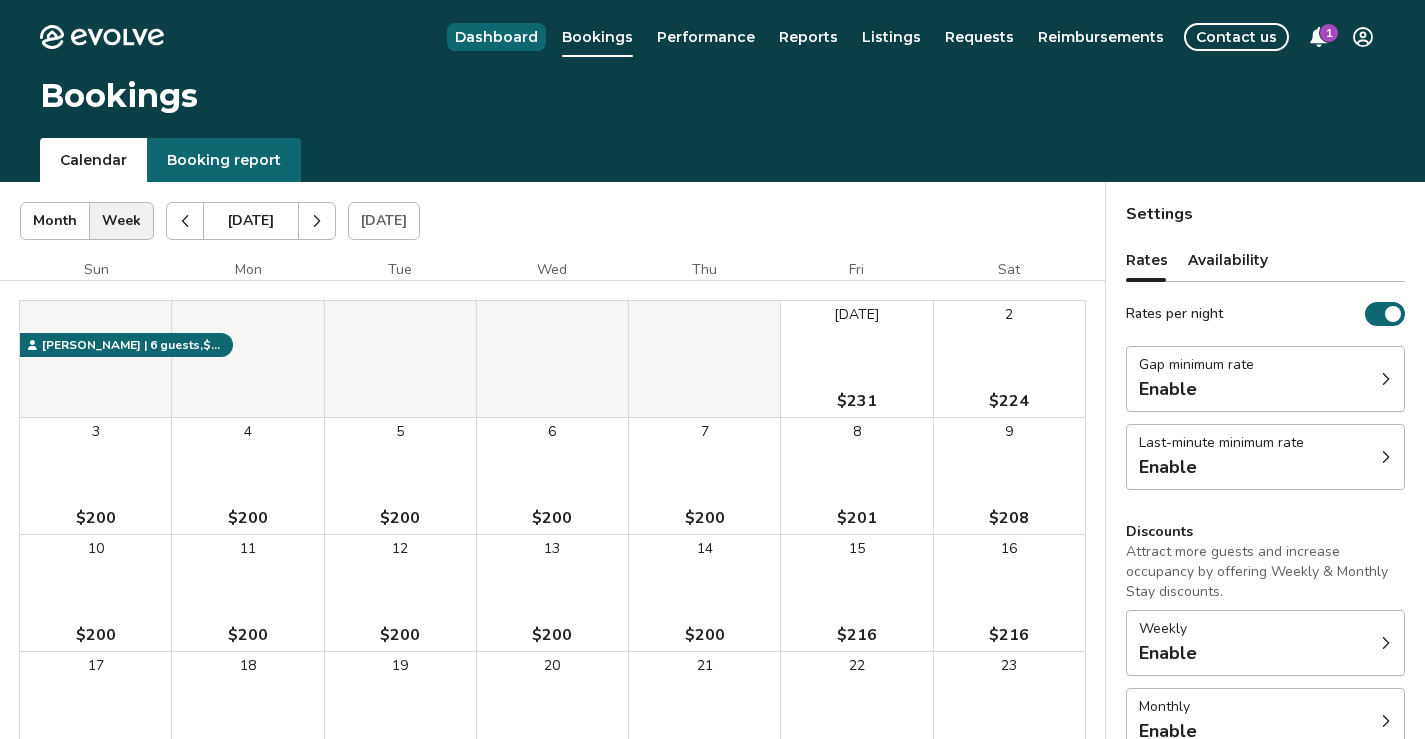 click on "Dashboard" at bounding box center [496, 37] 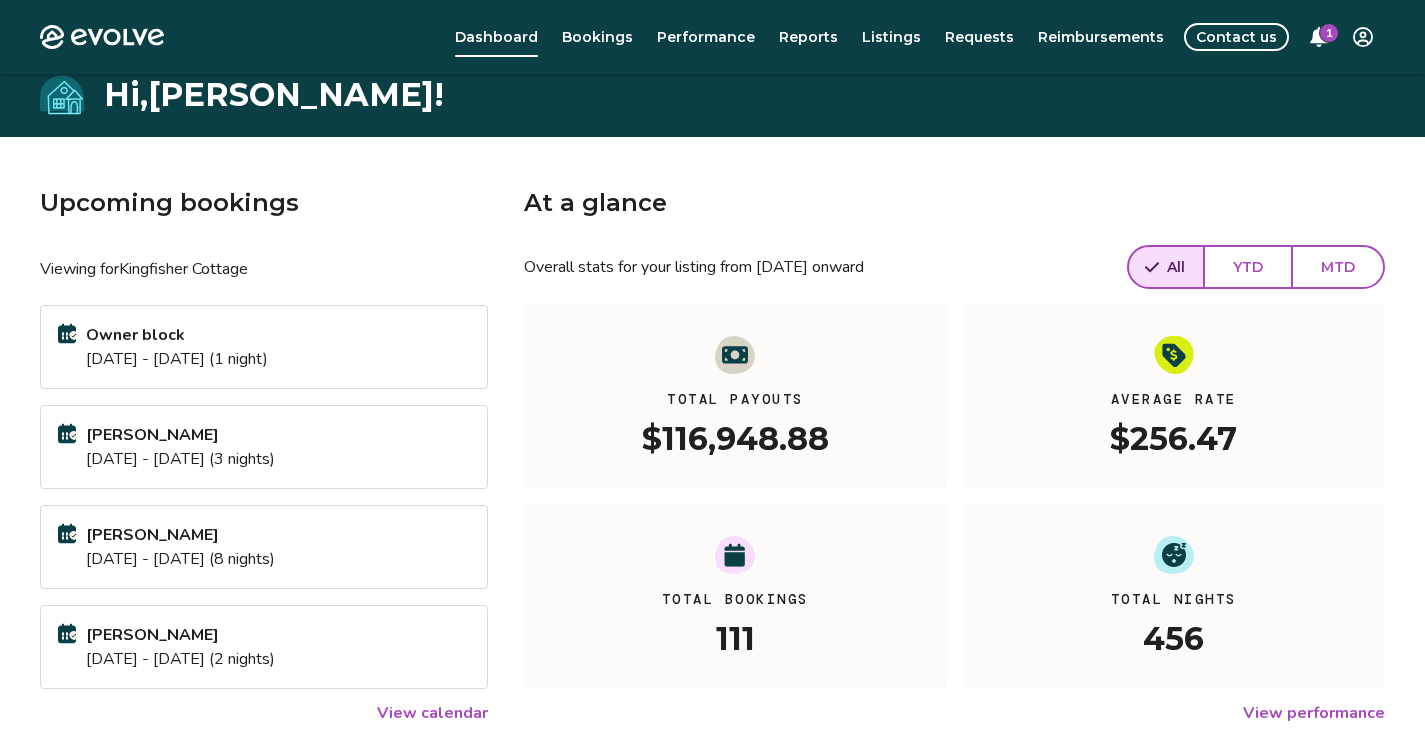 scroll, scrollTop: 0, scrollLeft: 0, axis: both 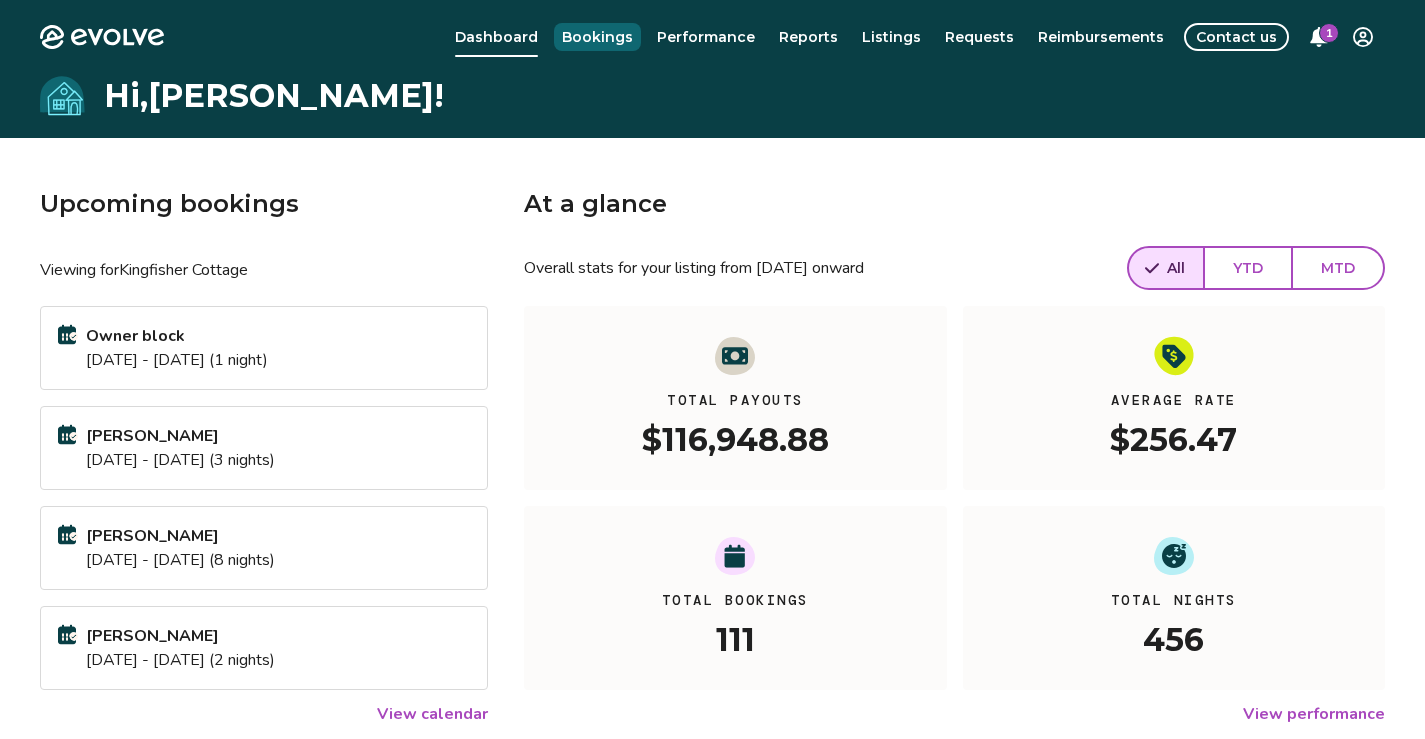 click on "Bookings" at bounding box center (597, 37) 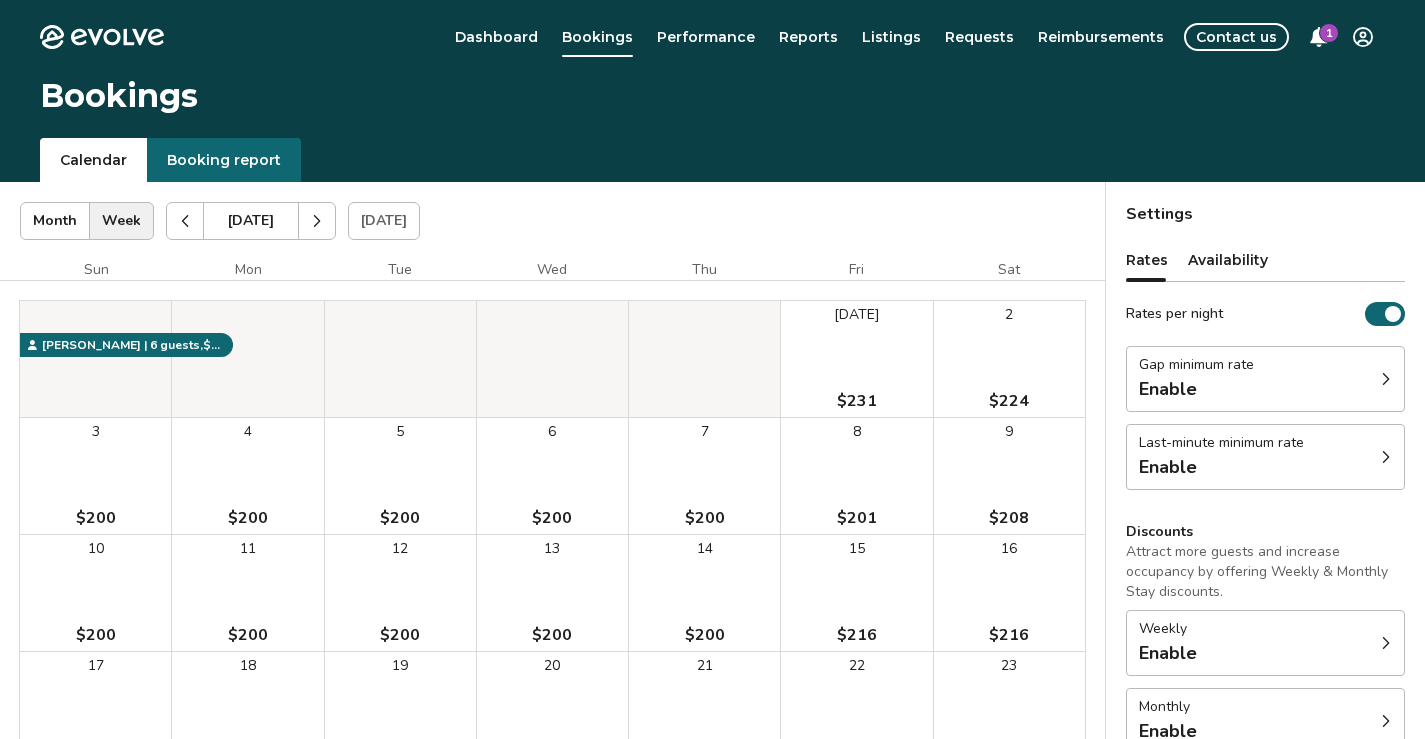 click on "[DATE] $231" at bounding box center (856, 359) 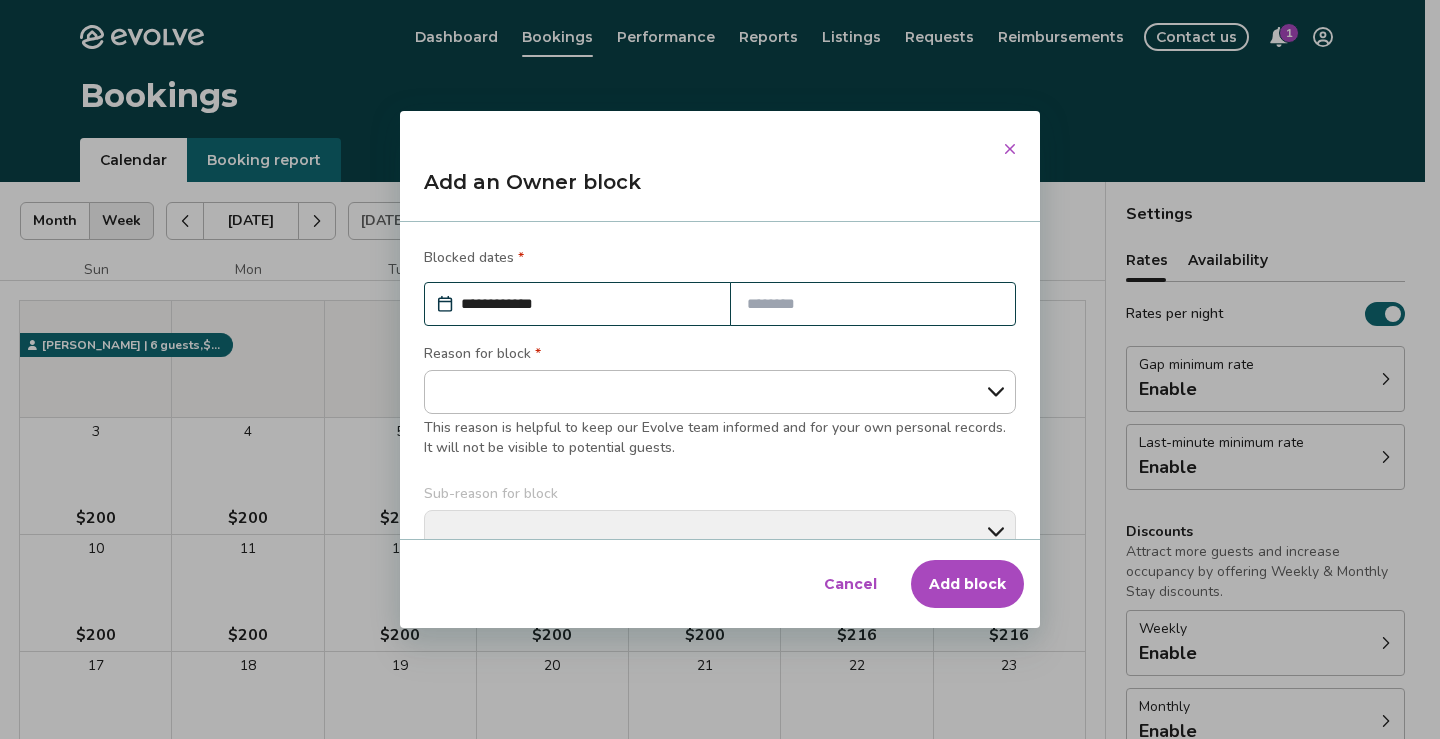 click at bounding box center (873, 304) 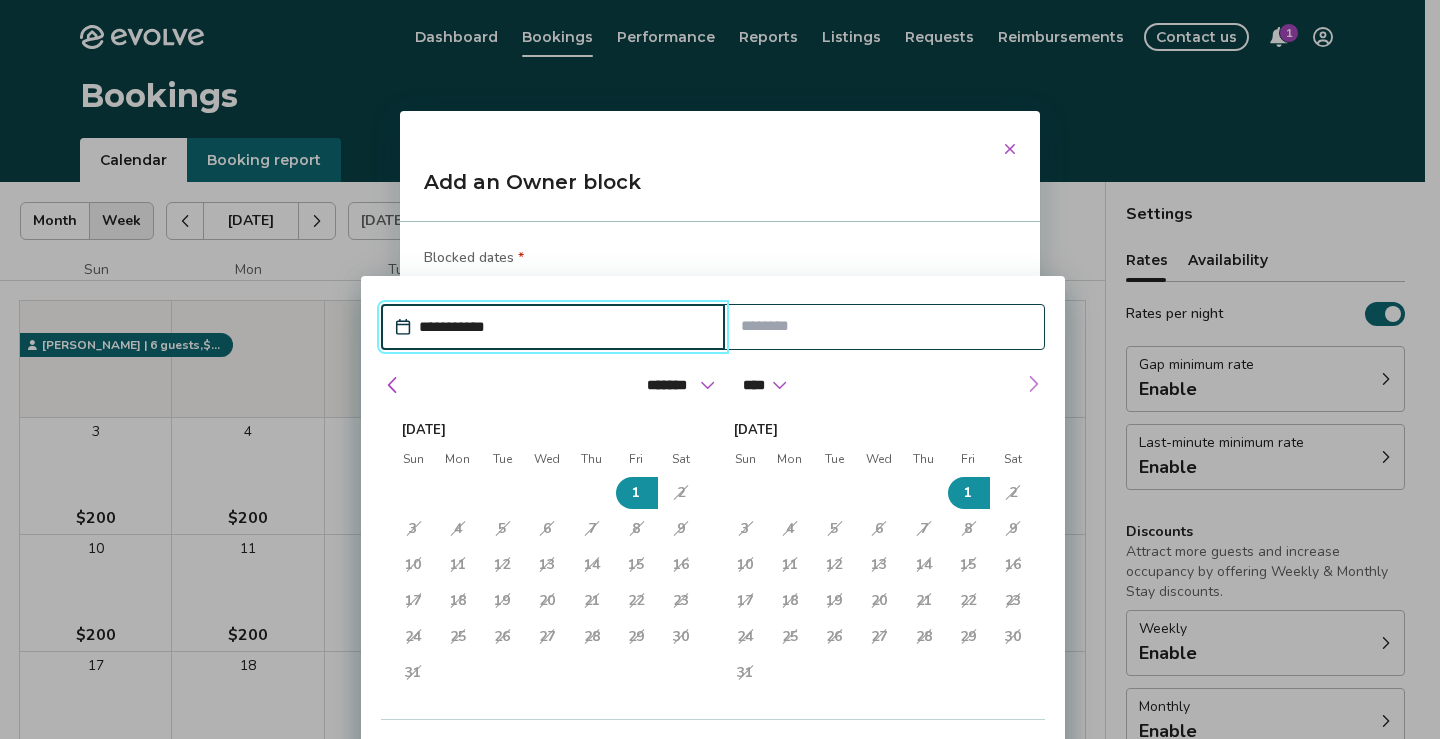 click at bounding box center [1033, 384] 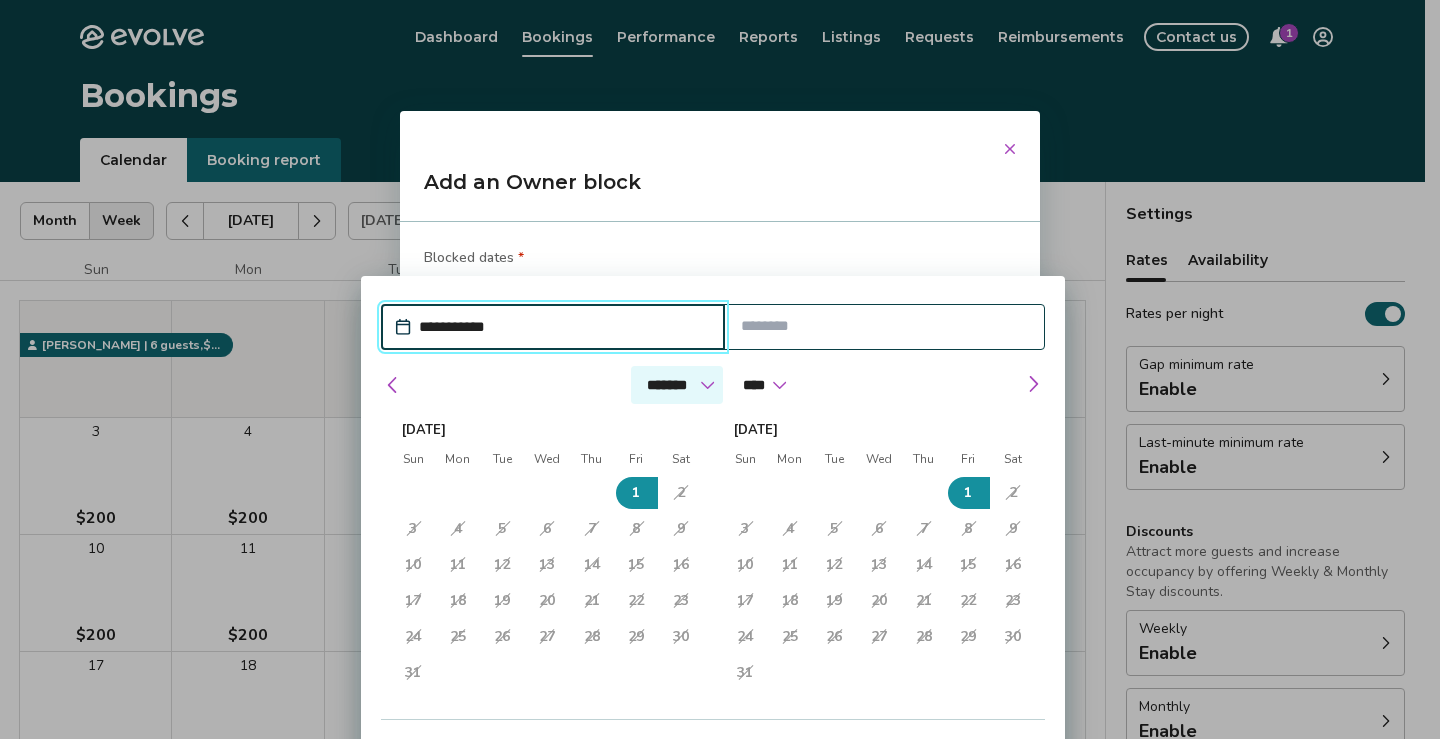 click on "******* ******** ***** ***** *** **** **** ****** ********* ******* ******** ********" at bounding box center (677, 385) 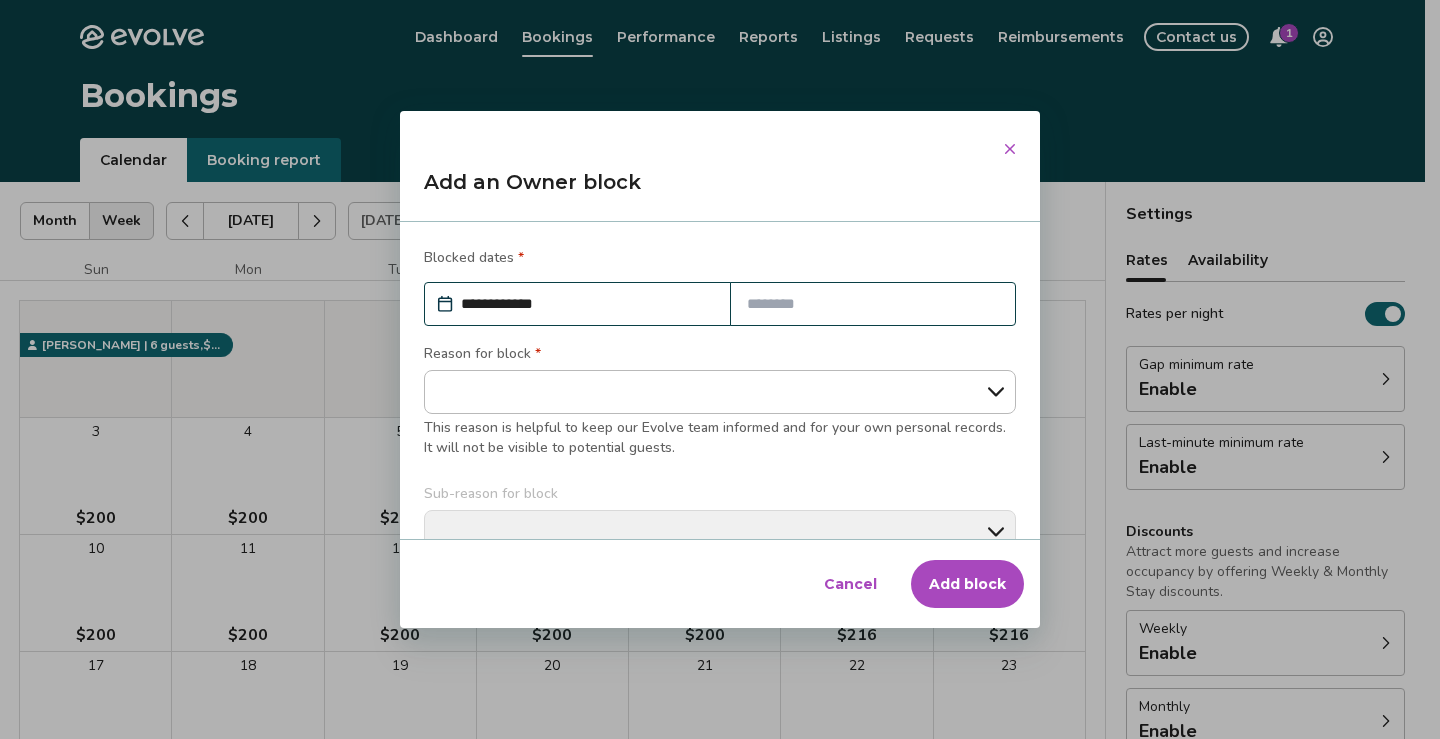 click on "Add an Owner block" at bounding box center [720, 190] 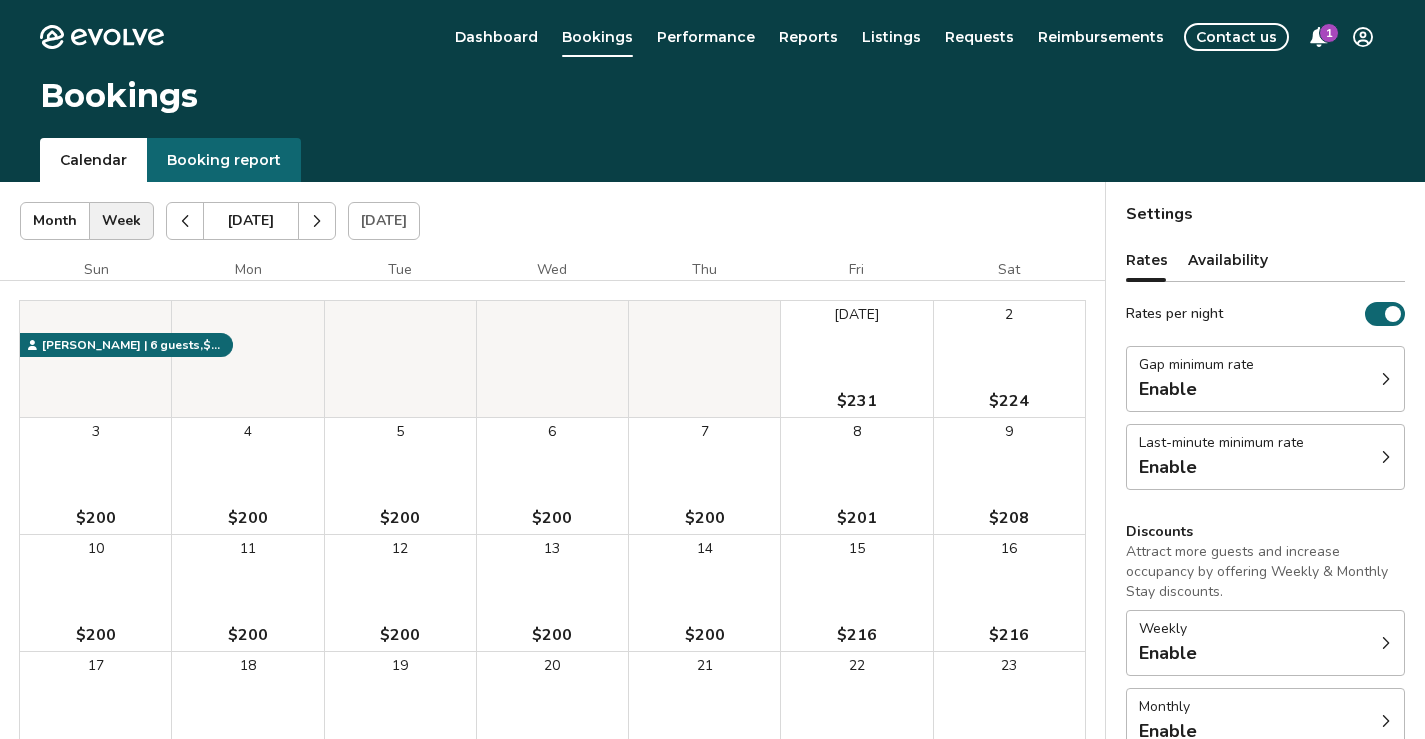 click 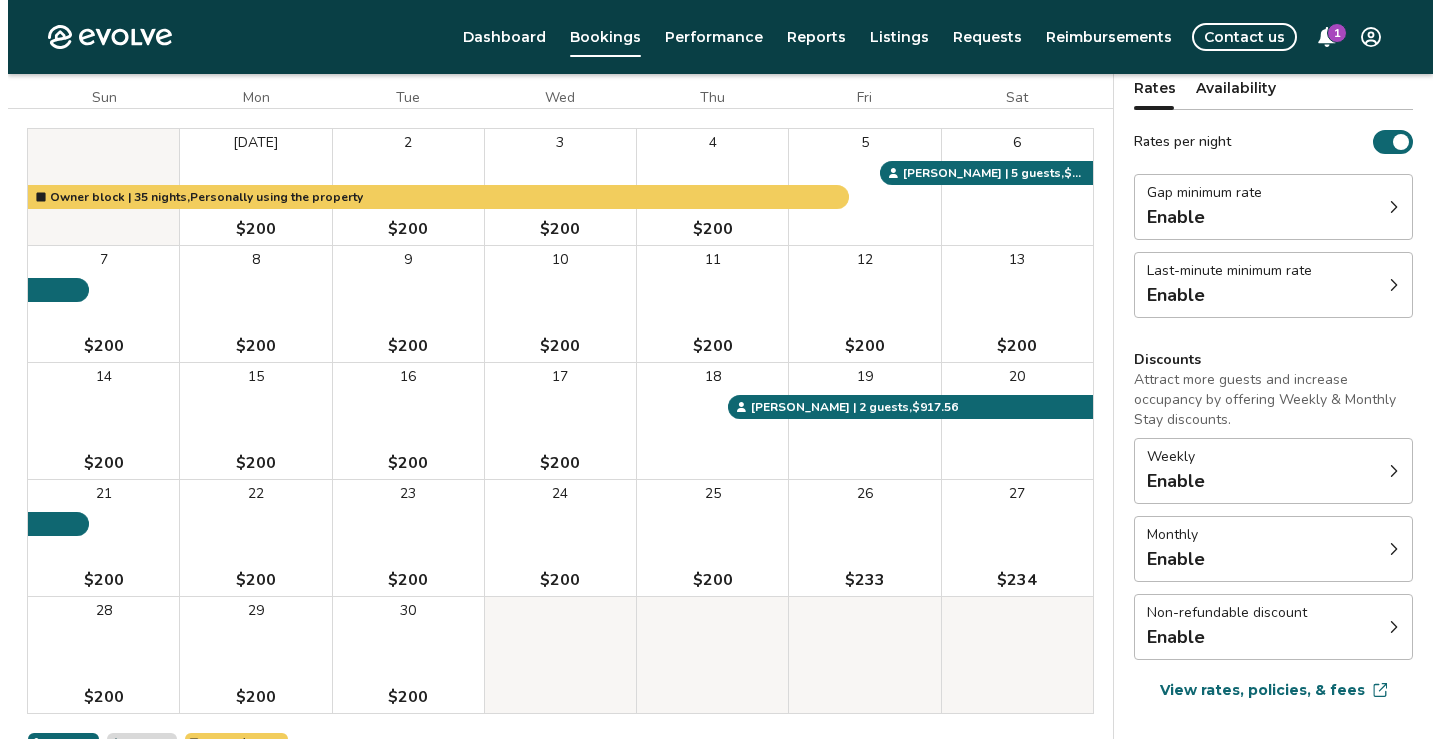 scroll, scrollTop: 200, scrollLeft: 0, axis: vertical 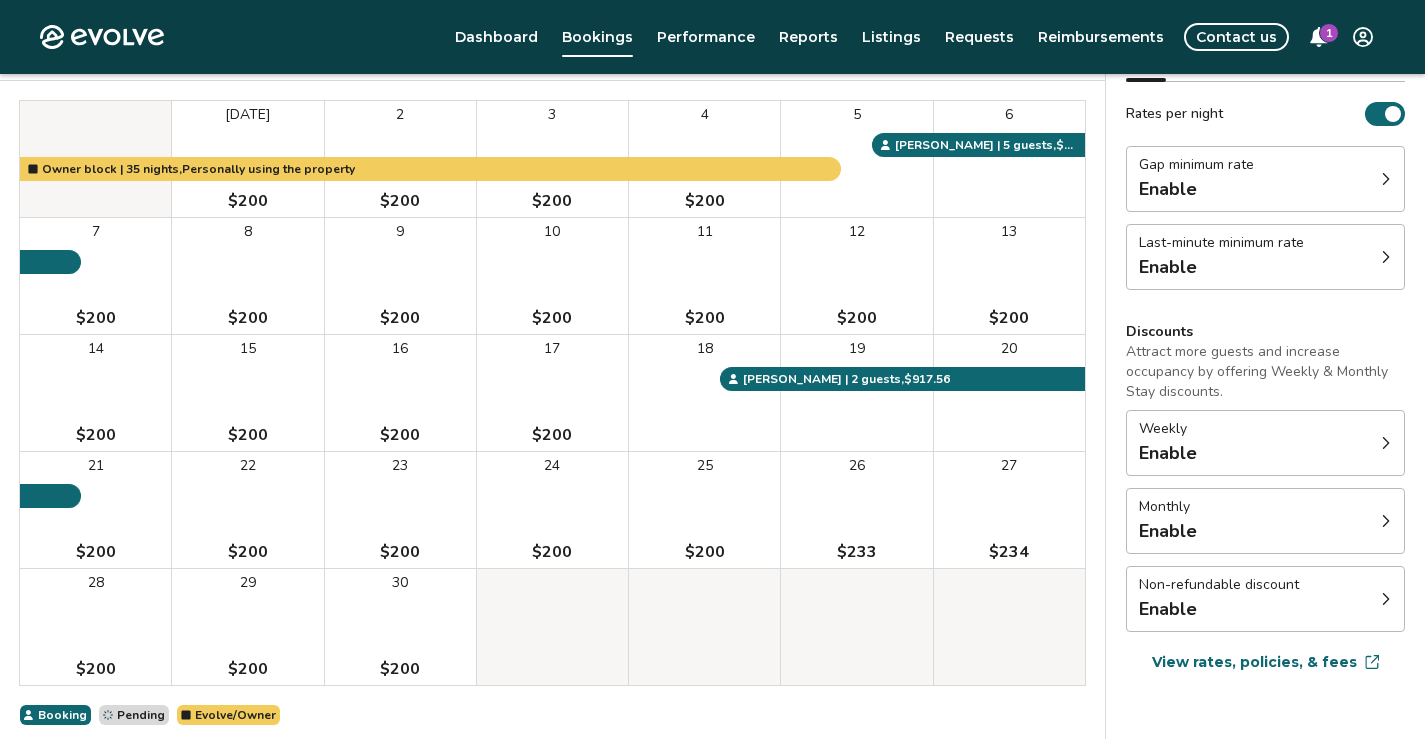 click on "8 $200" at bounding box center (247, 276) 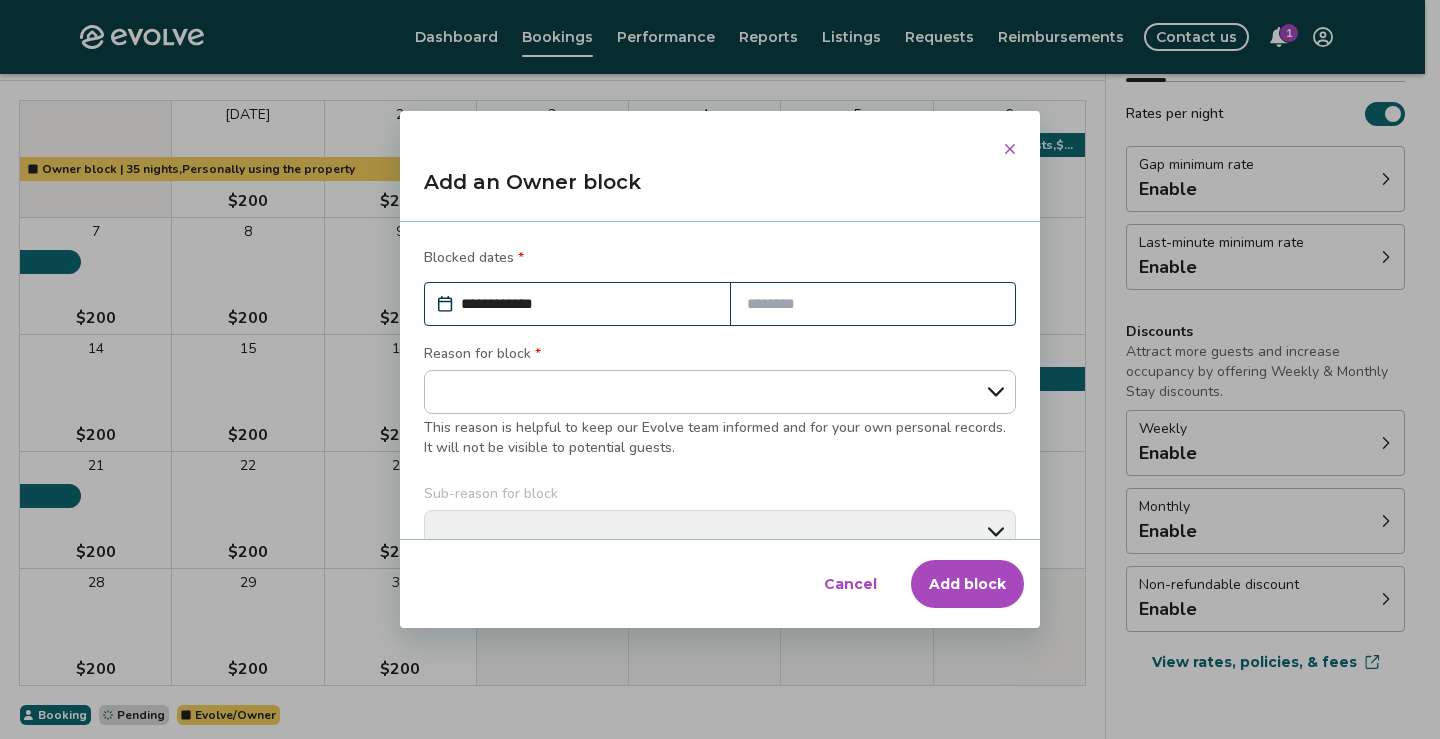 click at bounding box center (873, 304) 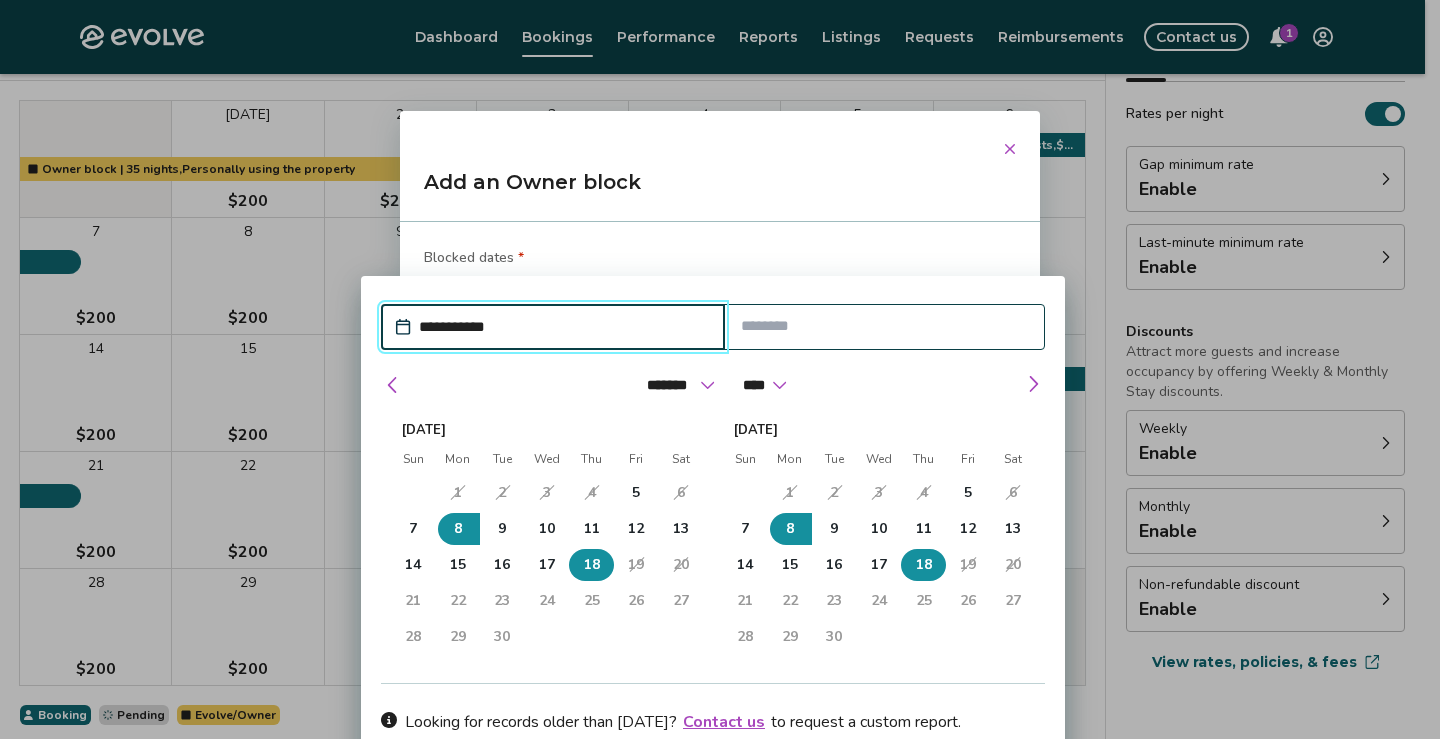 click on "18" at bounding box center (924, 565) 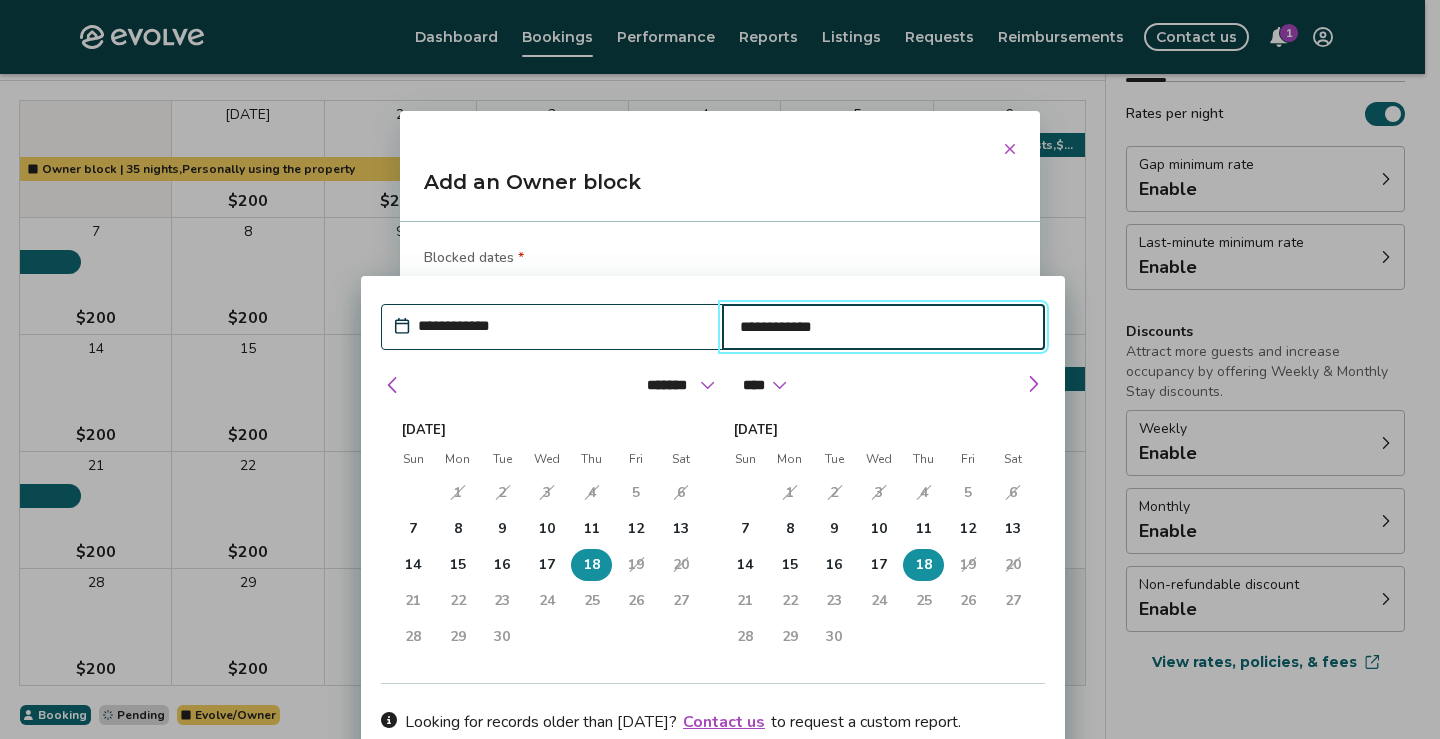 type on "*" 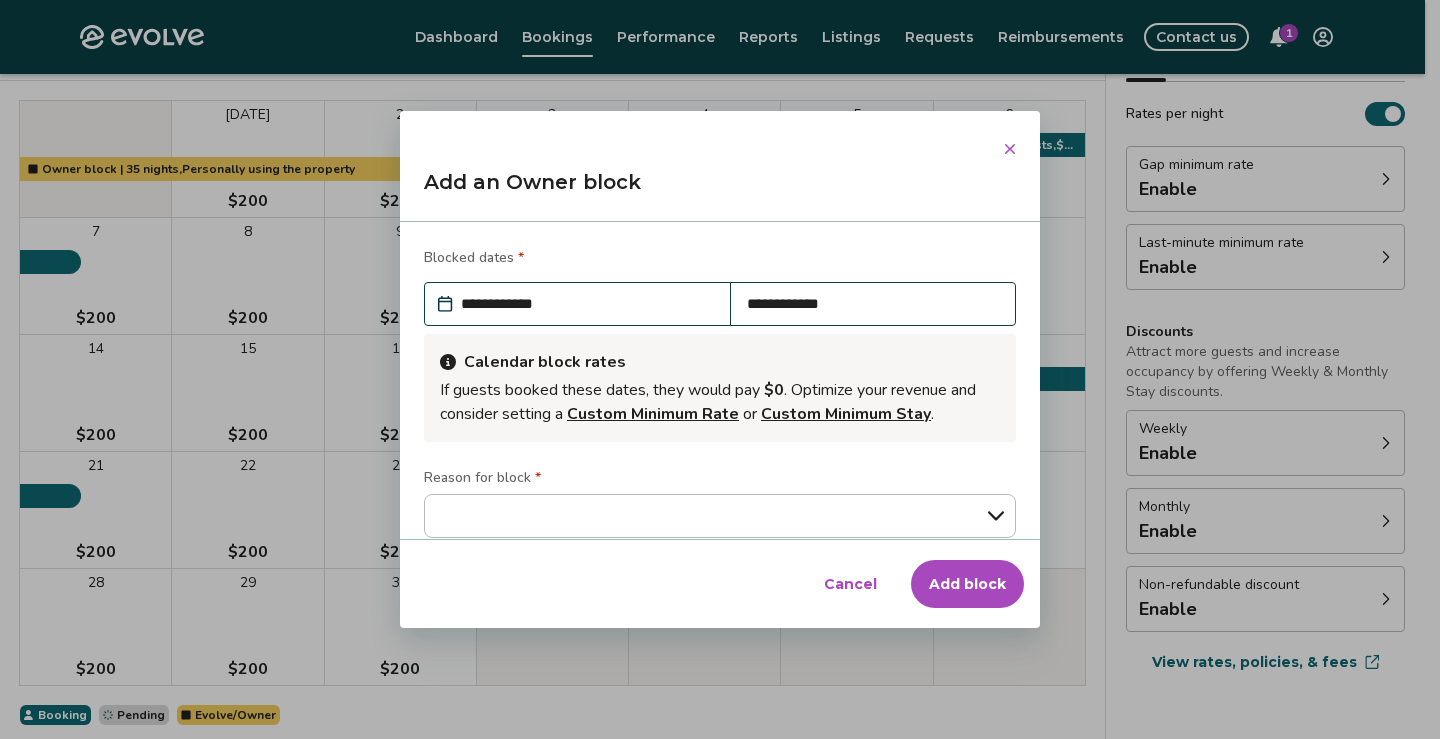 click on "Add an Owner block" at bounding box center [720, 190] 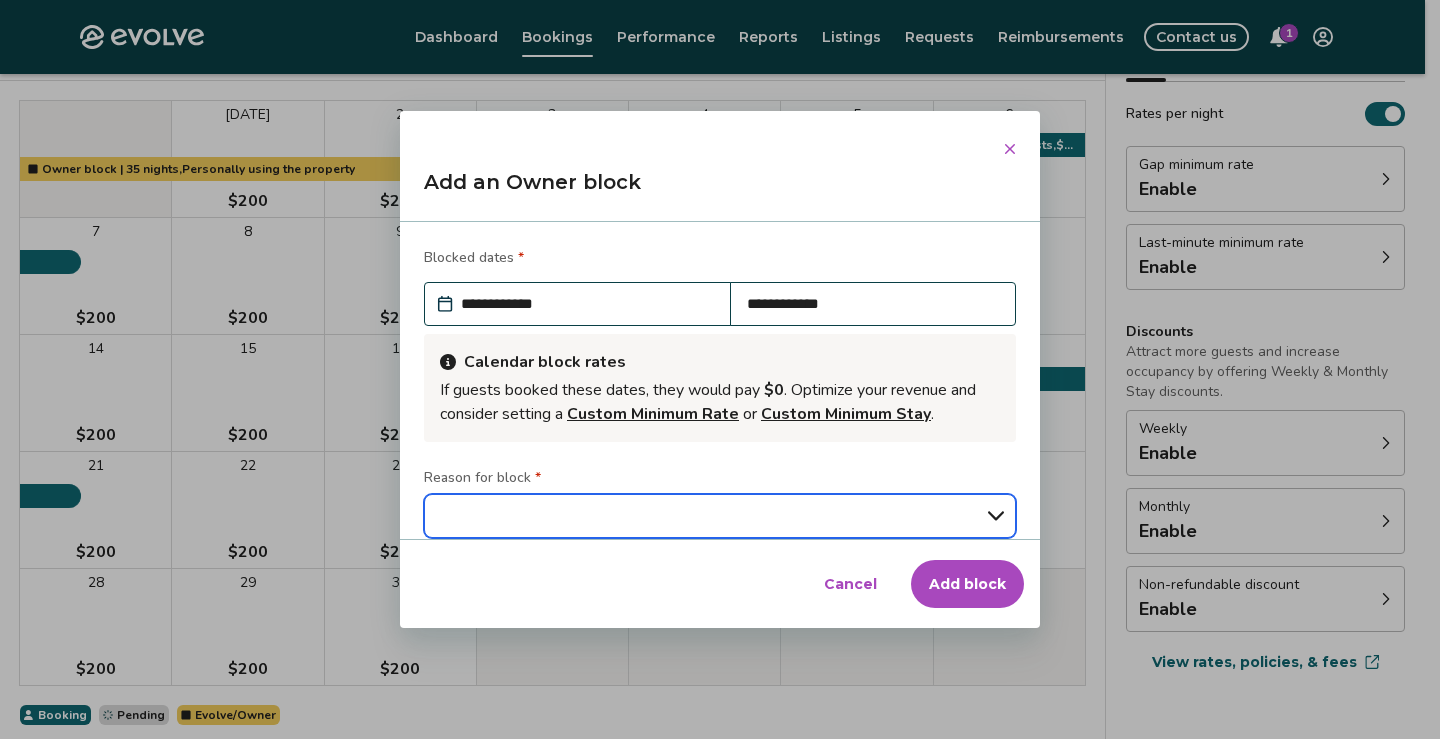 click on "**********" at bounding box center [720, 516] 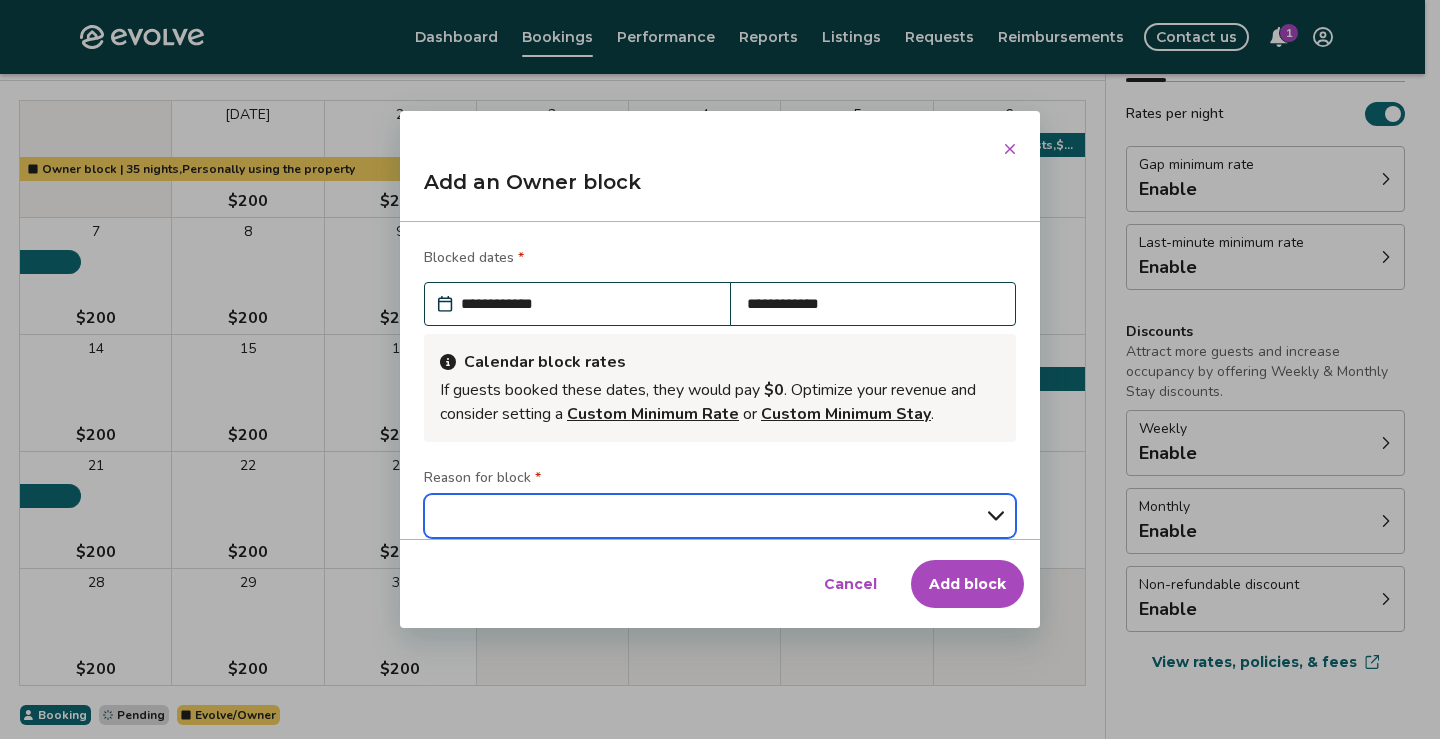 select on "**********" 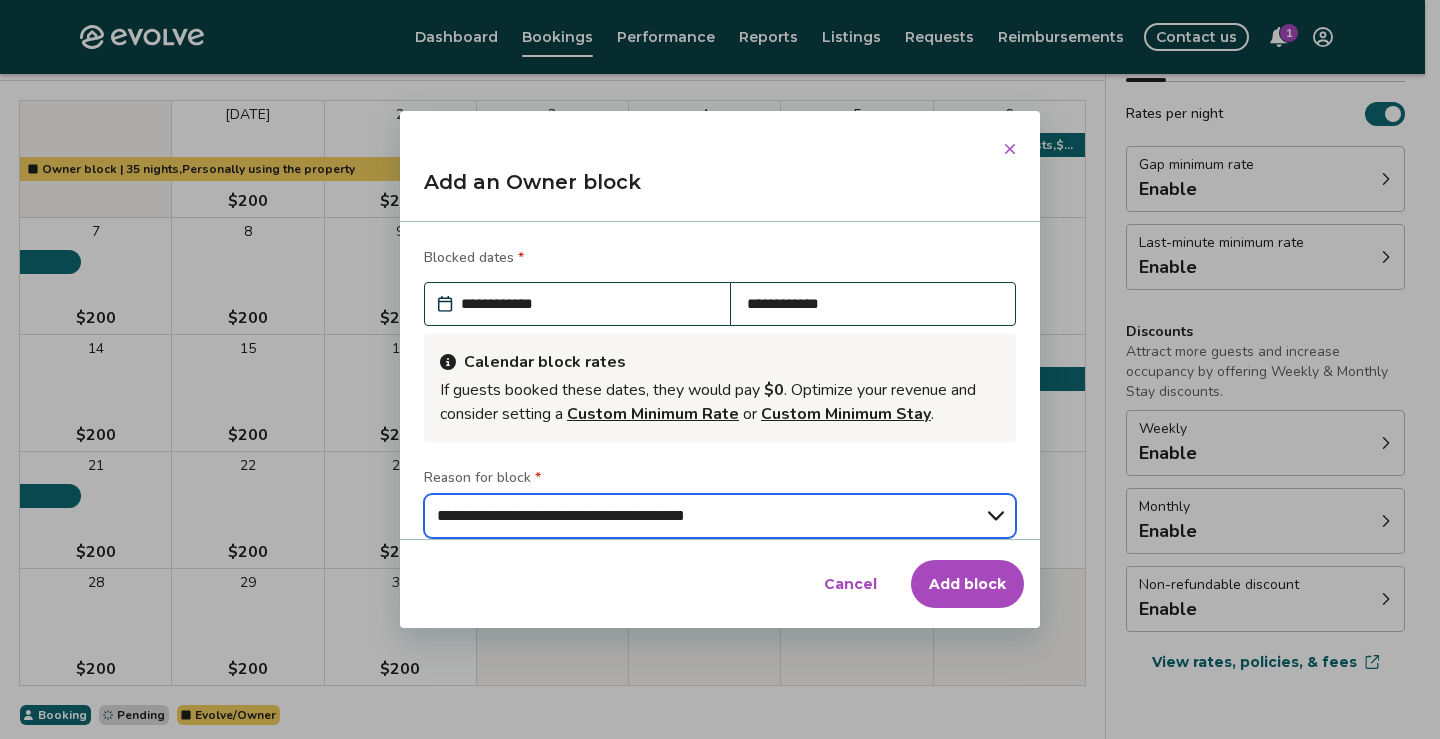 click on "**********" at bounding box center [720, 516] 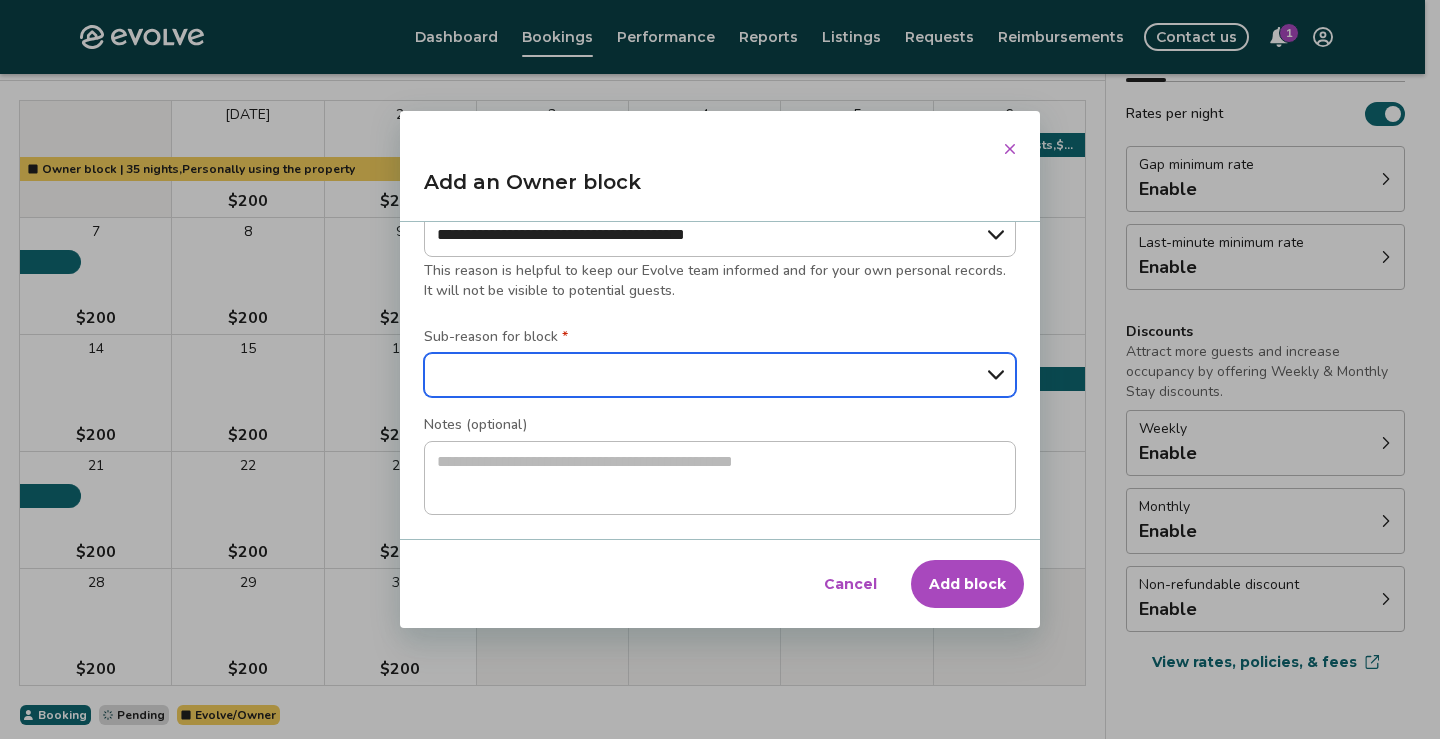 click on "**********" at bounding box center [720, 375] 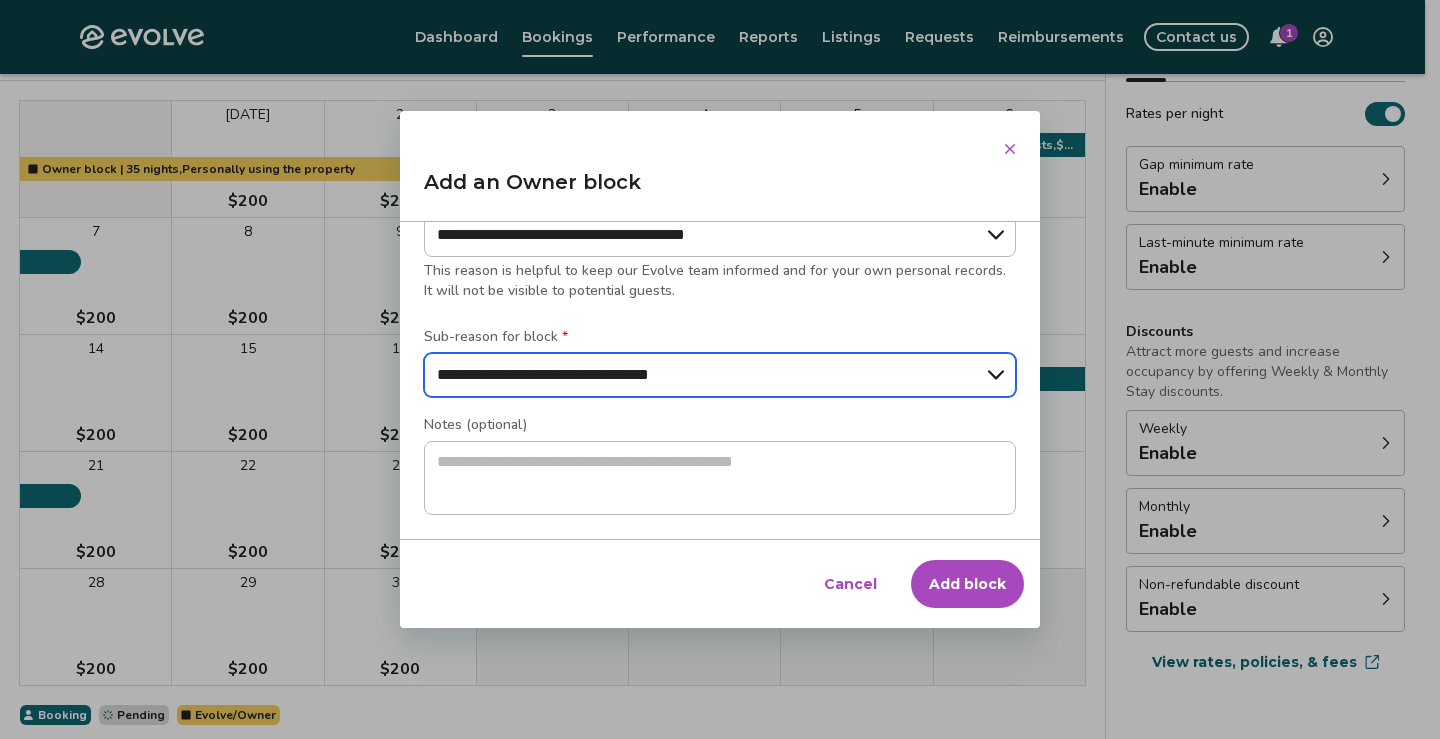 click on "**********" at bounding box center (720, 375) 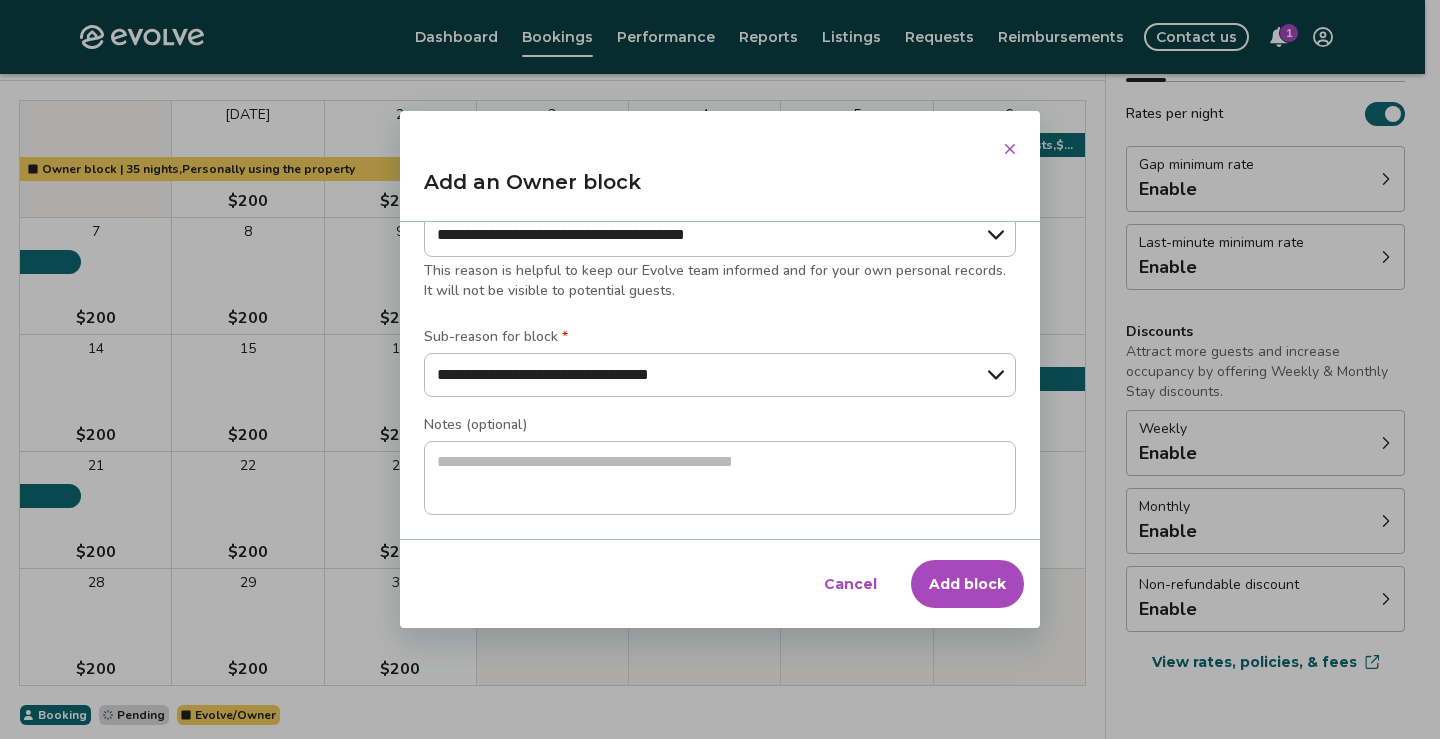 click on "**********" at bounding box center [720, 240] 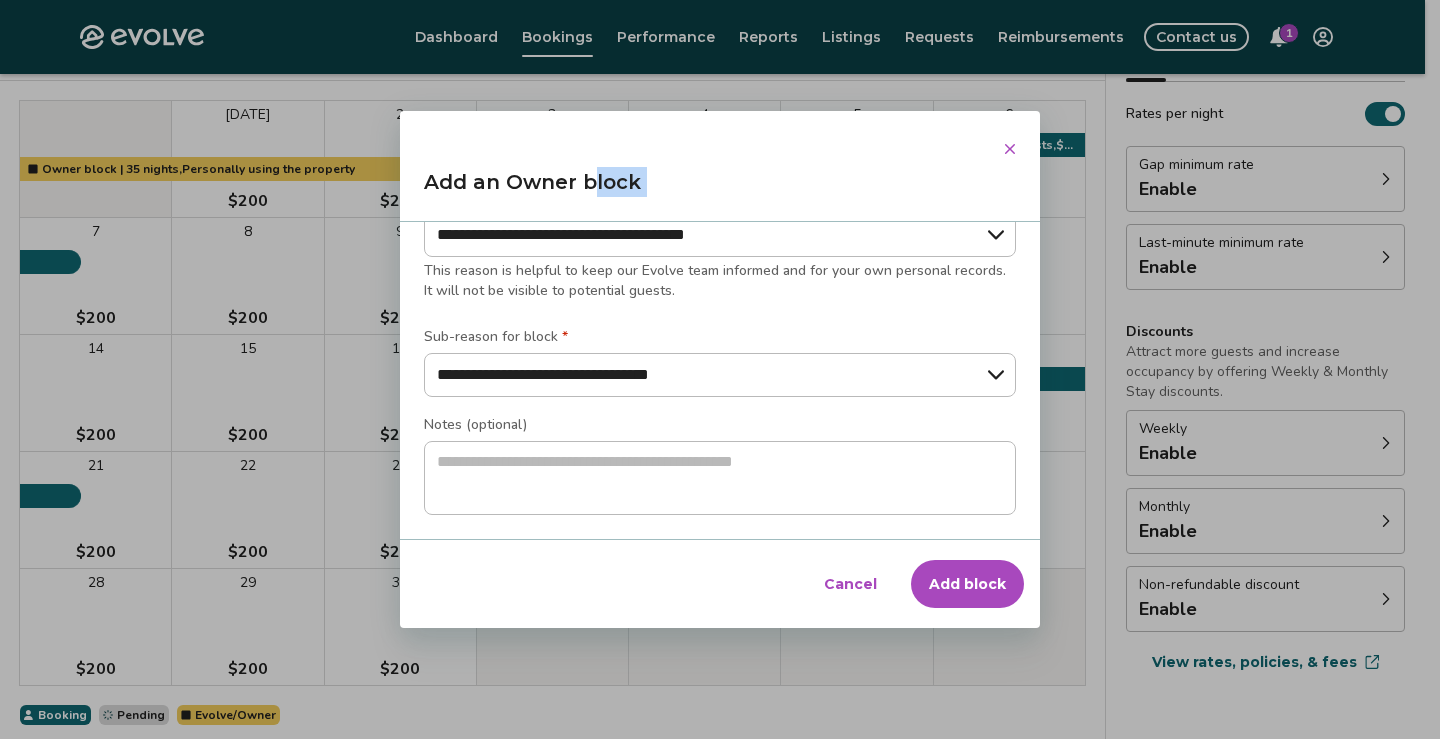 drag, startPoint x: 587, startPoint y: 127, endPoint x: 605, endPoint y: 254, distance: 128.26924 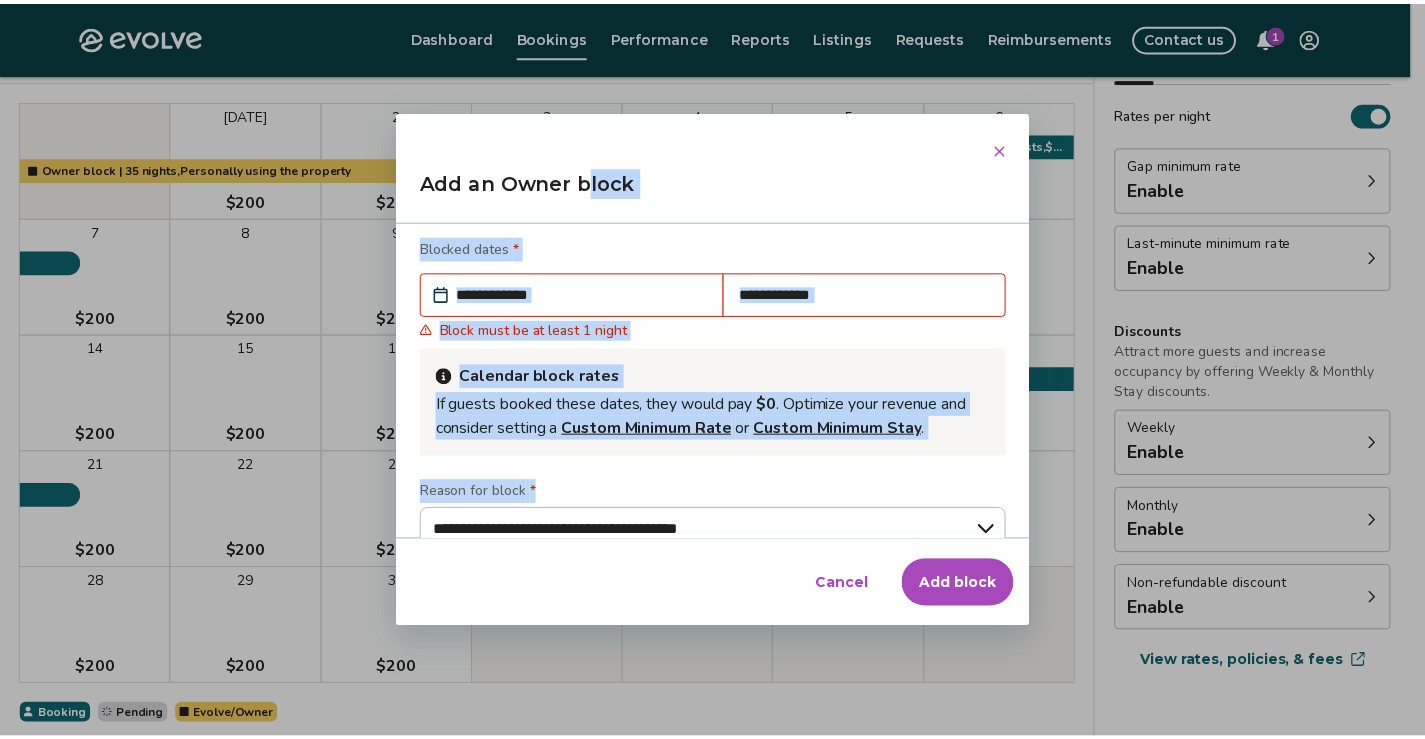 scroll, scrollTop: 5, scrollLeft: 0, axis: vertical 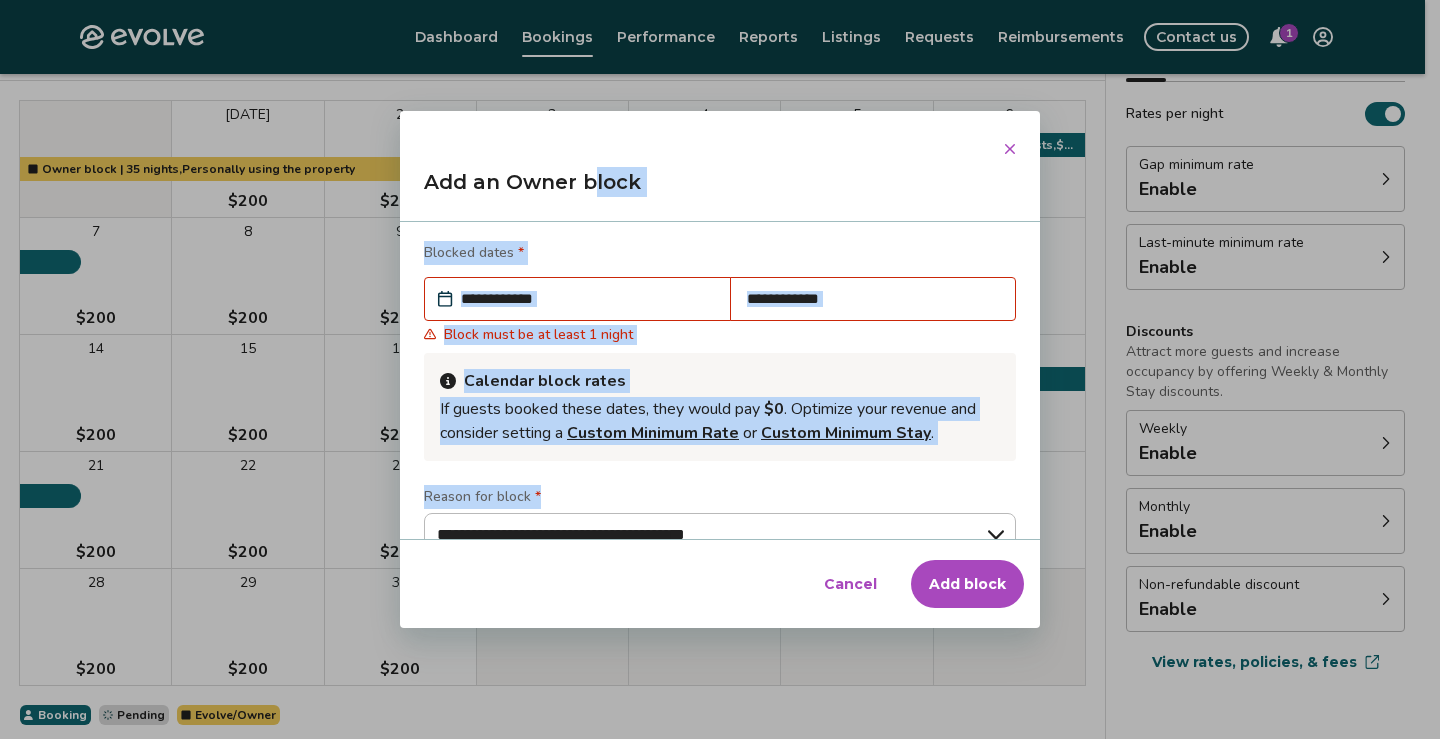 click on "**********" at bounding box center (587, 299) 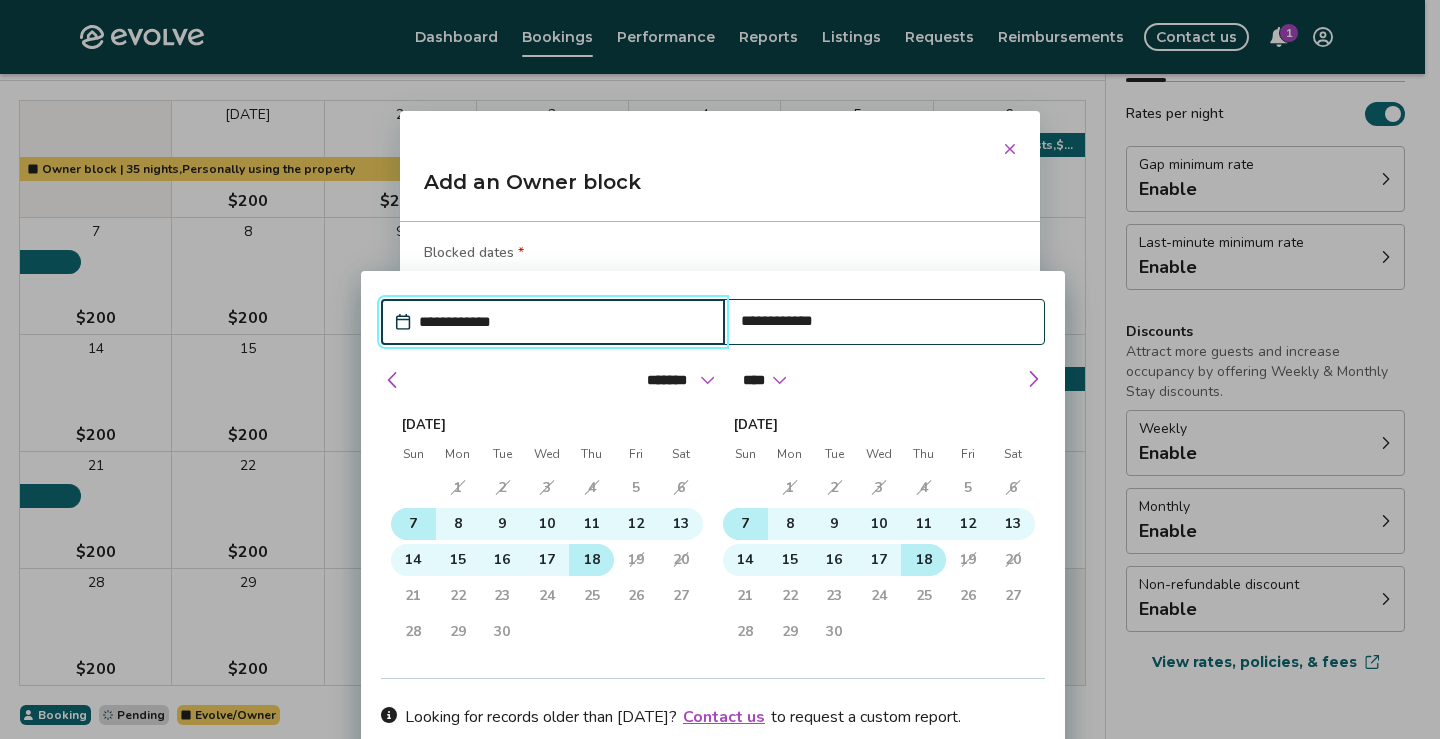 click on "7" at bounding box center (745, 524) 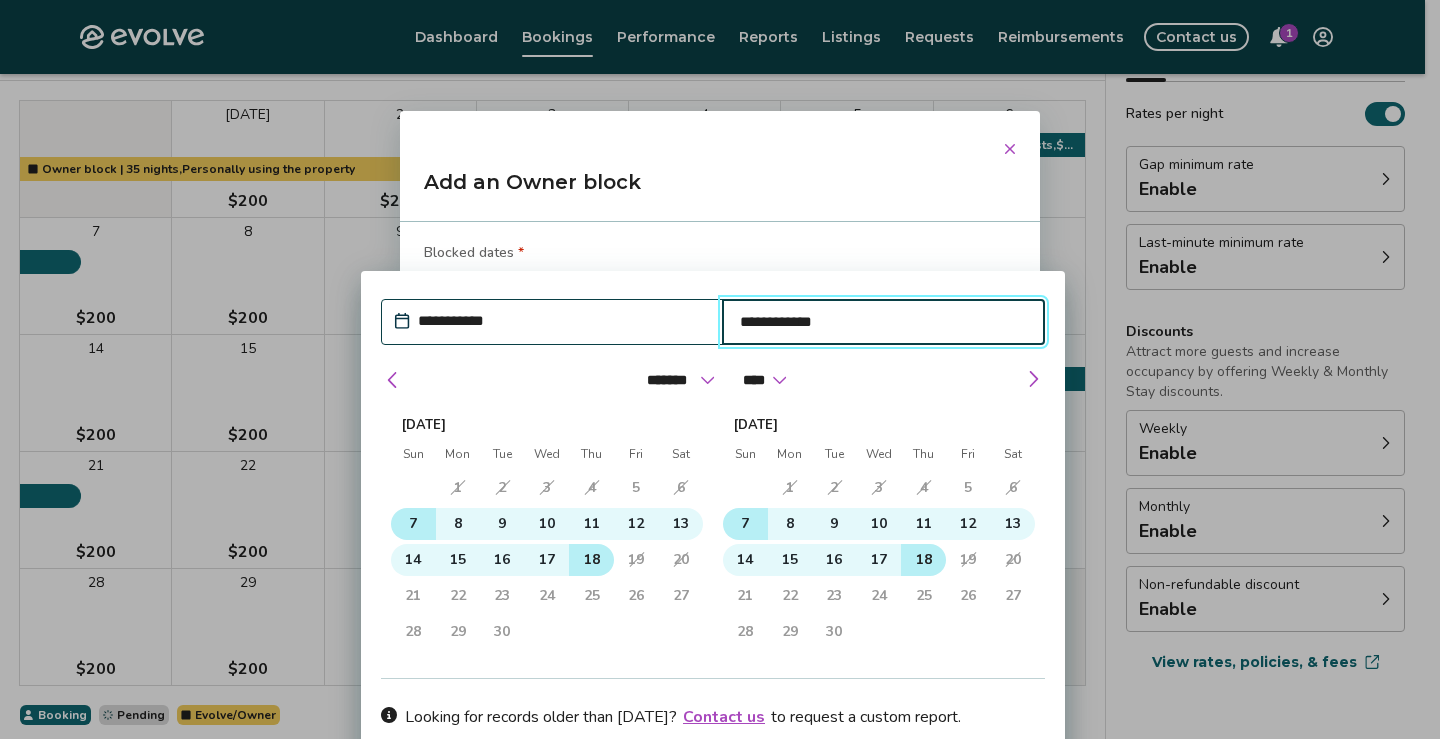 click on "18" at bounding box center (924, 560) 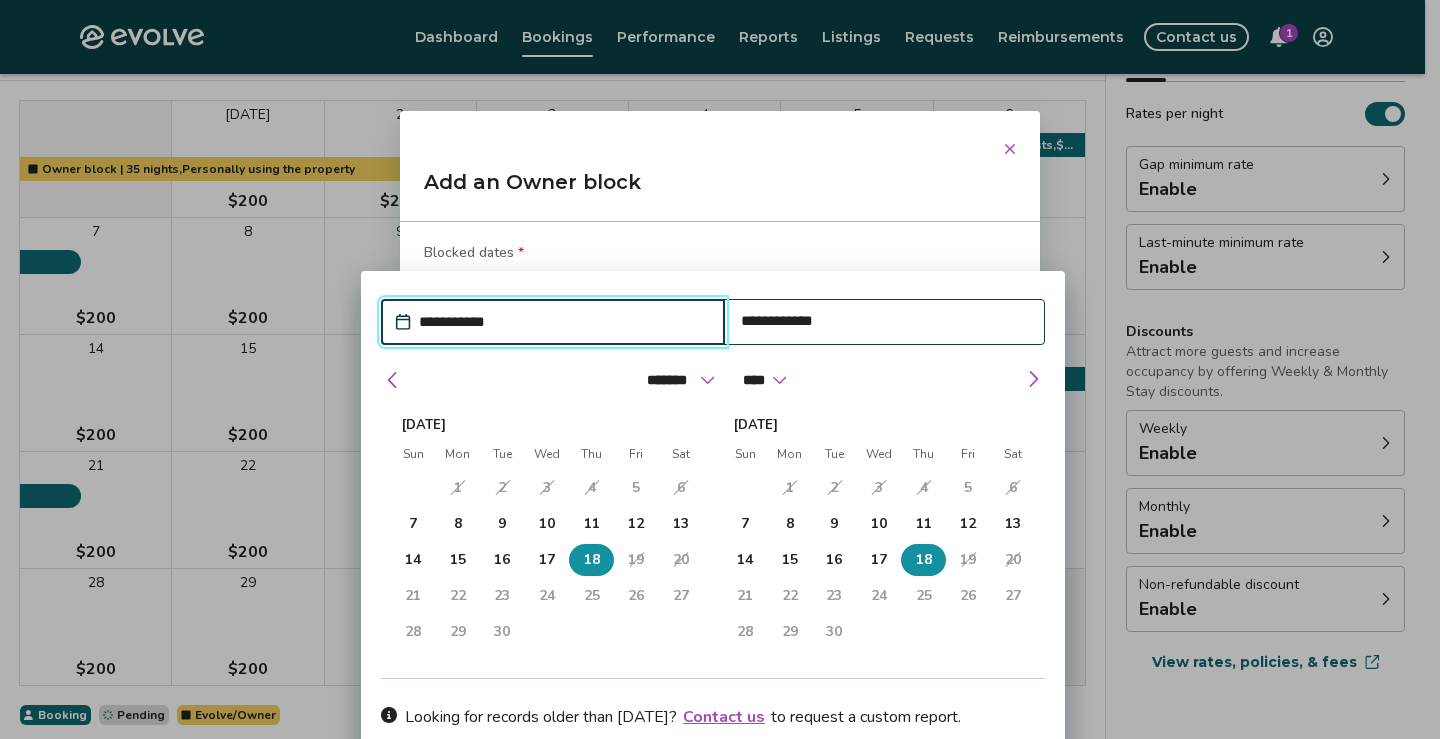 click on "18" at bounding box center (591, 560) 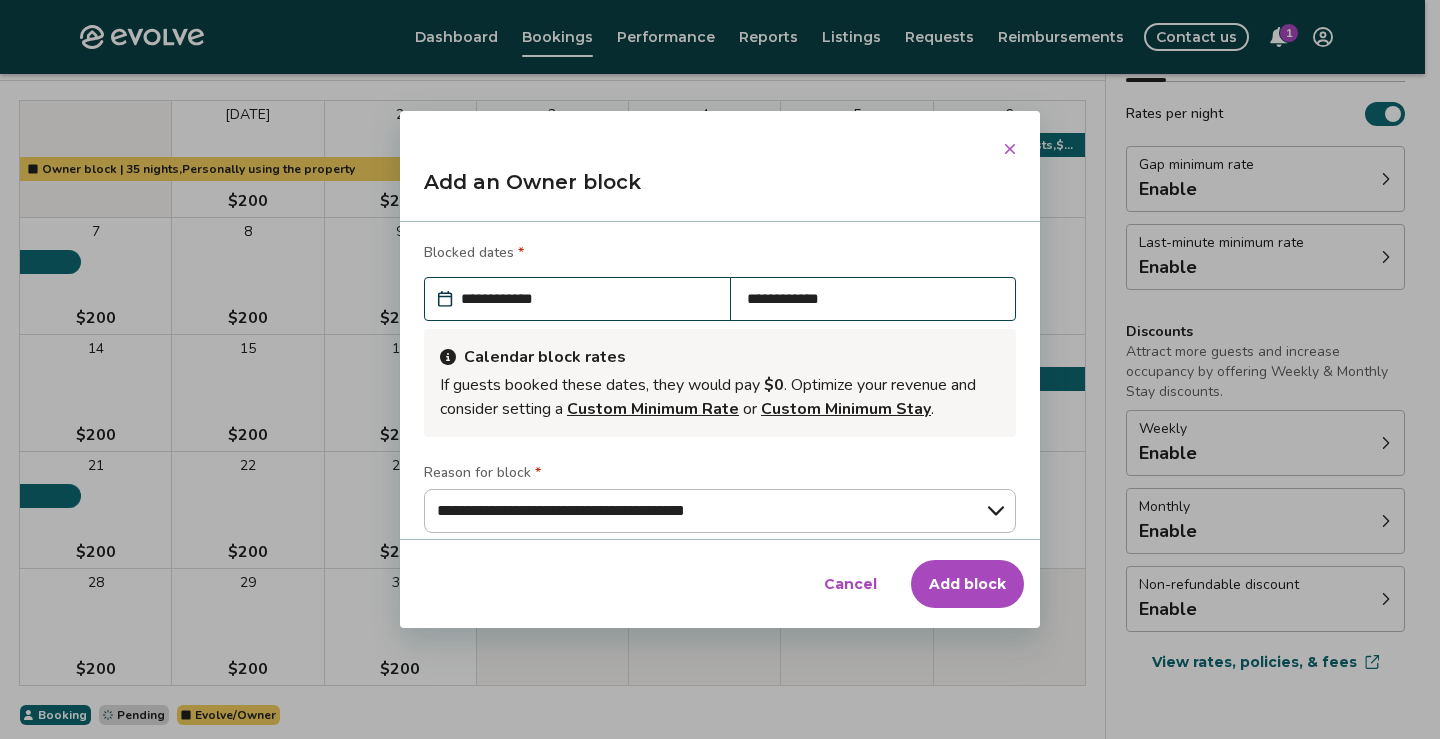 click on "**********" at bounding box center (720, 380) 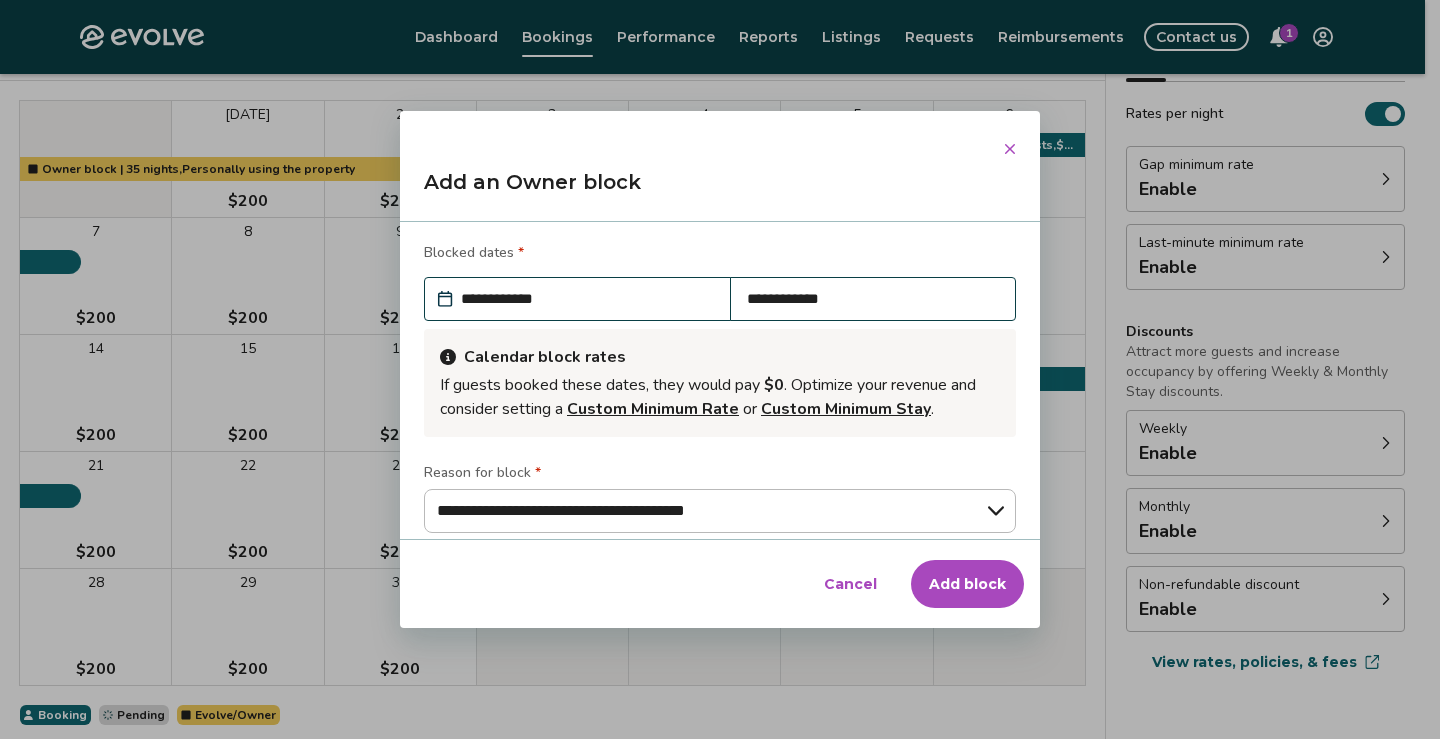click on "**********" at bounding box center [873, 299] 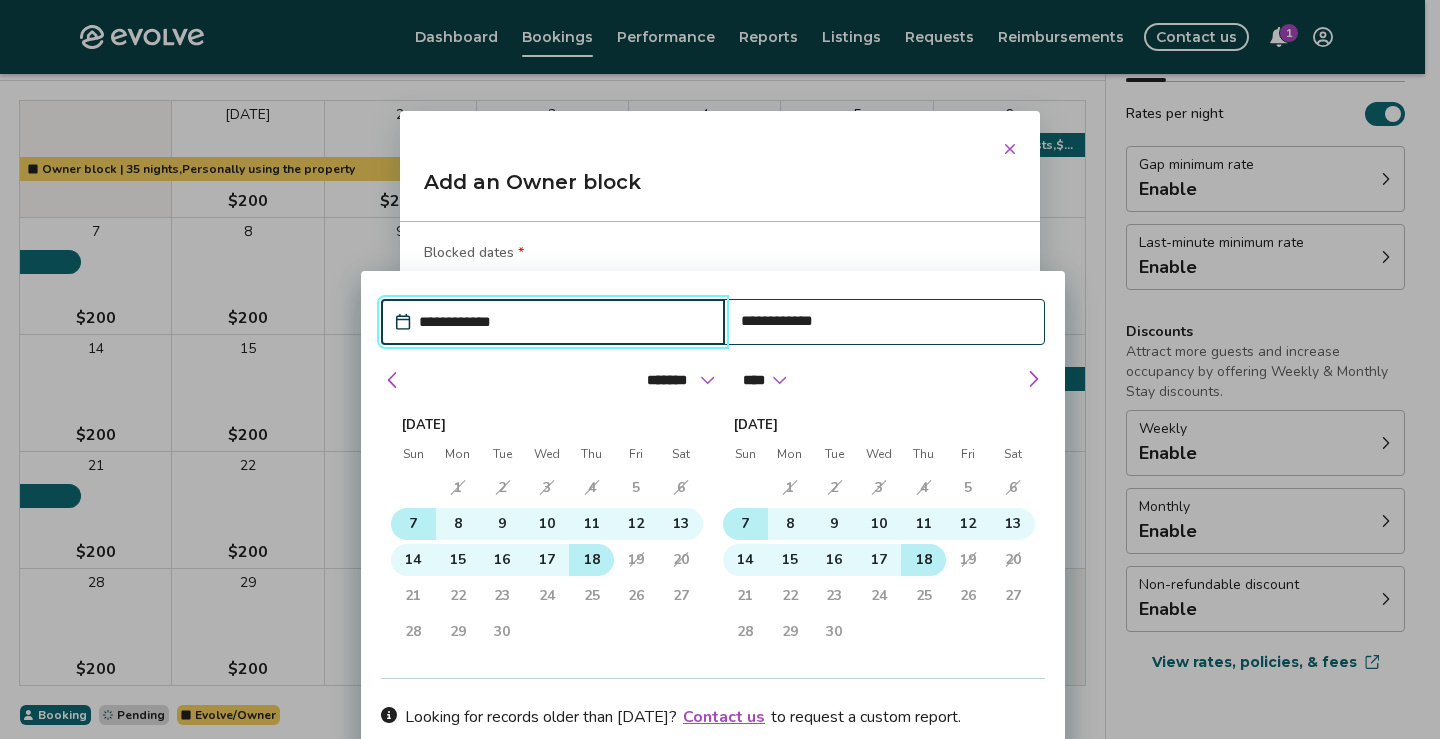 click on "7" at bounding box center [413, 524] 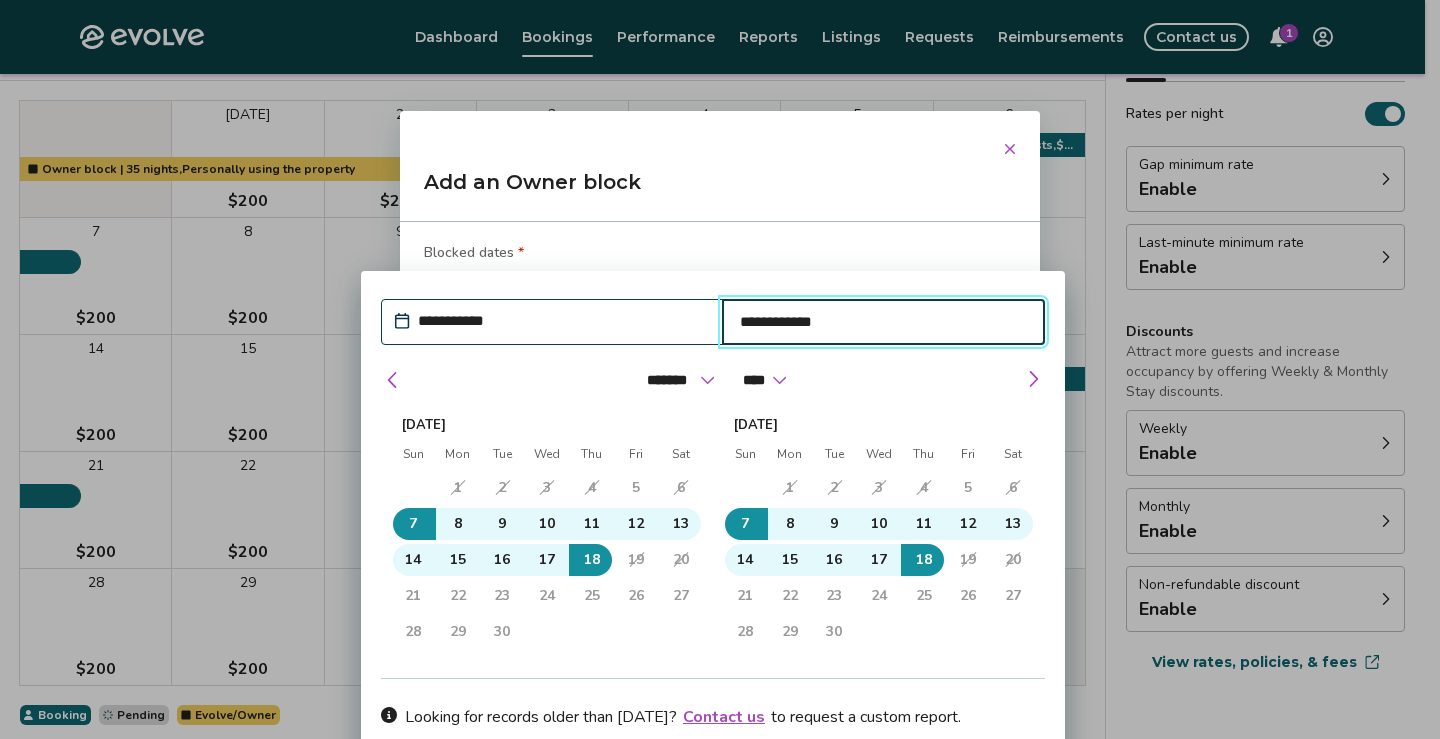 click on "Add an Owner block" at bounding box center (720, 190) 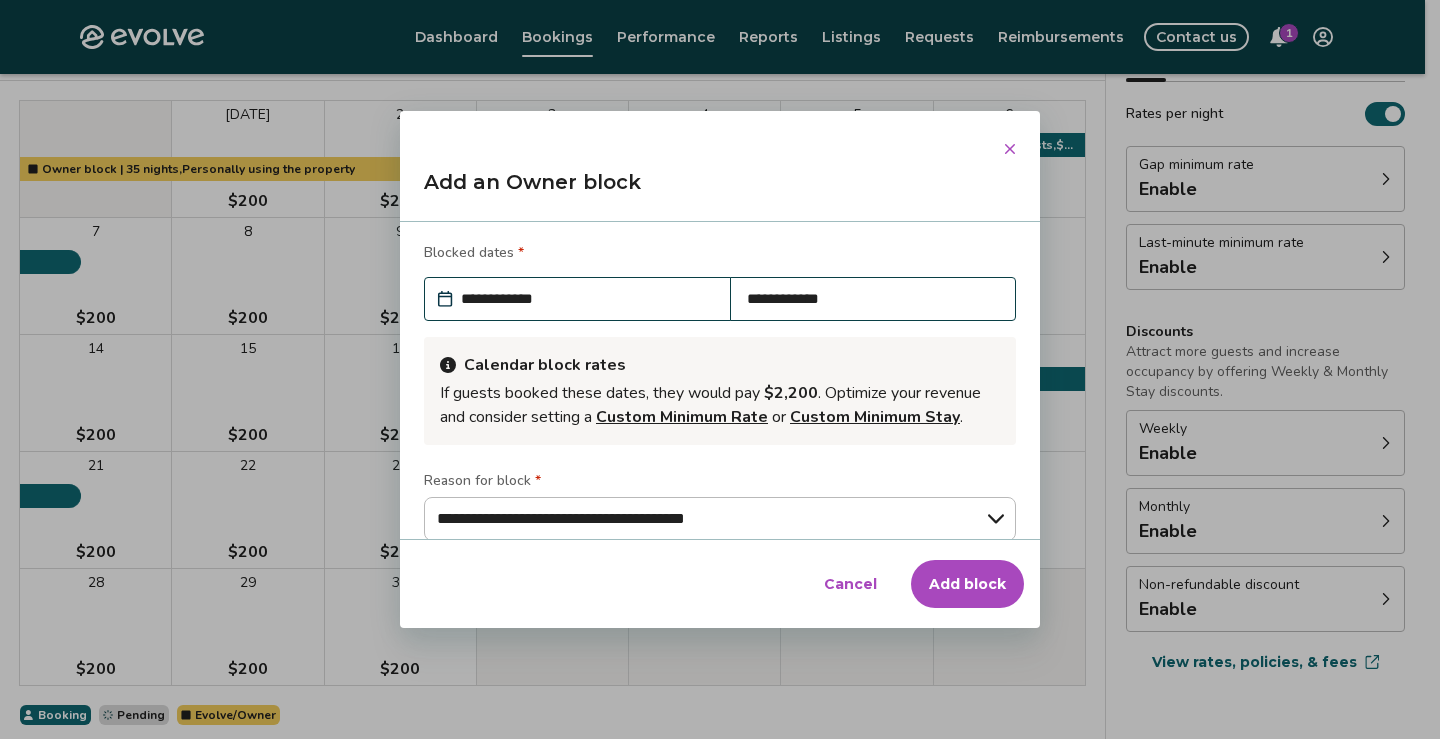 click on "Add block" at bounding box center [967, 584] 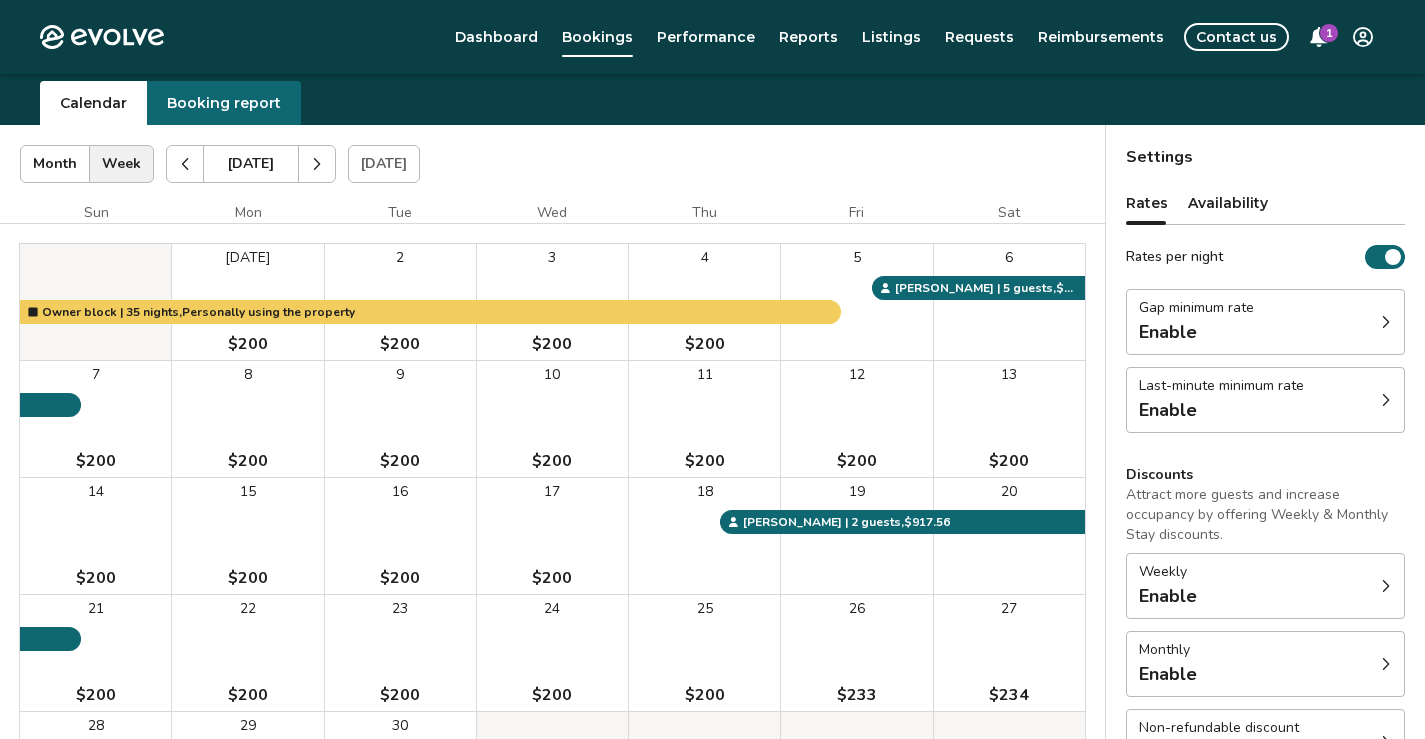 scroll, scrollTop: 0, scrollLeft: 0, axis: both 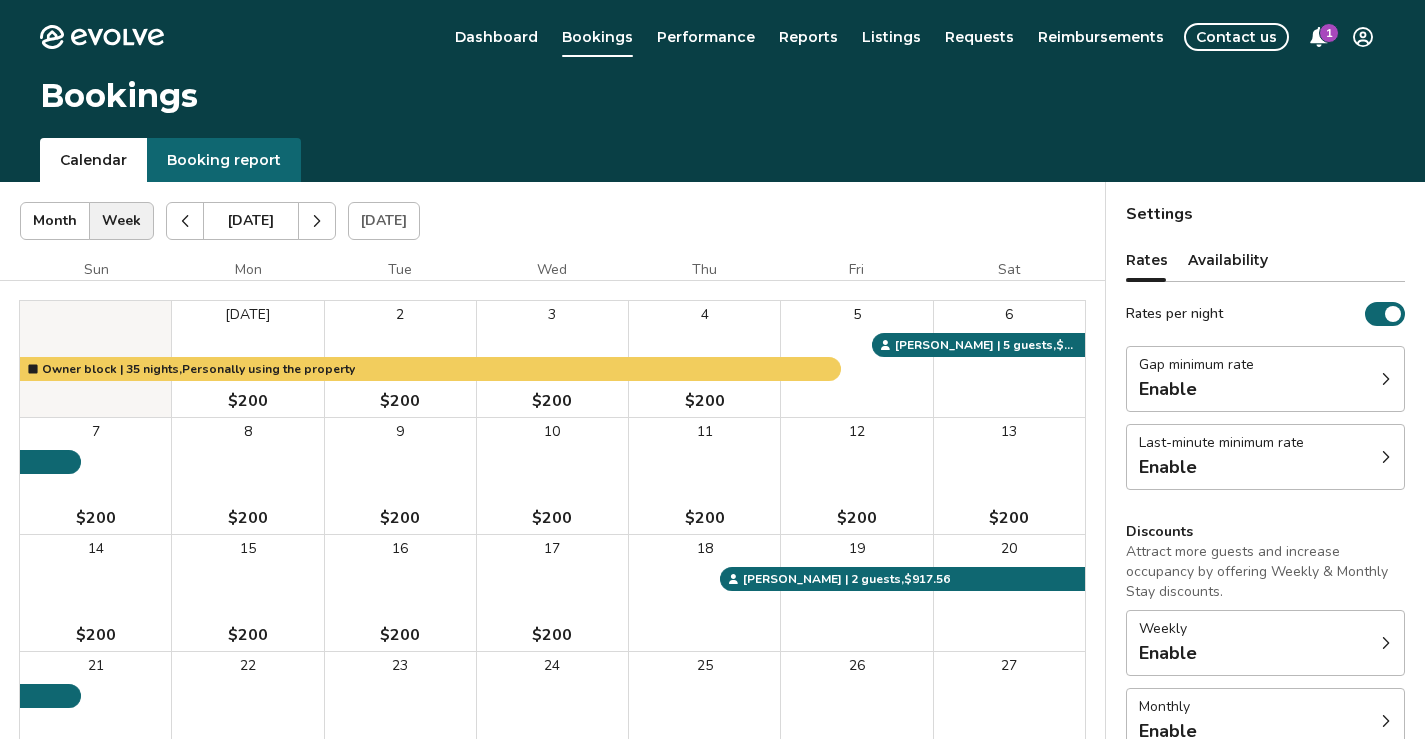 click at bounding box center (317, 221) 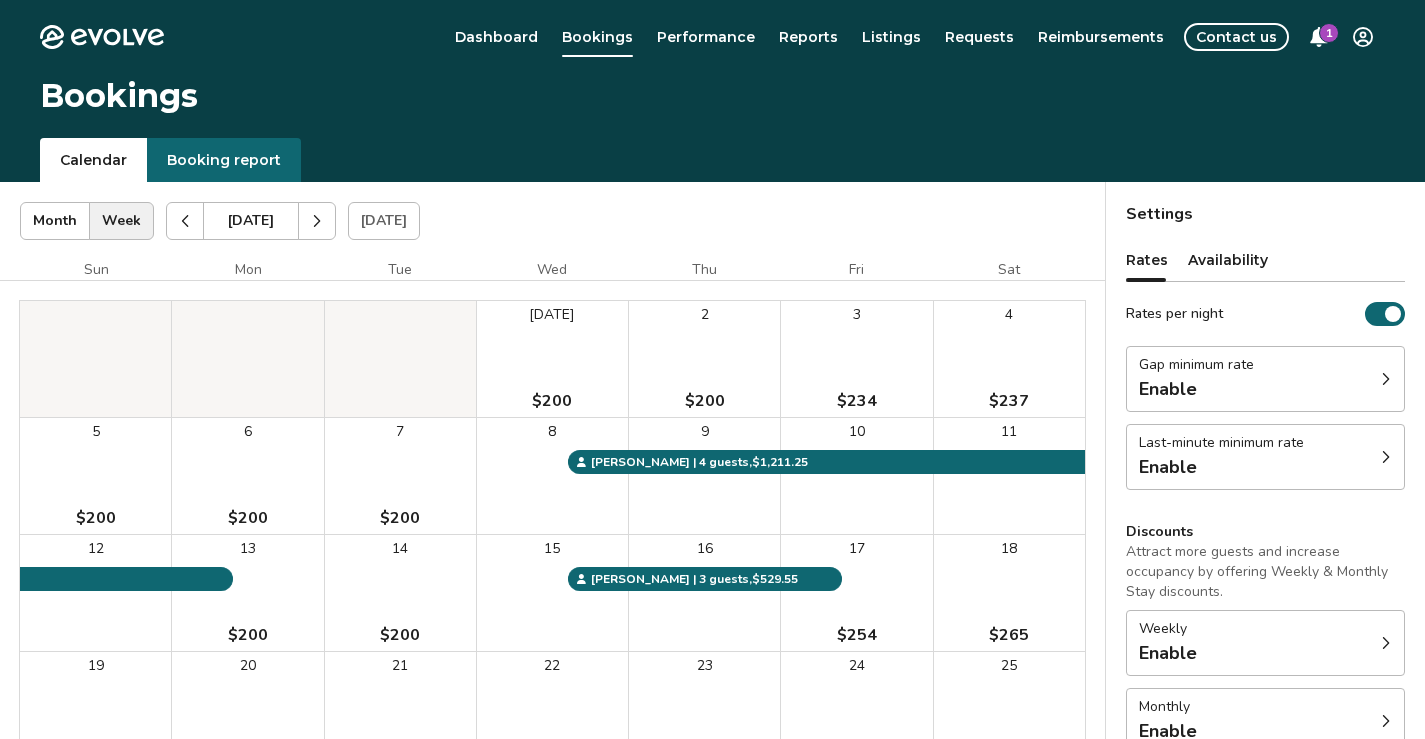 click on "[DATE] $200" at bounding box center [552, 359] 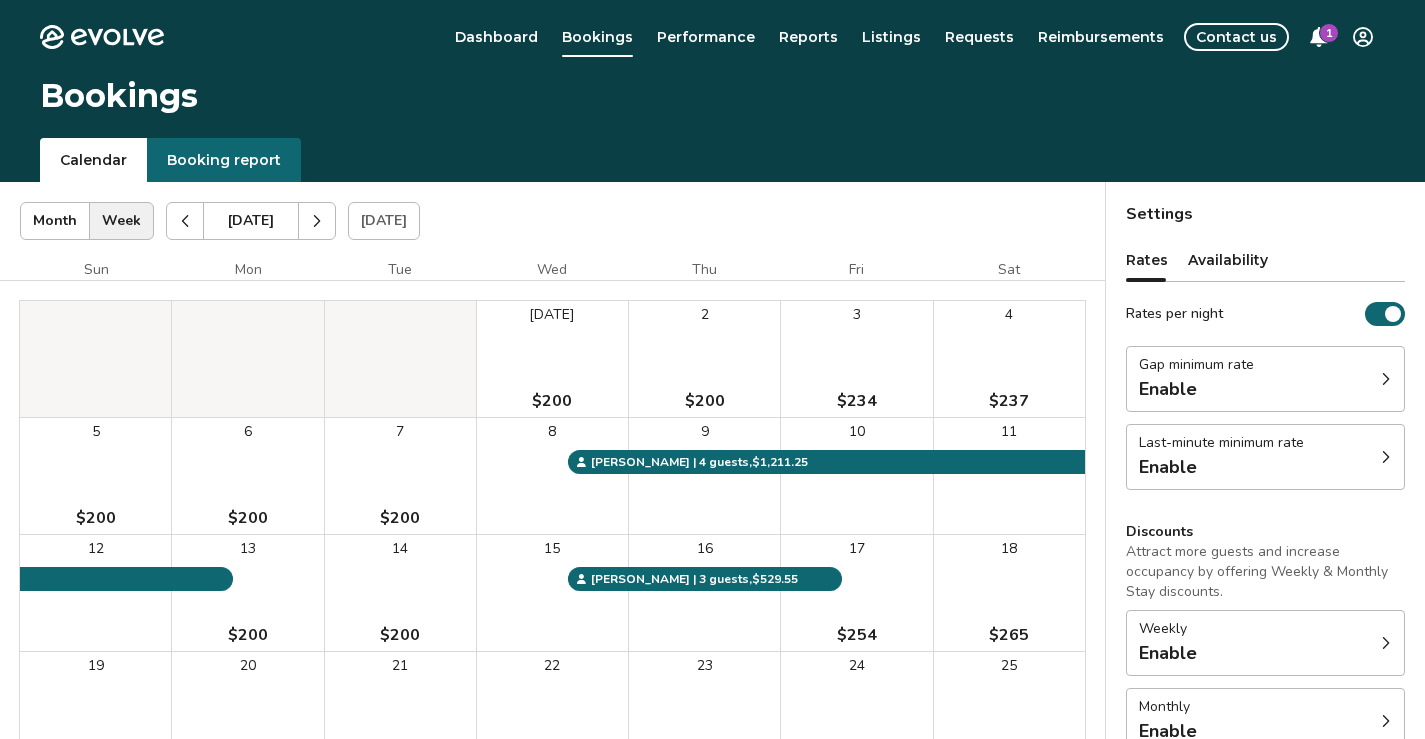 click 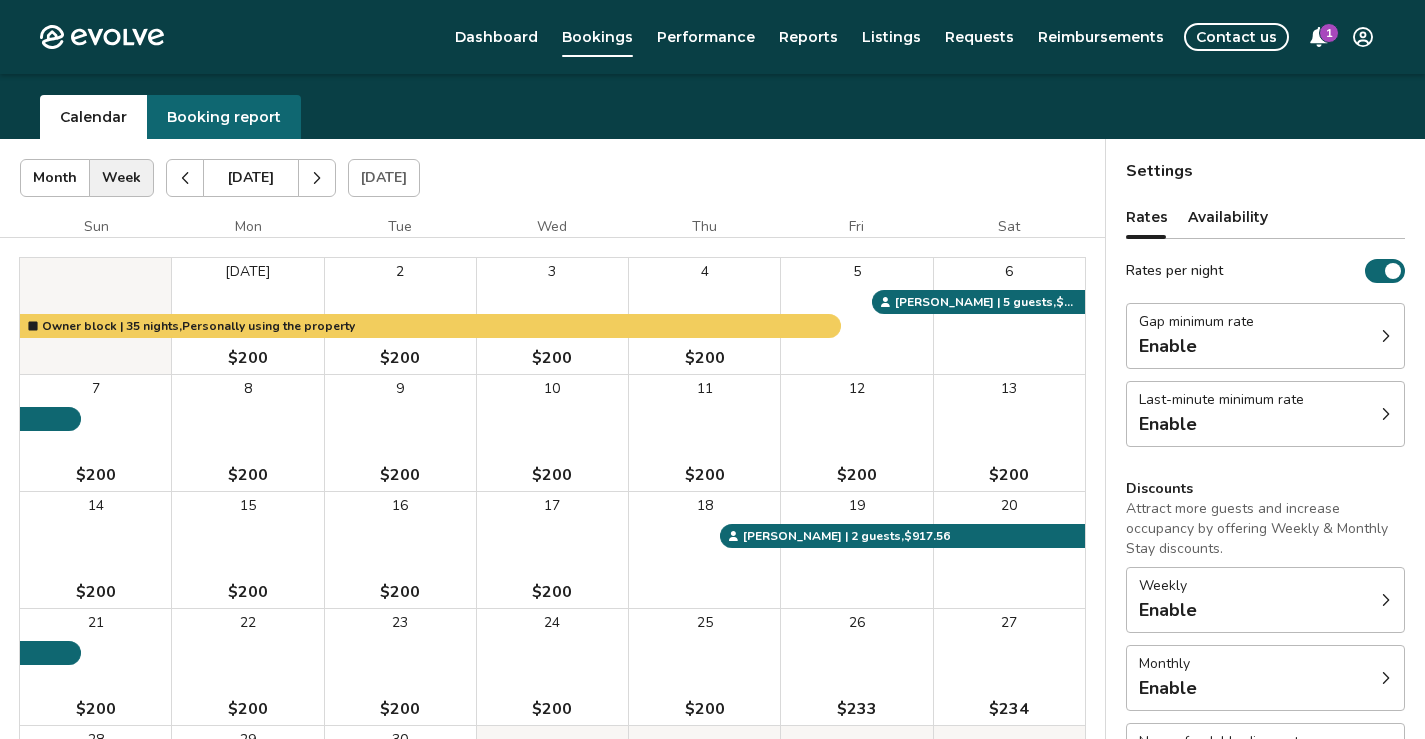 scroll, scrollTop: 0, scrollLeft: 0, axis: both 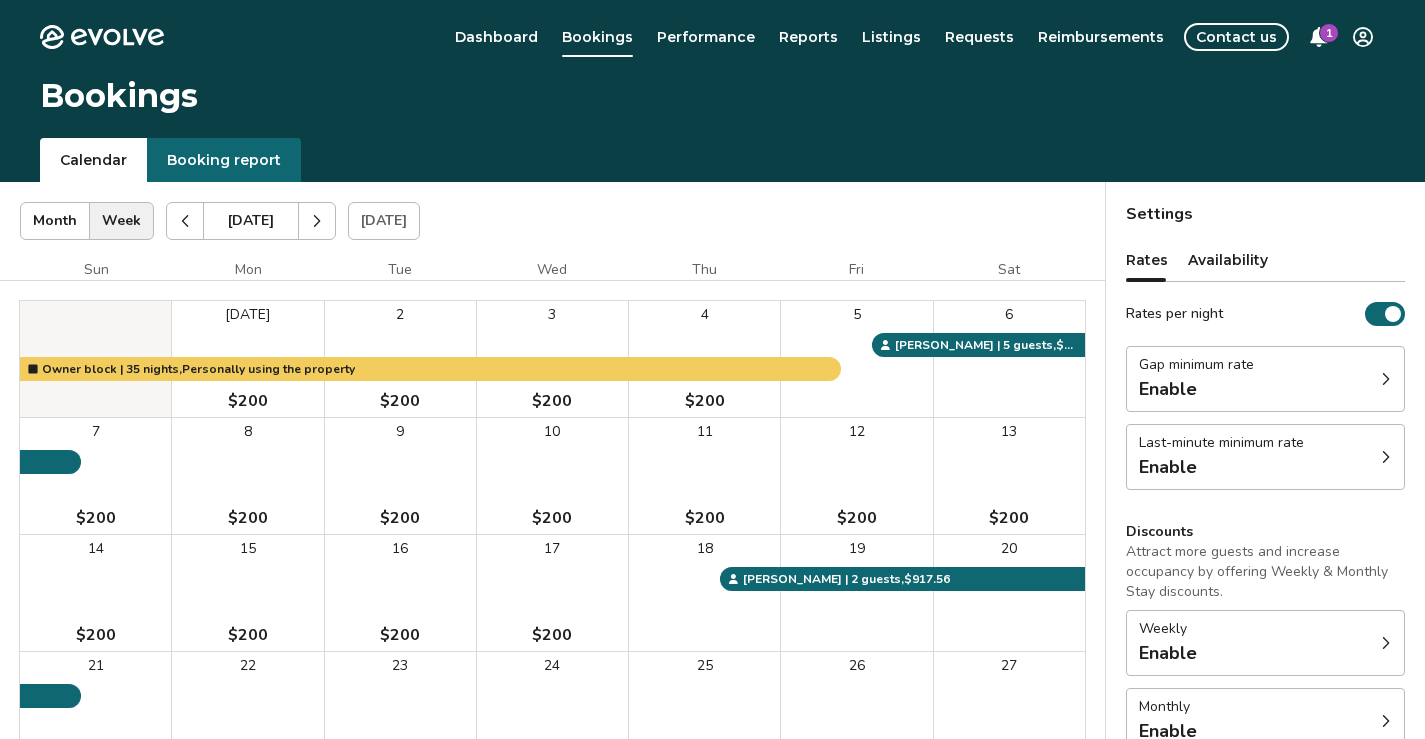 click 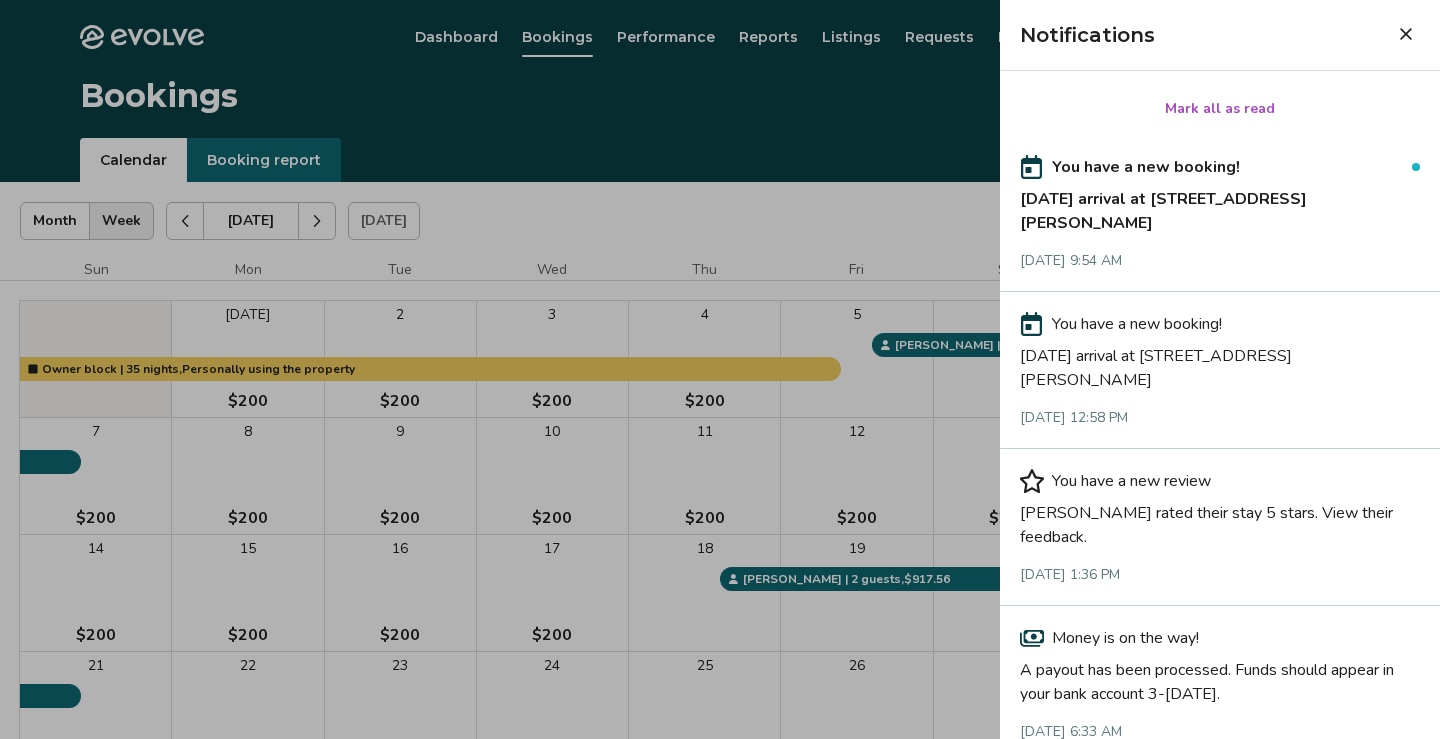 click on "[DATE] arrival at [STREET_ADDRESS][PERSON_NAME]" at bounding box center (1220, 207) 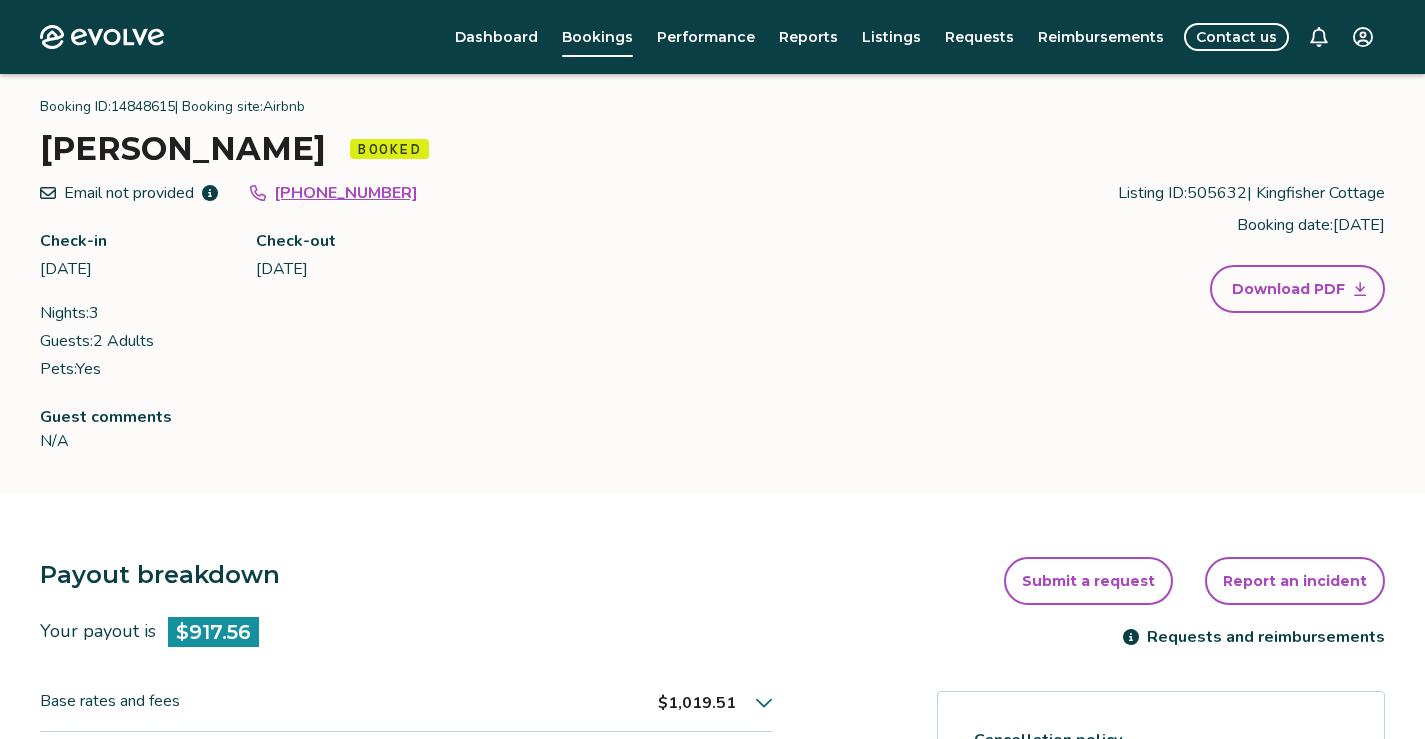 scroll, scrollTop: 0, scrollLeft: 0, axis: both 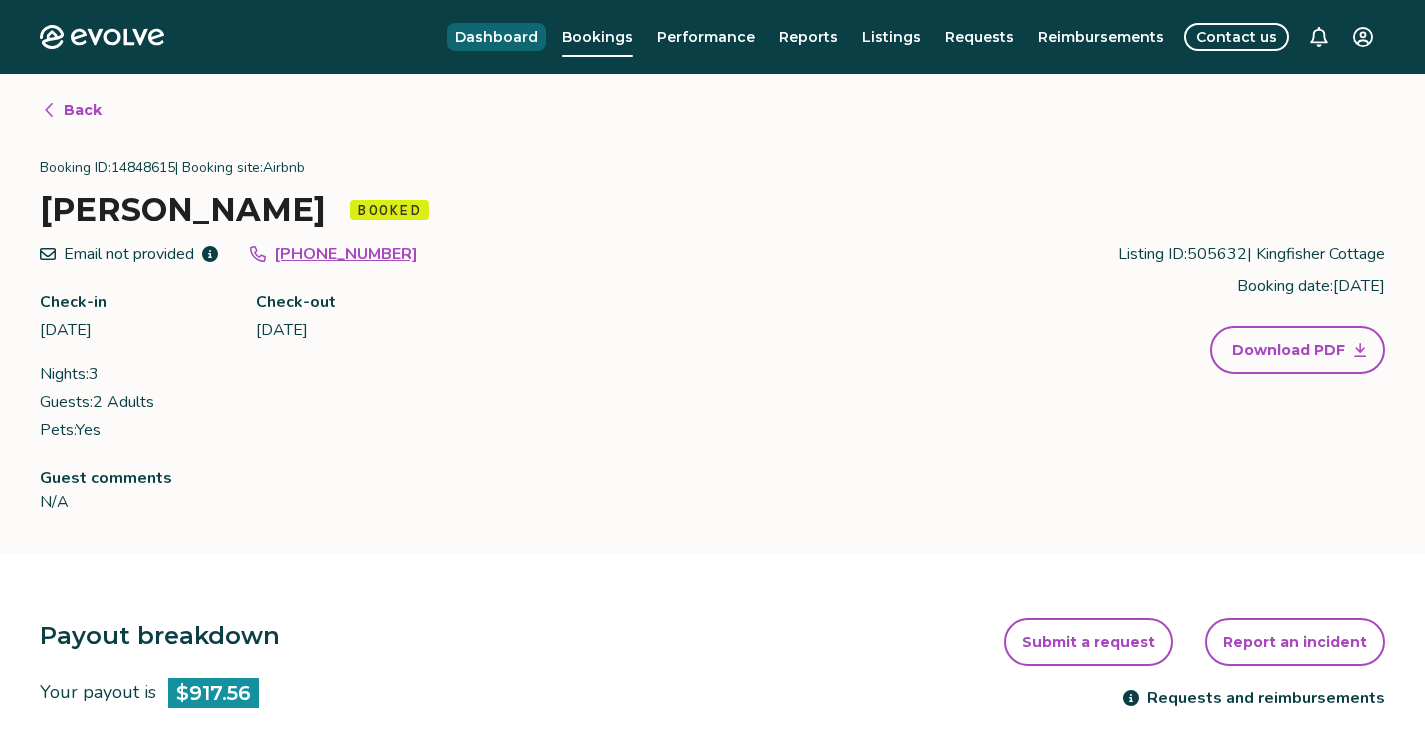 click on "Dashboard" at bounding box center (496, 37) 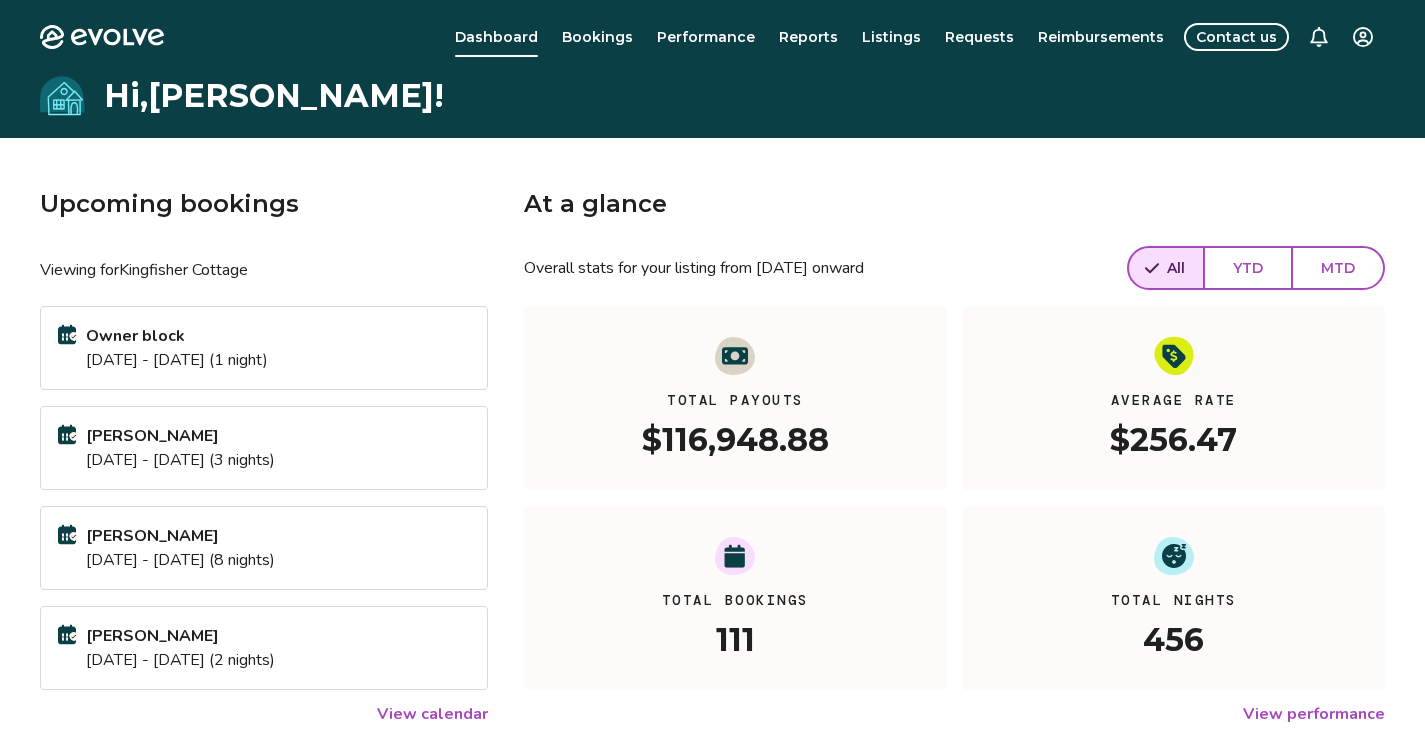 click on "View calendar" at bounding box center [432, 714] 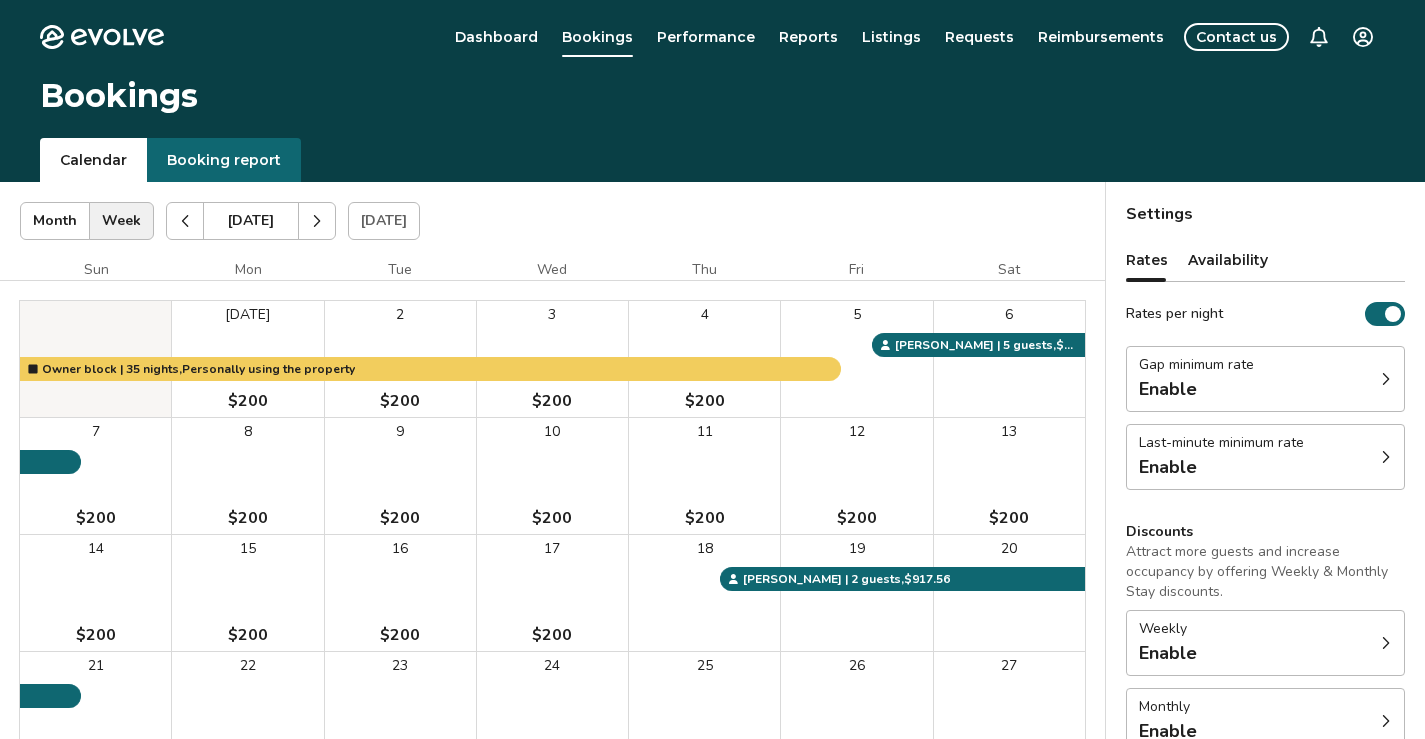 click on "8 $200" at bounding box center (247, 476) 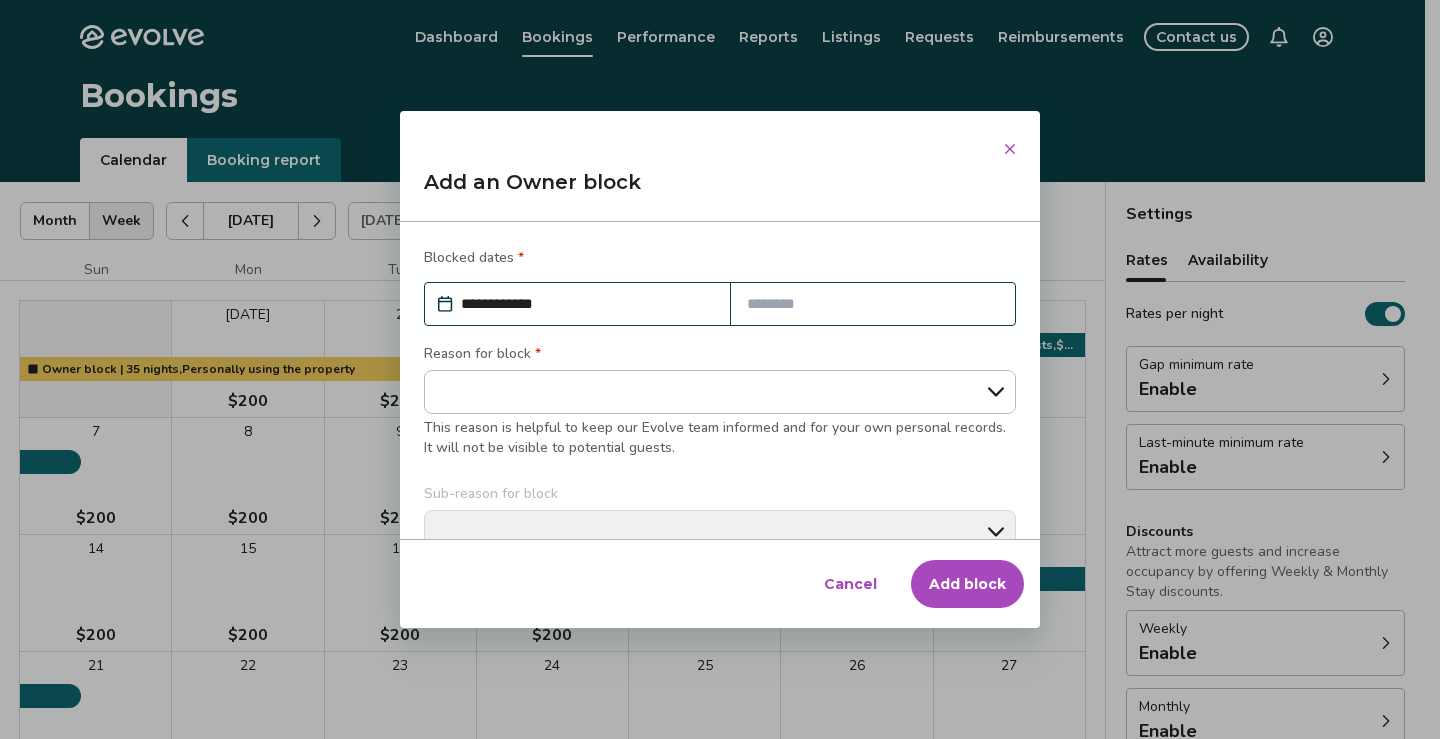 click at bounding box center [873, 304] 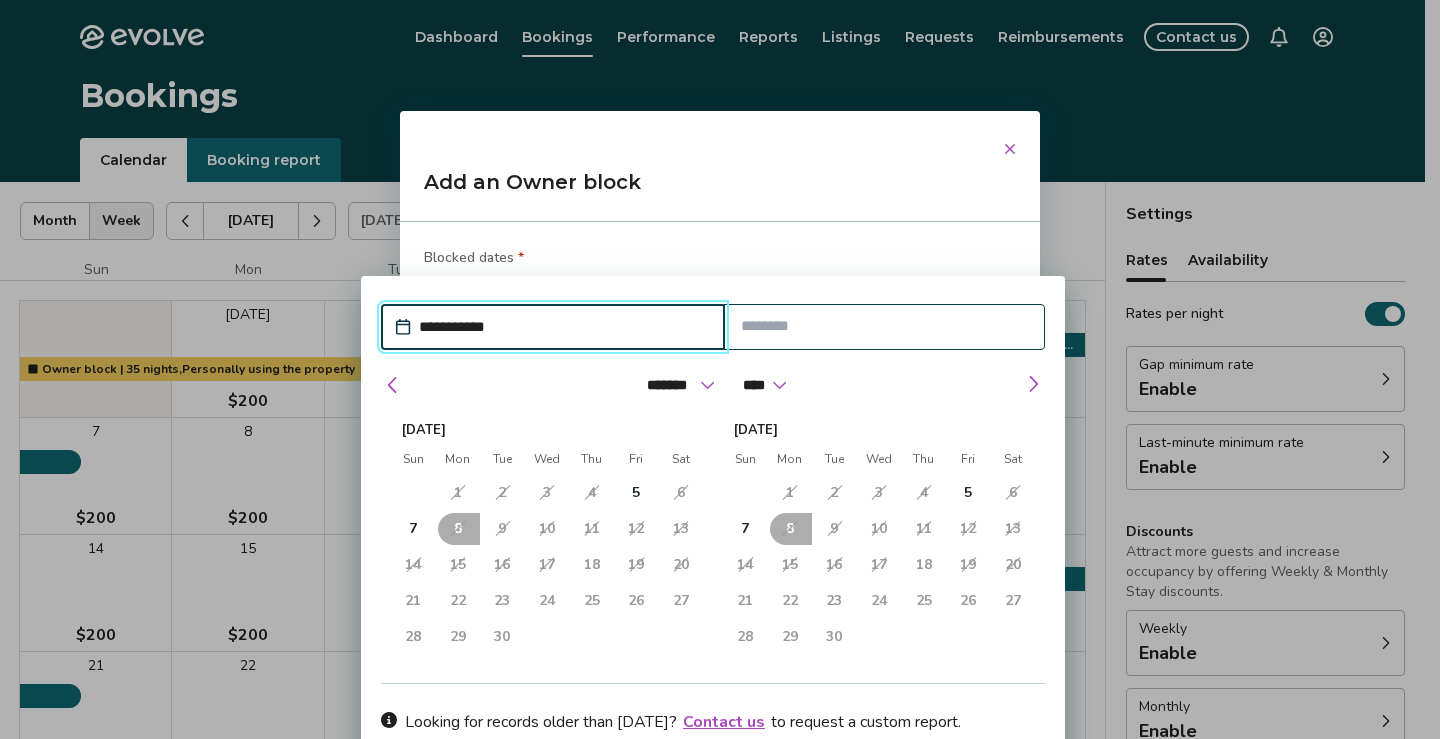 click on "21" at bounding box center [413, 601] 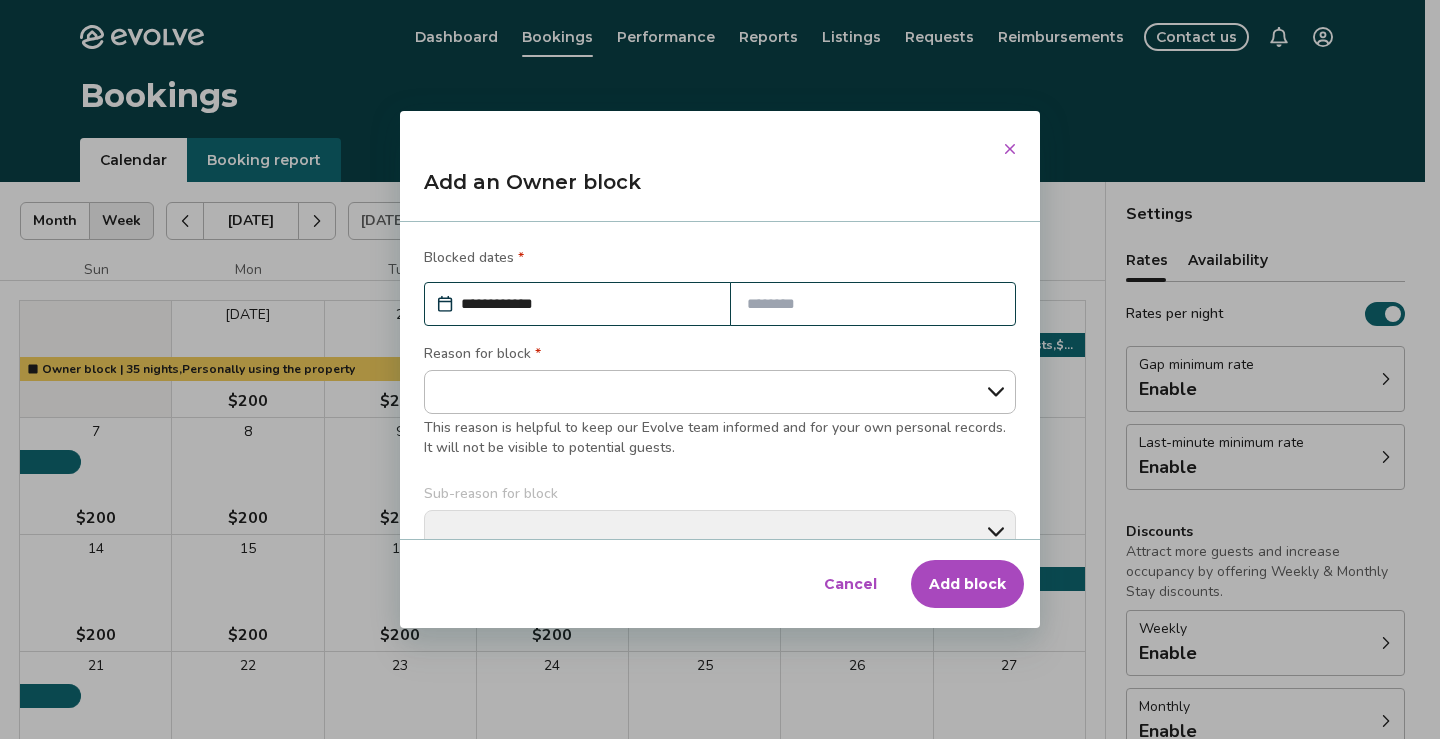 click 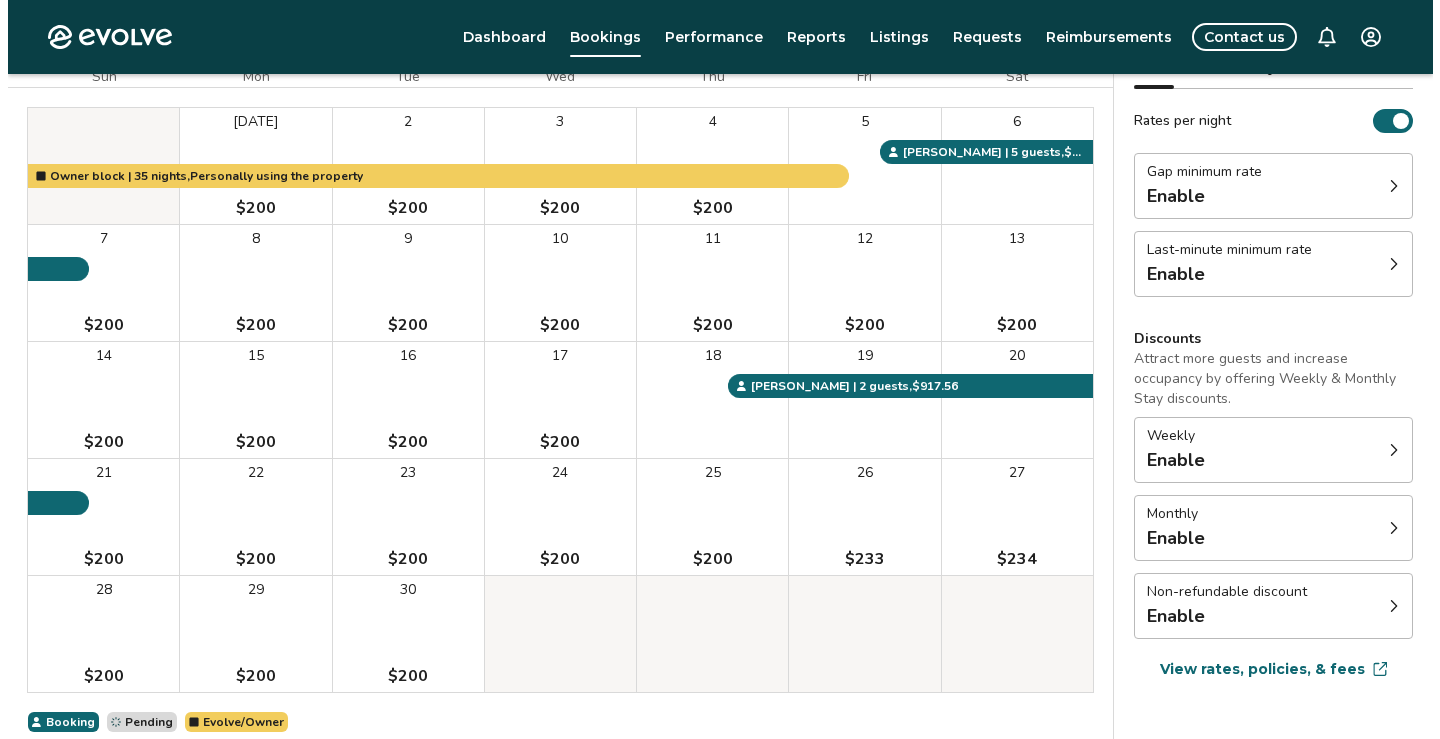 scroll, scrollTop: 200, scrollLeft: 0, axis: vertical 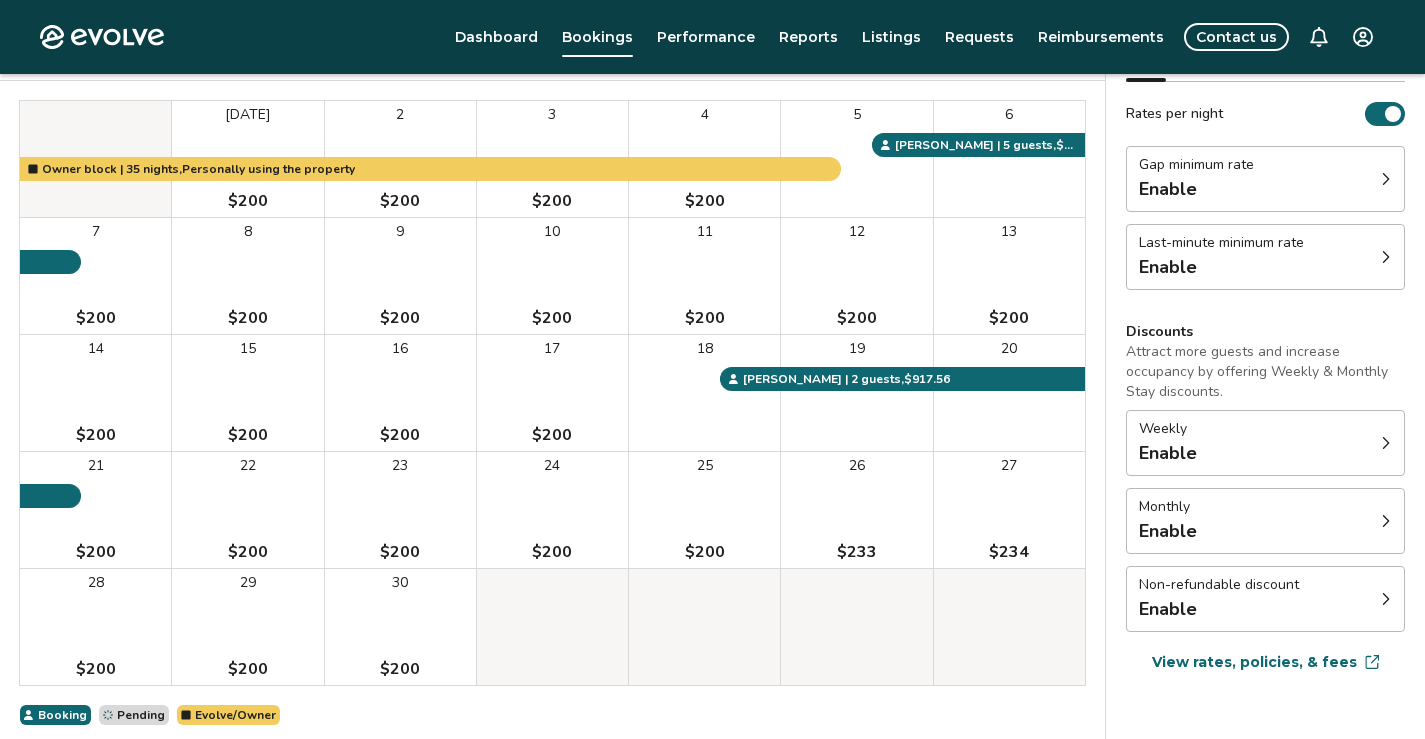 click on "22 $200" at bounding box center (247, 510) 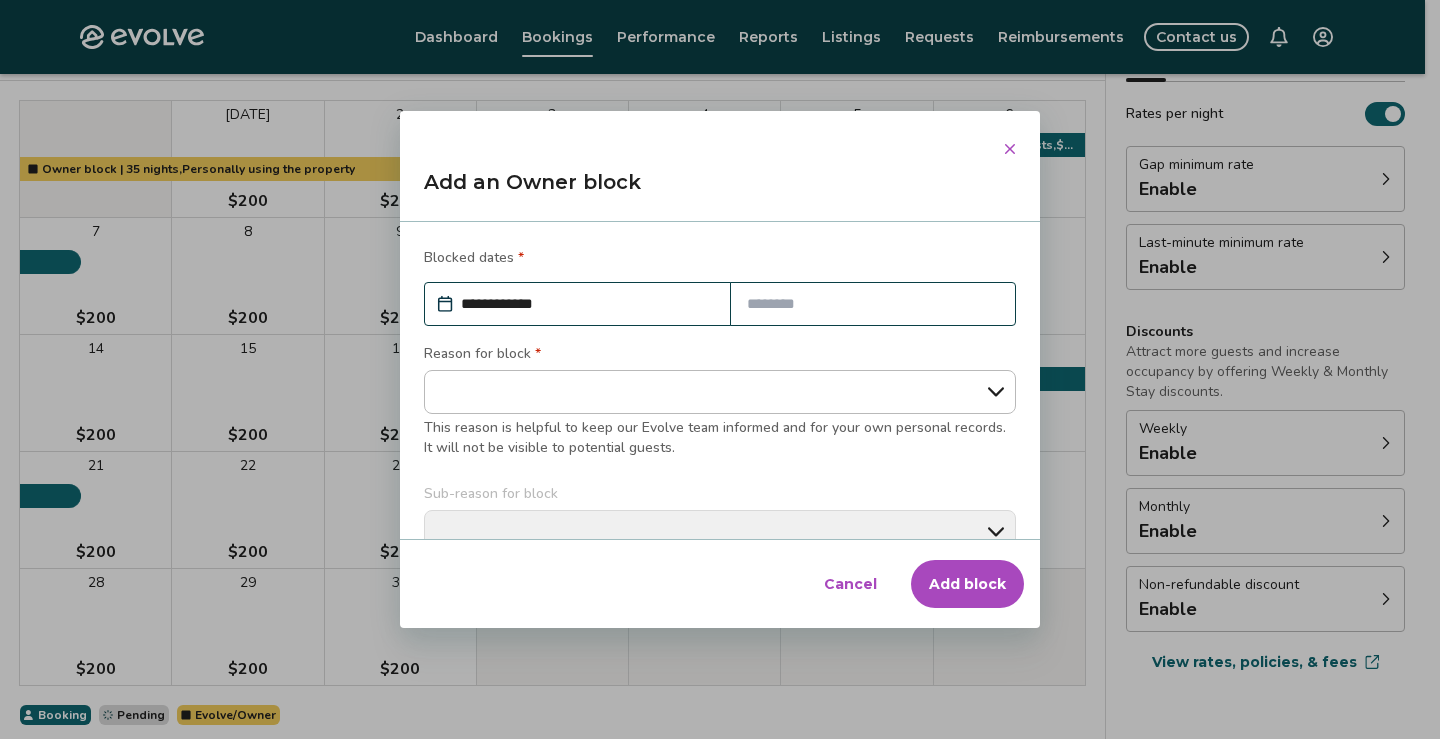 click at bounding box center (873, 304) 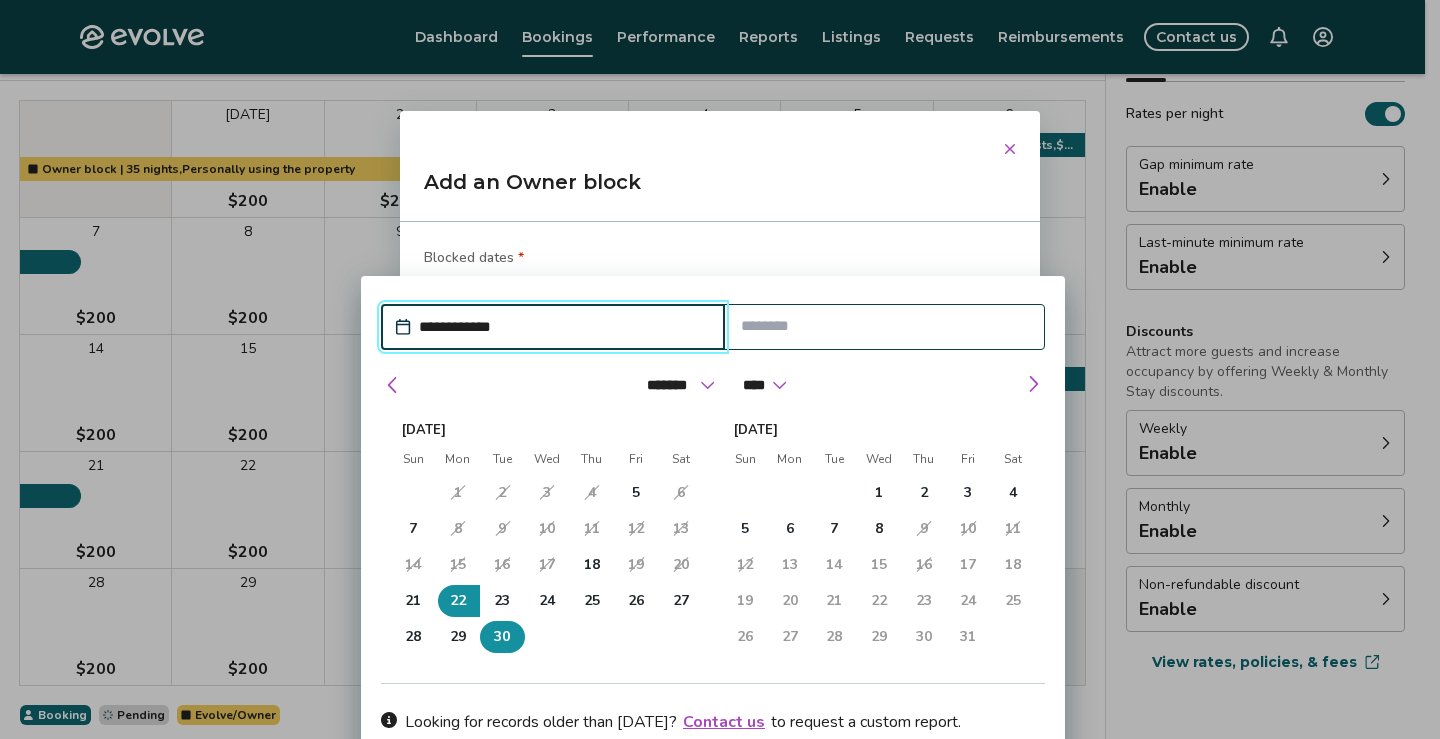 click on "30" at bounding box center [502, 637] 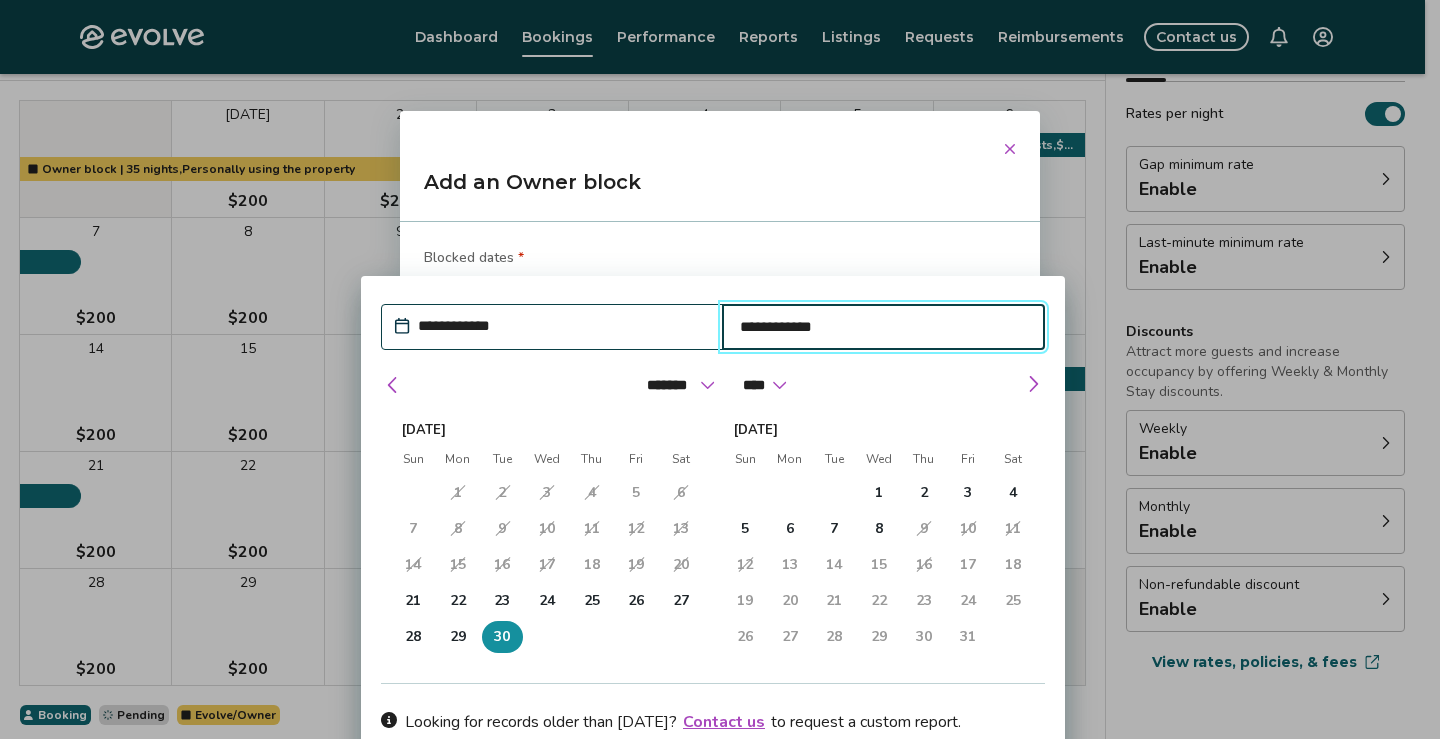 click on "30" at bounding box center [502, 637] 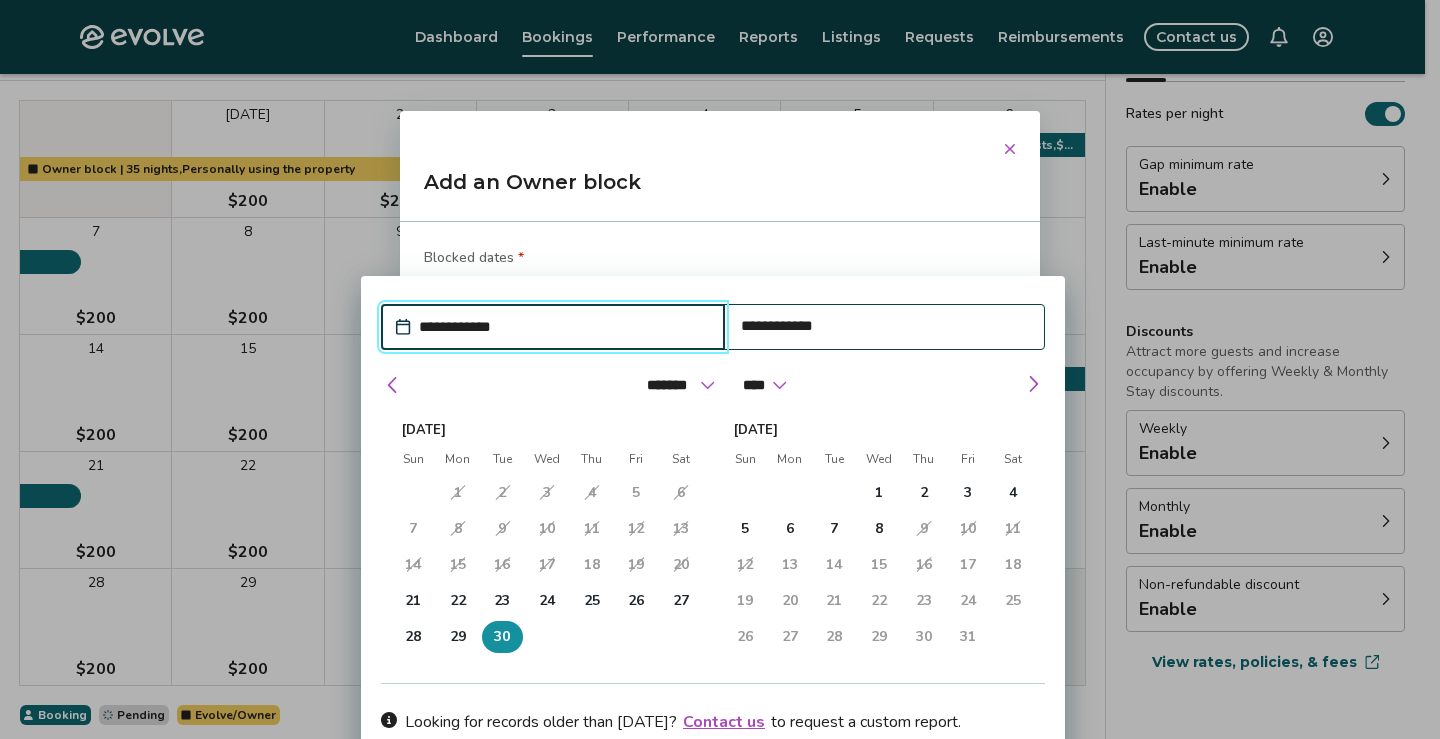 click on "**********" at bounding box center (563, 327) 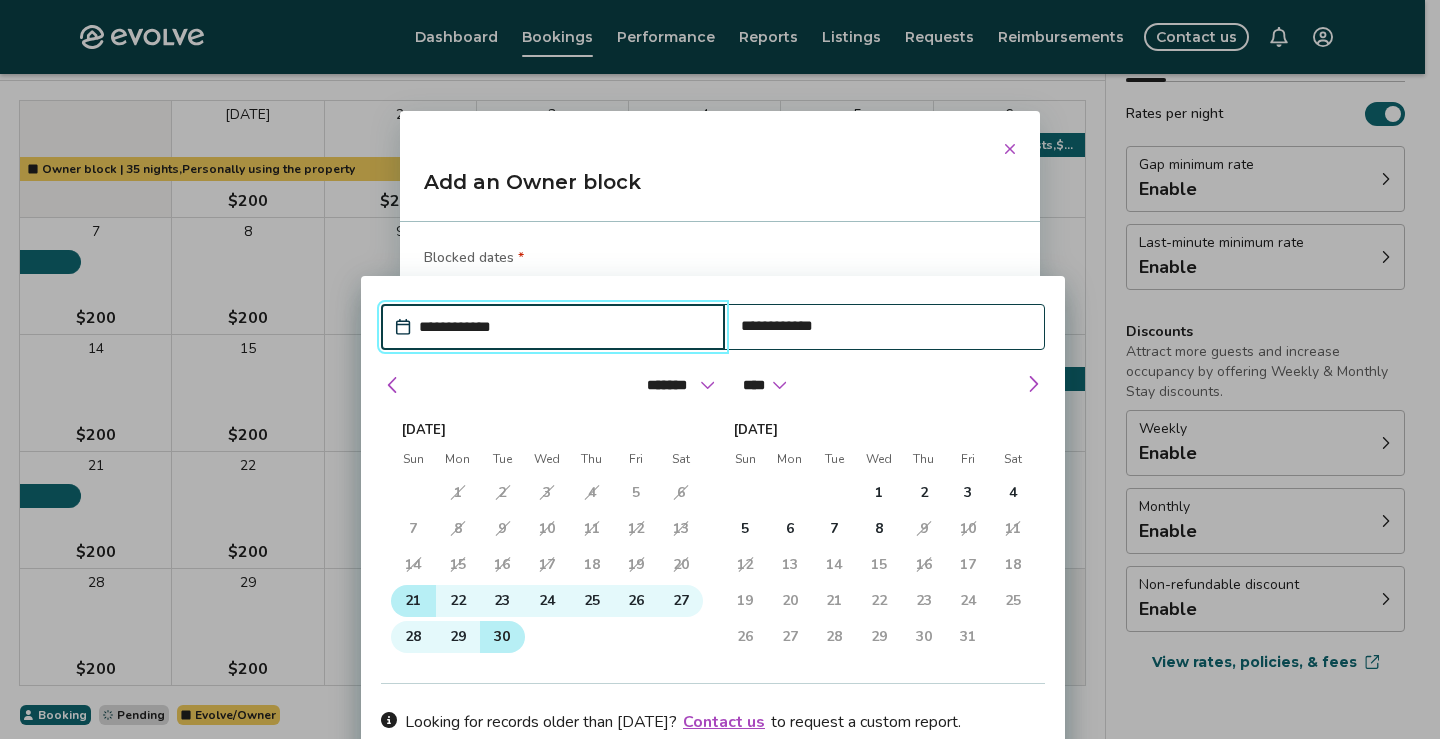 click on "21" at bounding box center (413, 601) 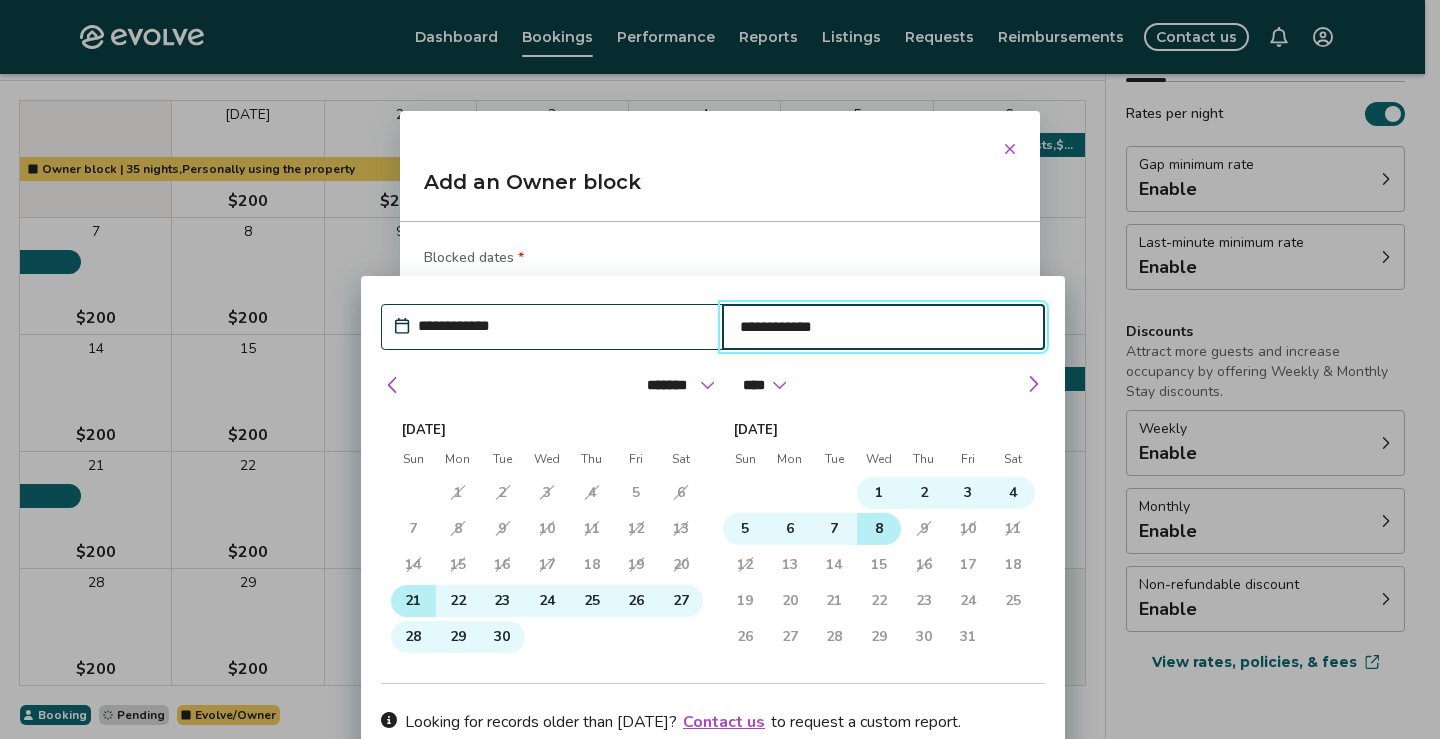 click on "8" at bounding box center [879, 529] 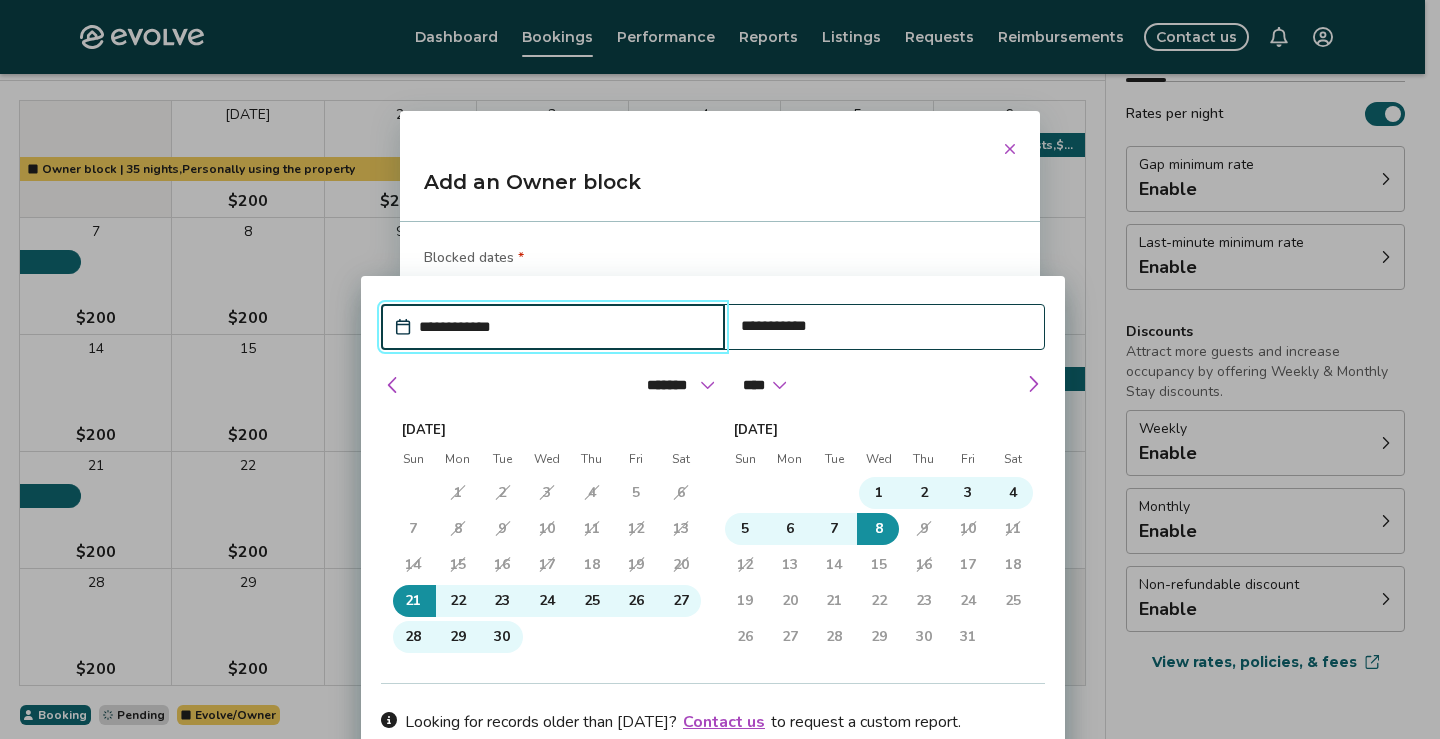 type on "*" 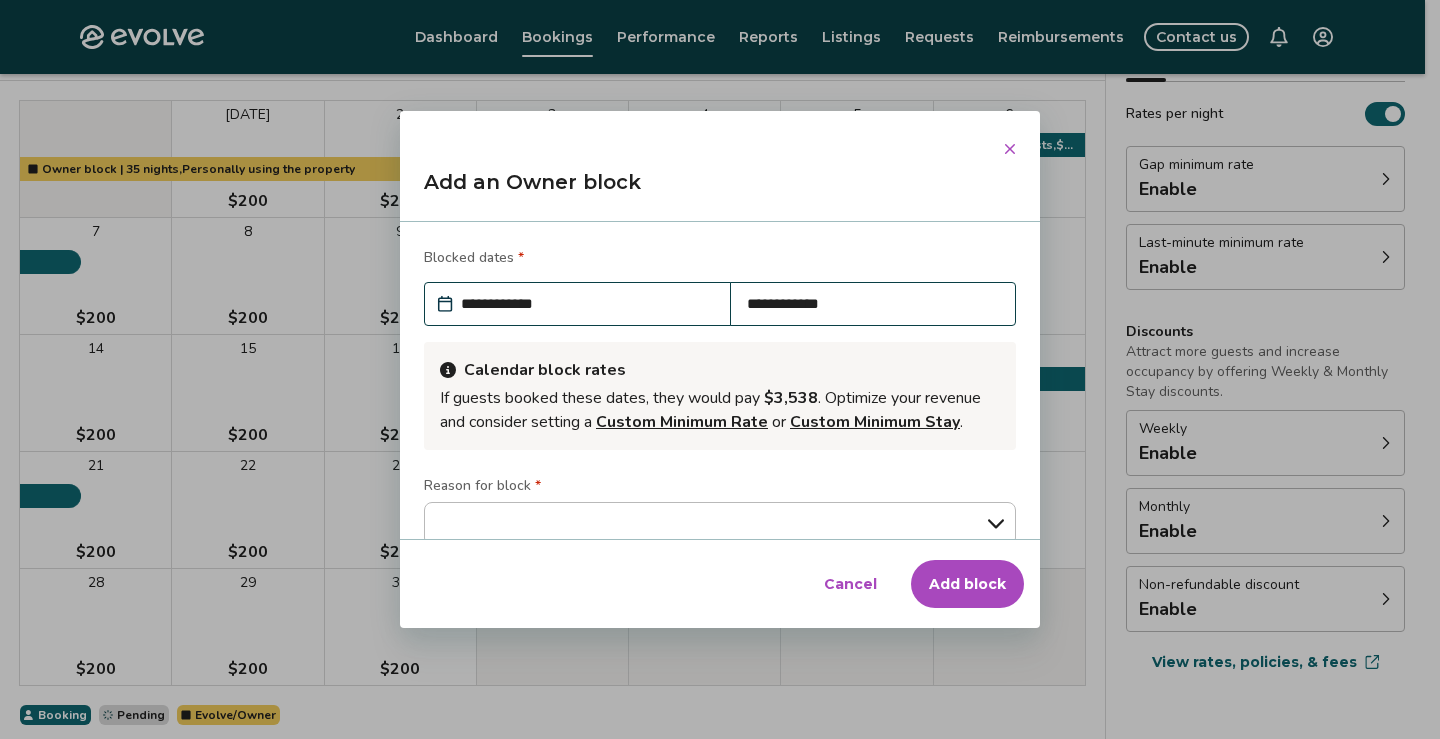 click on "**********" at bounding box center [720, 380] 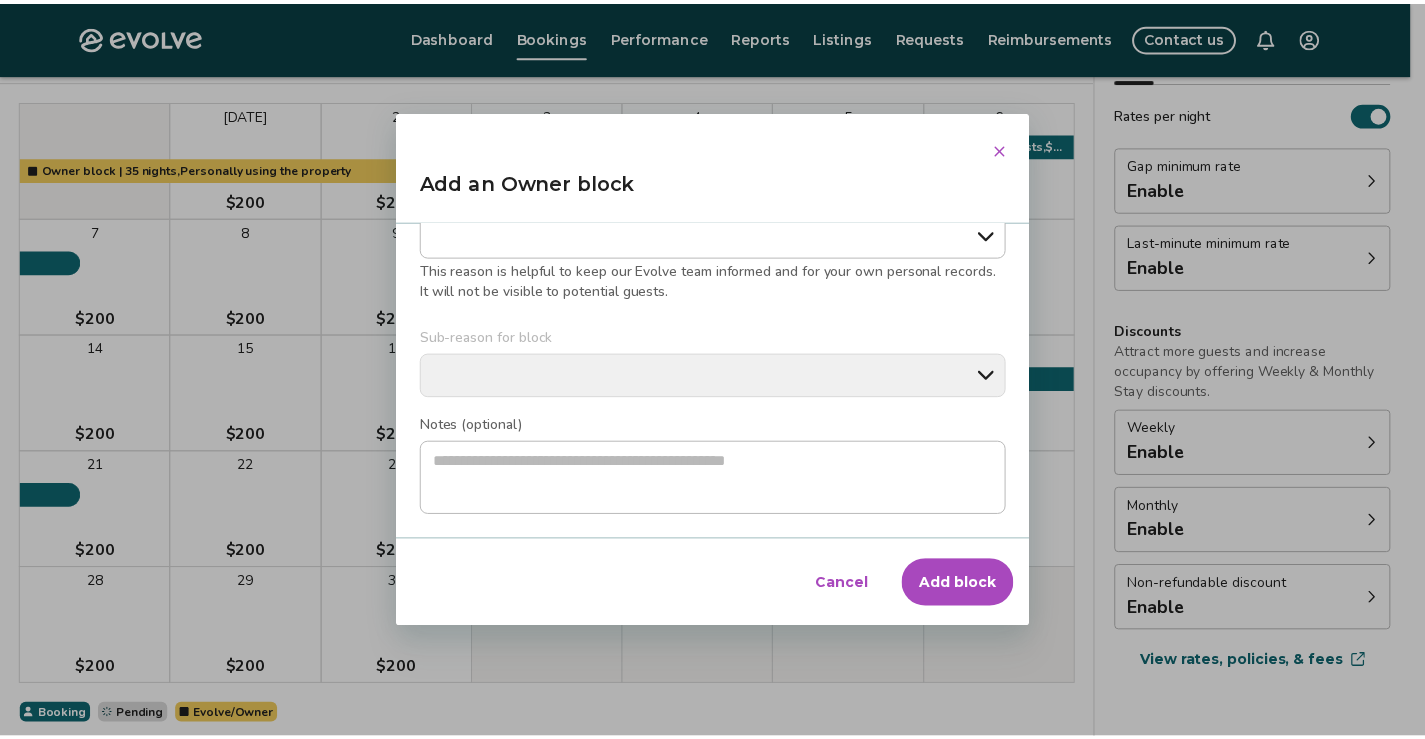 scroll, scrollTop: 200, scrollLeft: 0, axis: vertical 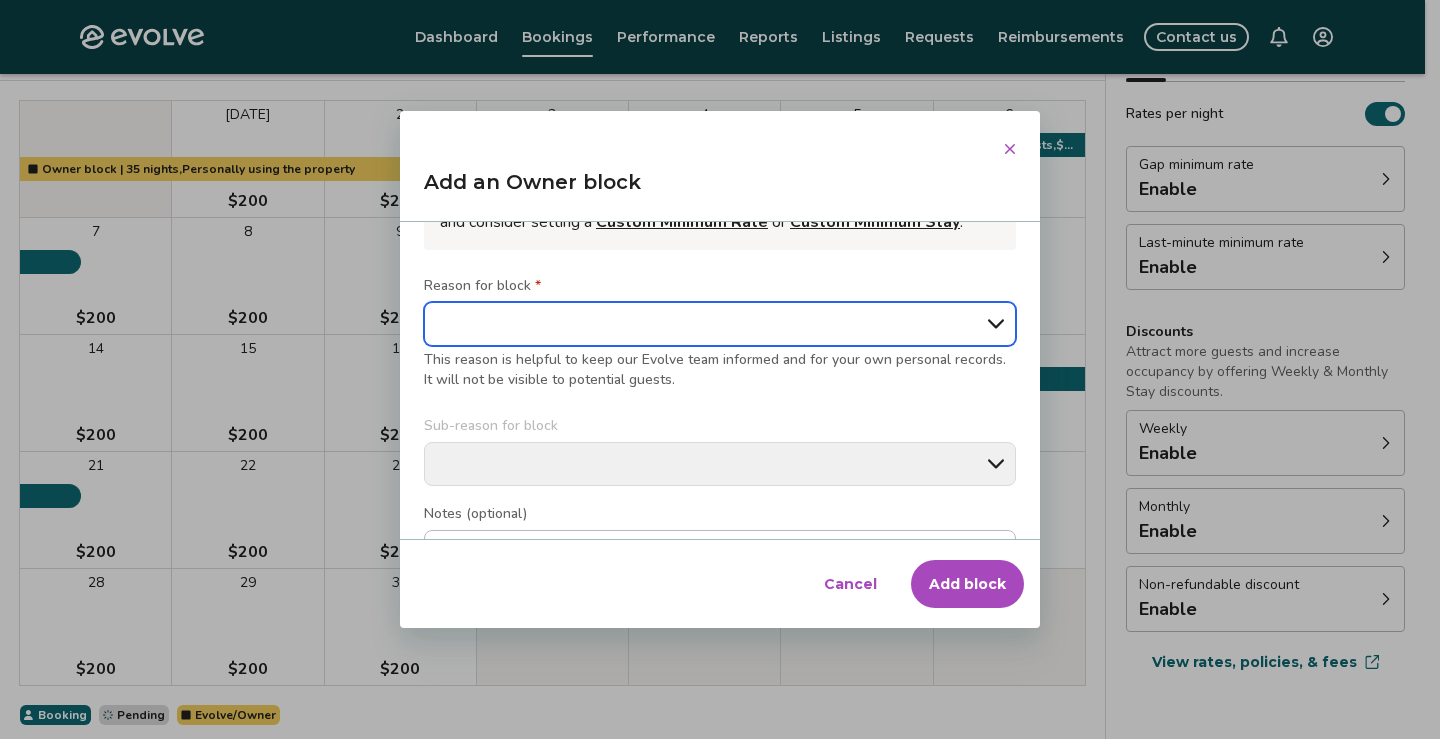 click on "**********" at bounding box center [720, 324] 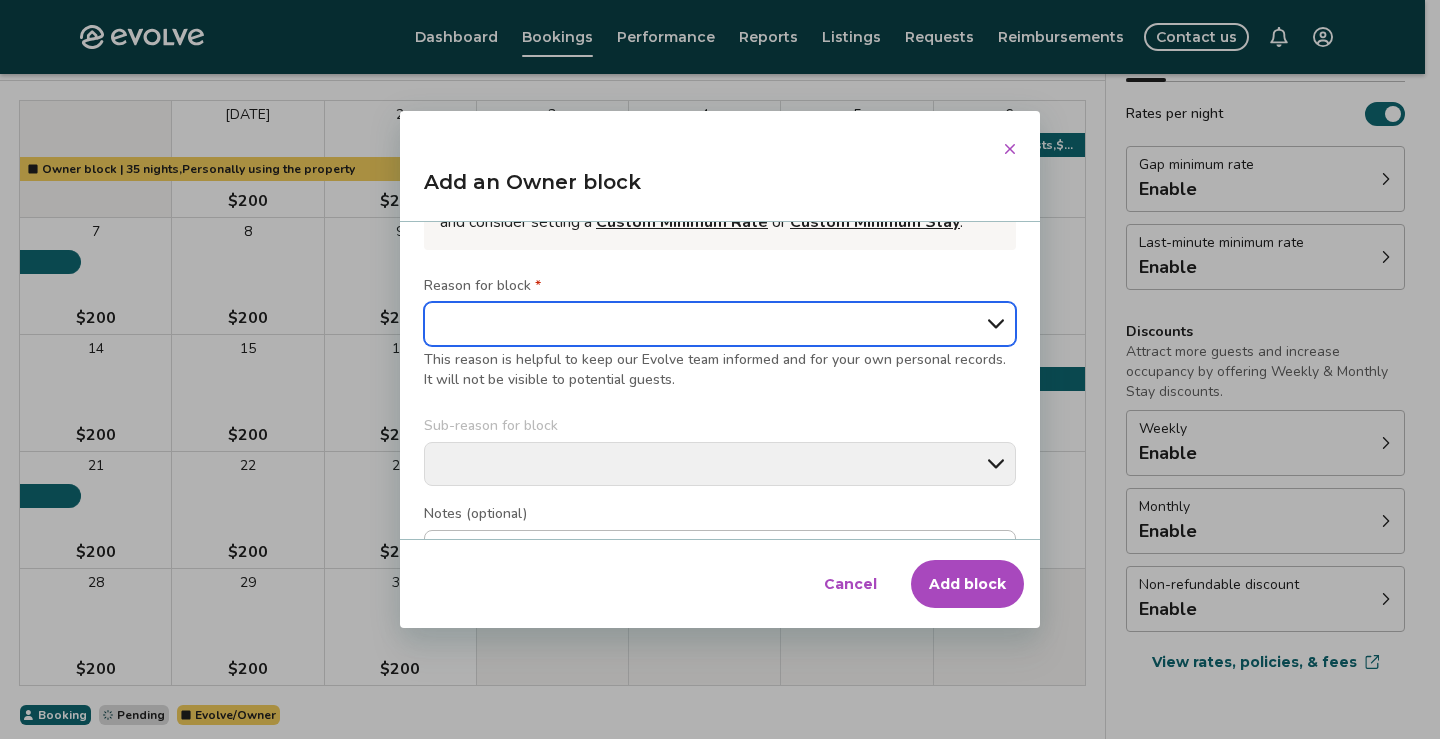 select on "**********" 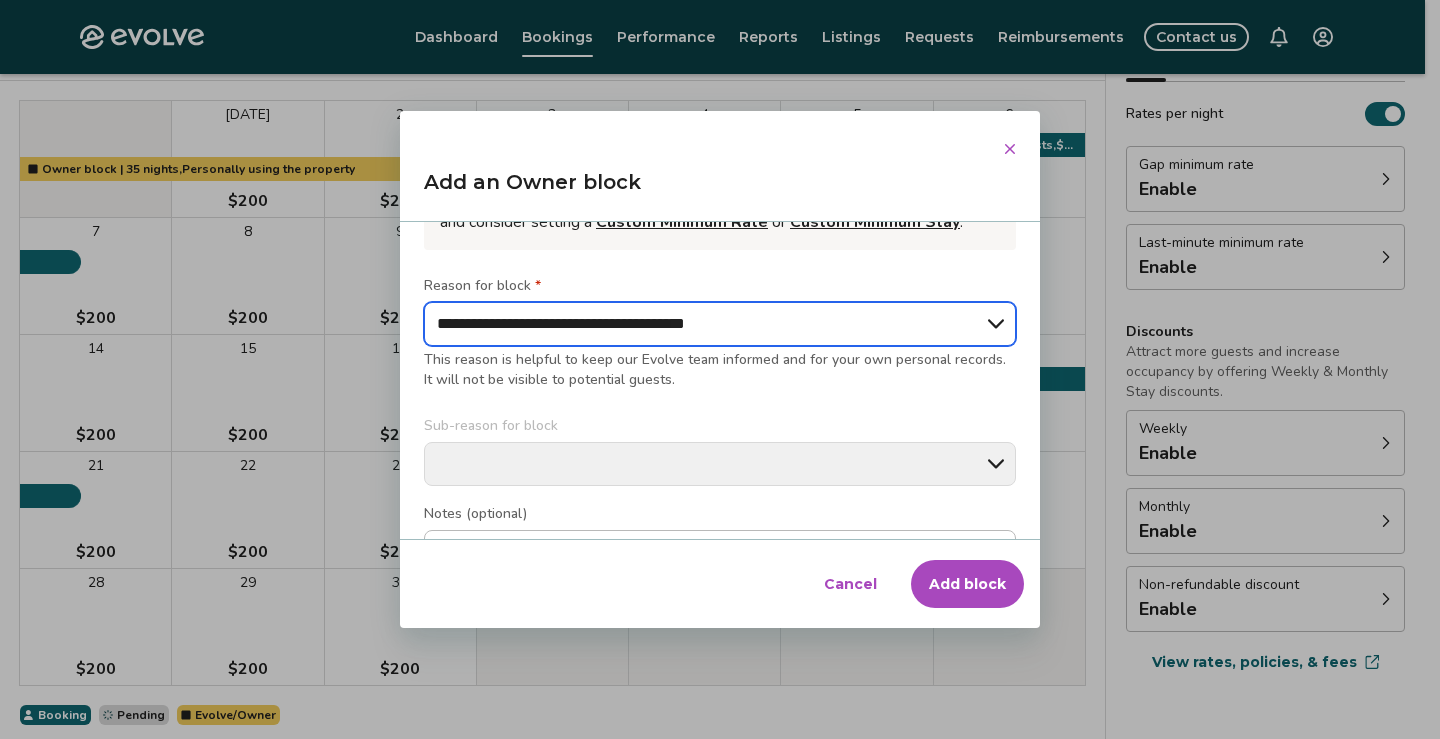 click on "**********" at bounding box center (720, 324) 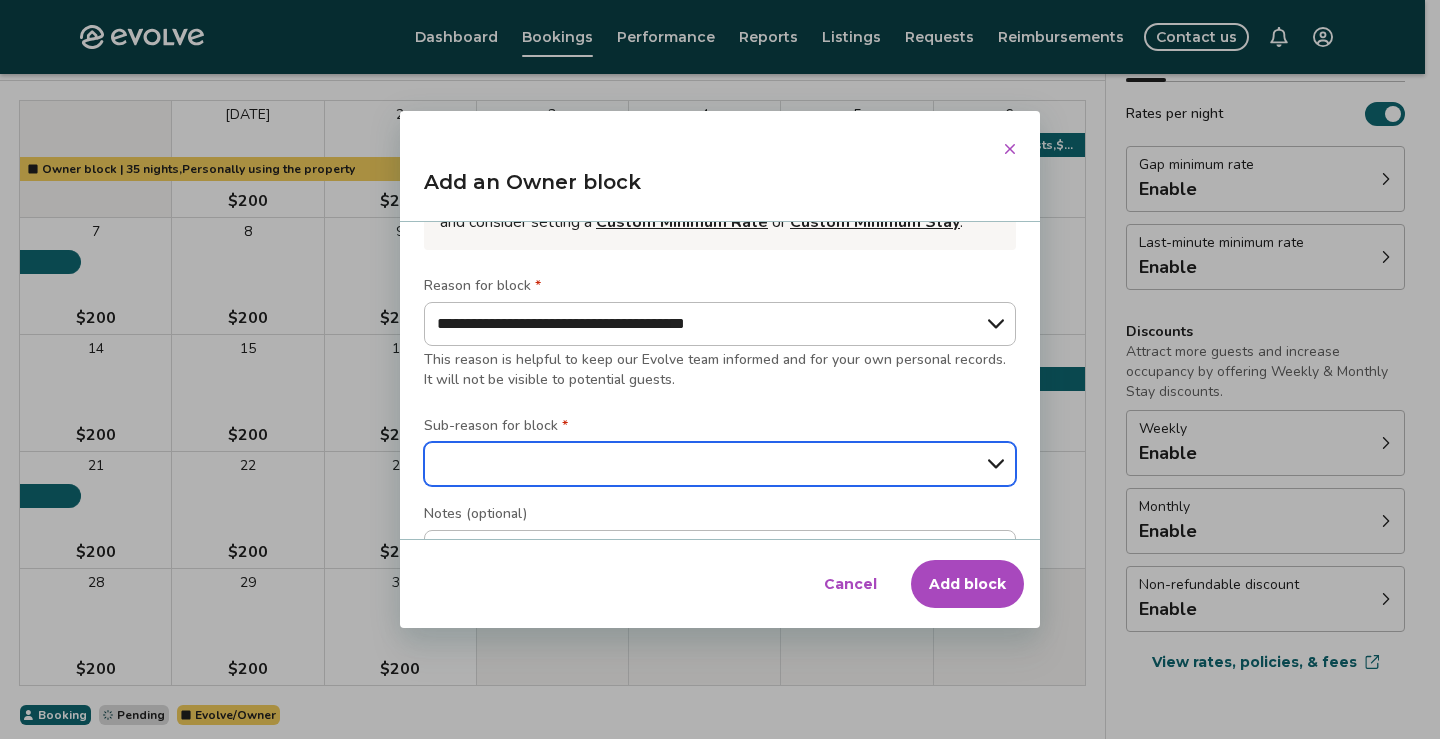 click on "**********" at bounding box center (720, 464) 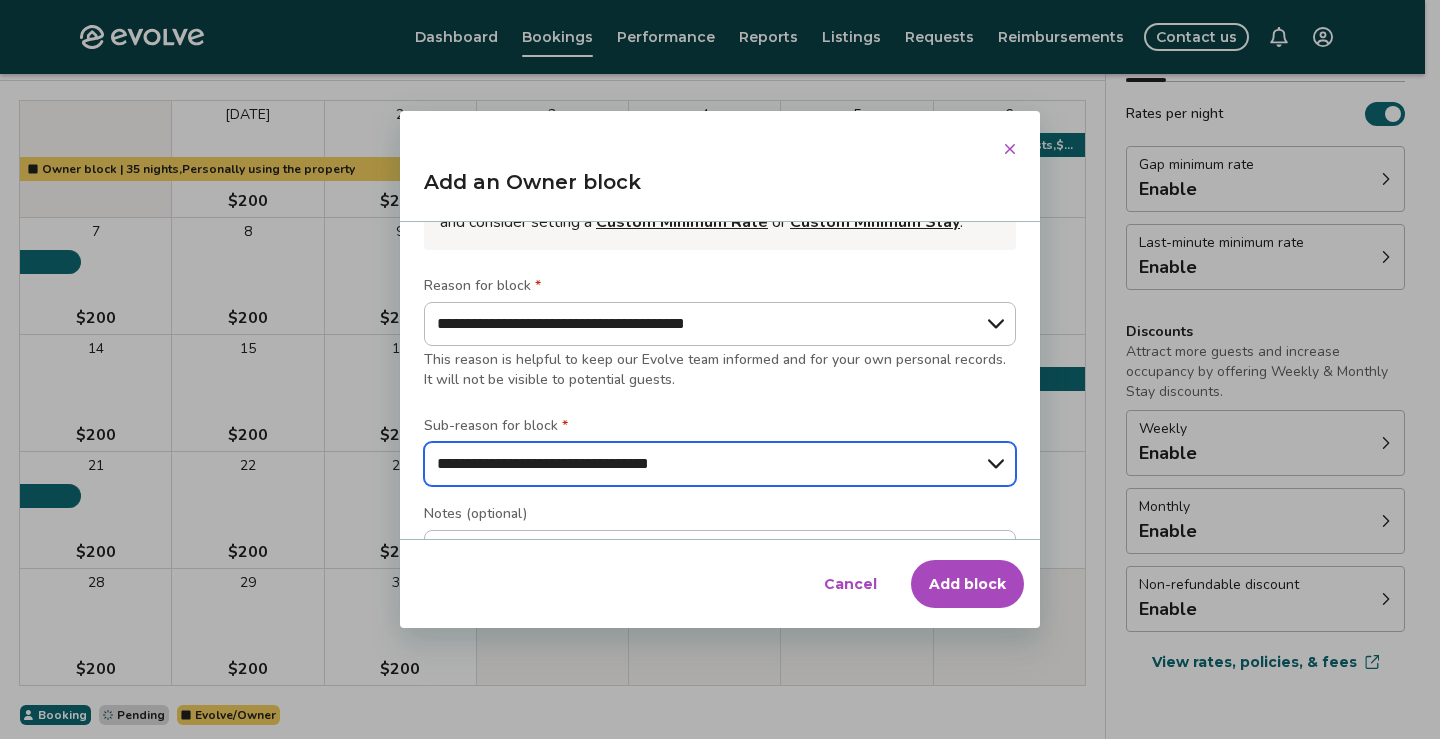 click on "**********" at bounding box center (720, 464) 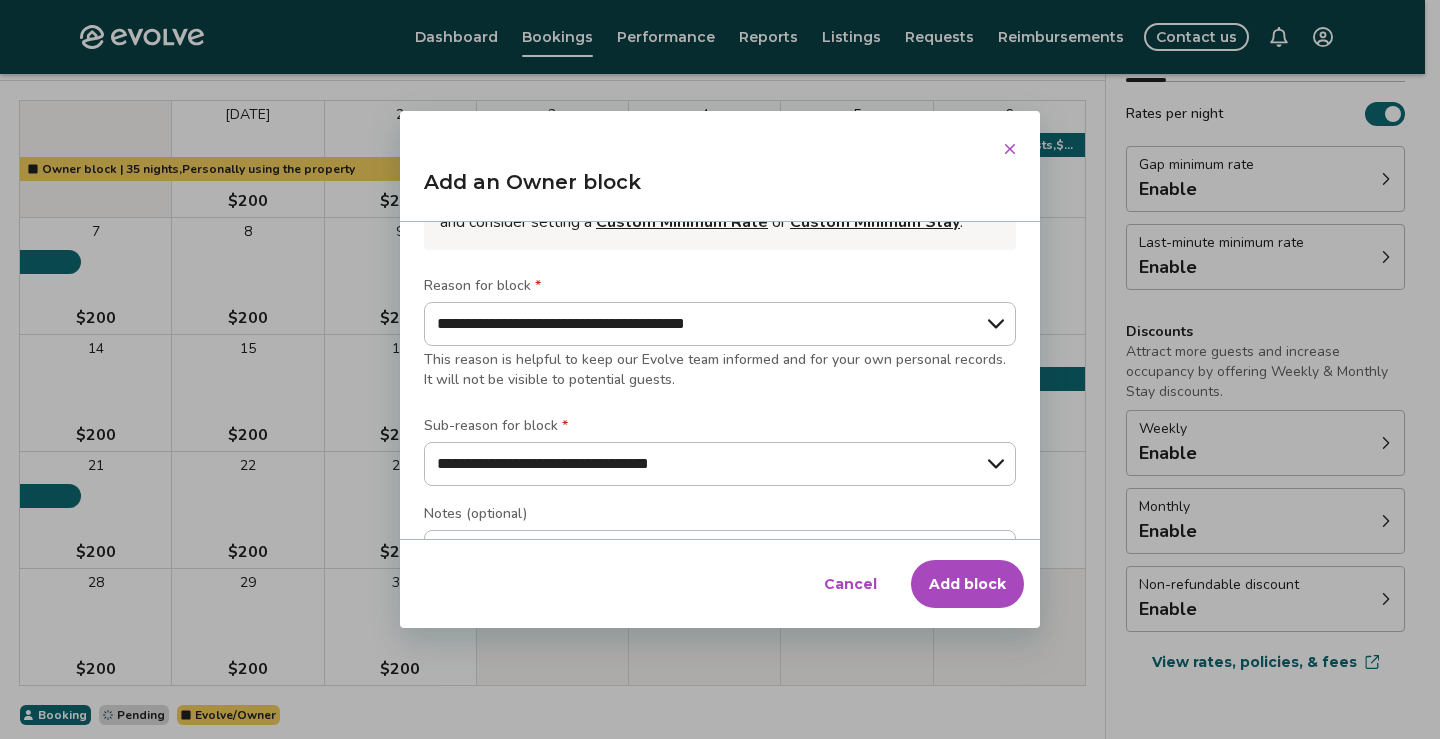 click on "Add block" at bounding box center (967, 584) 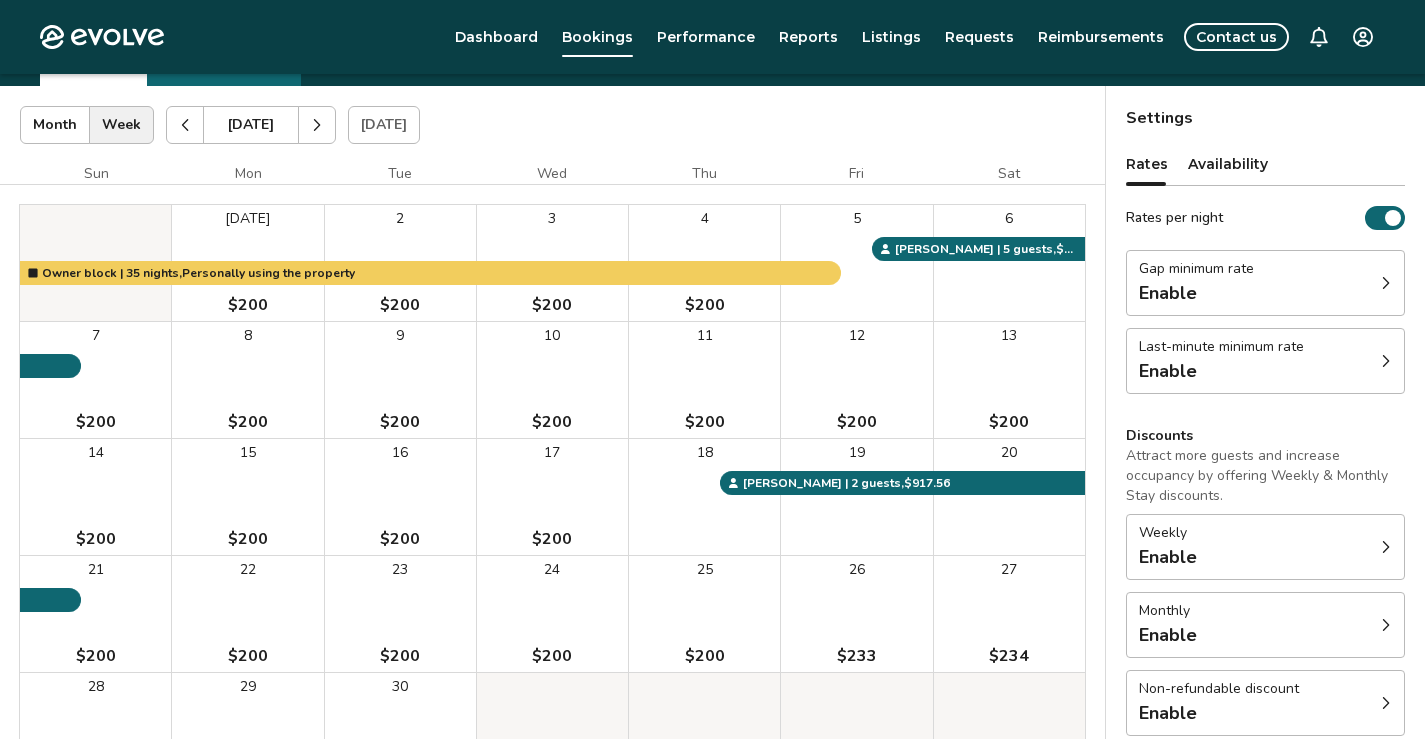 scroll, scrollTop: 0, scrollLeft: 0, axis: both 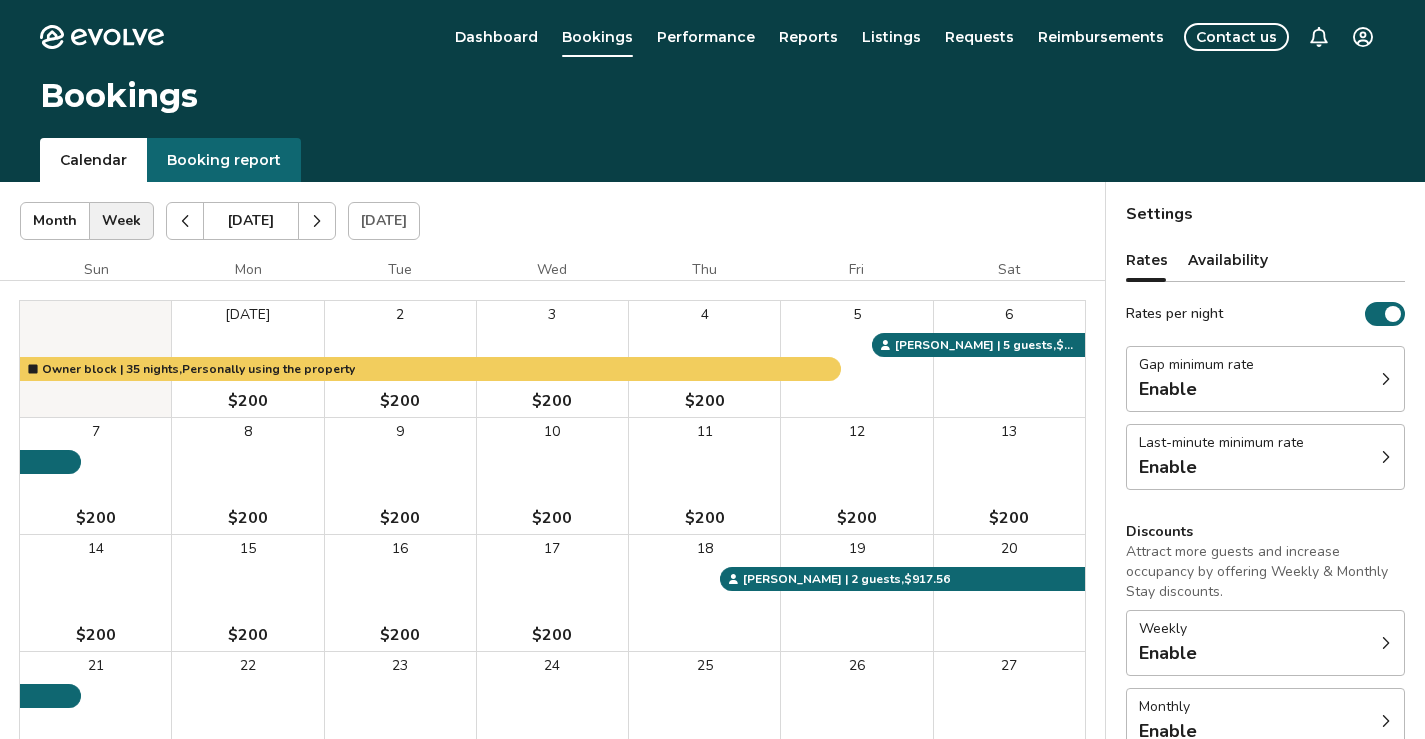 click 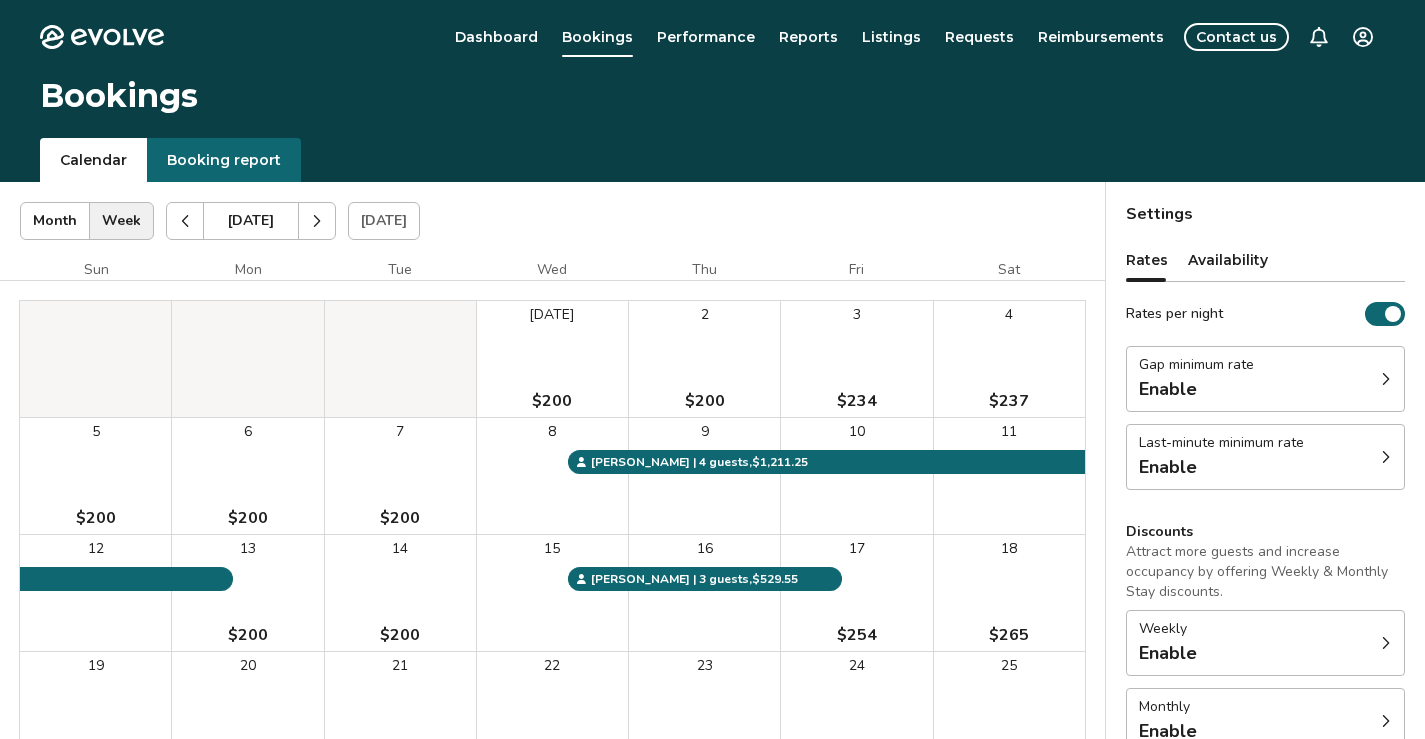 click on "[DATE] $200" at bounding box center [552, 359] 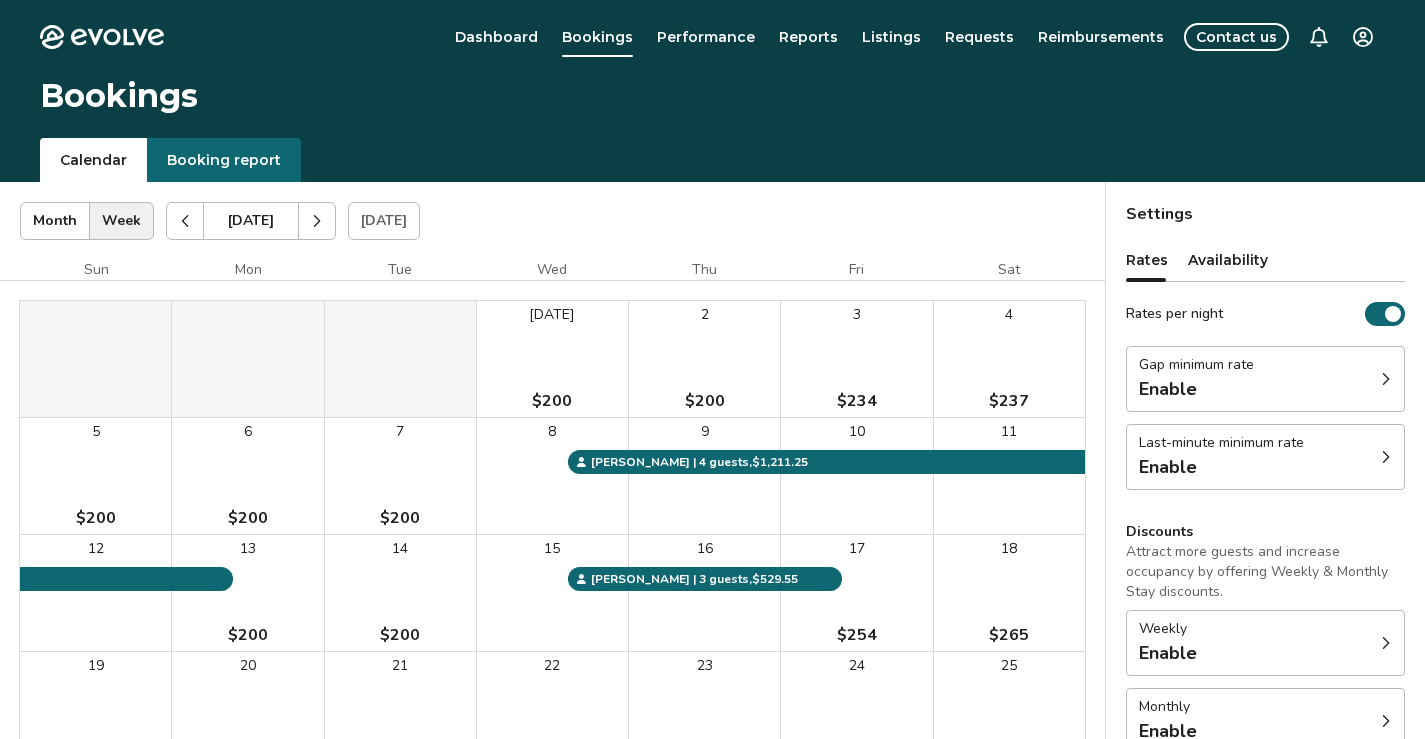 click 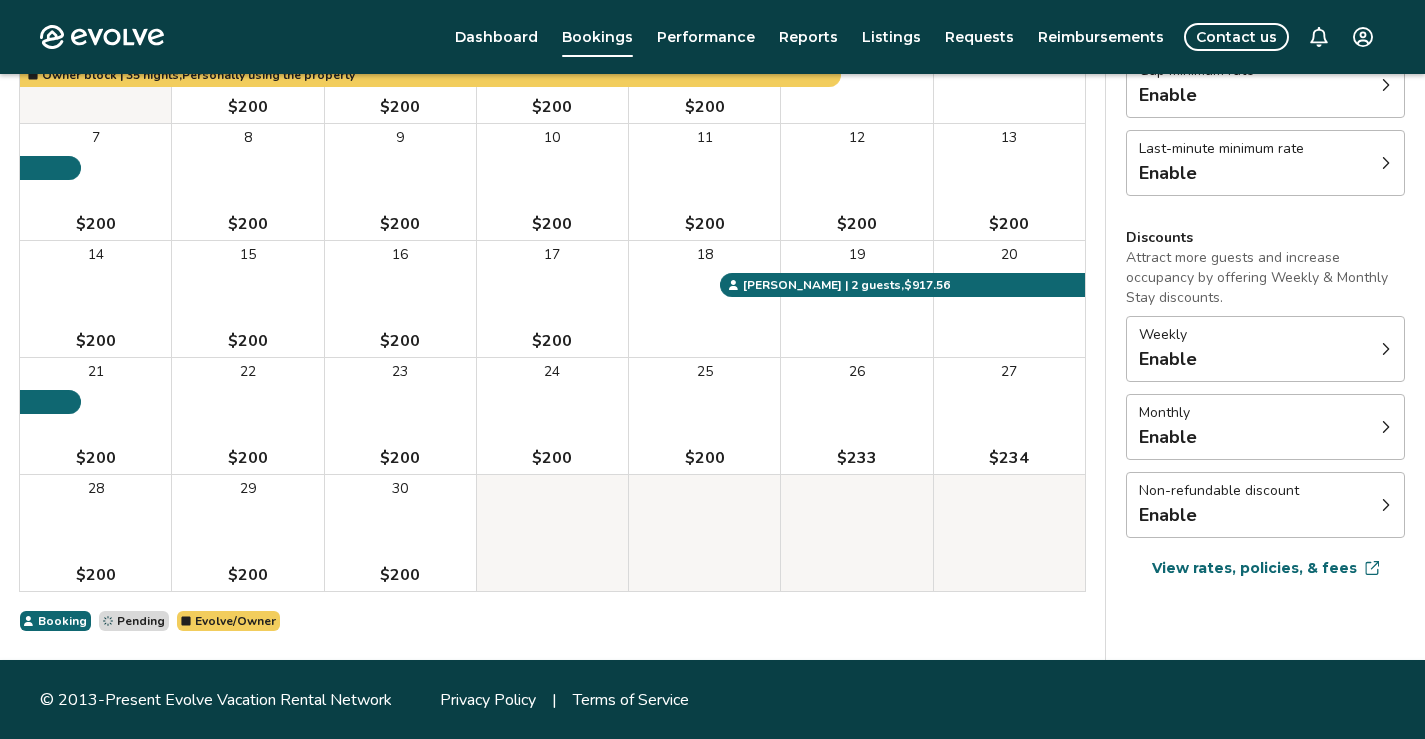 scroll, scrollTop: 295, scrollLeft: 0, axis: vertical 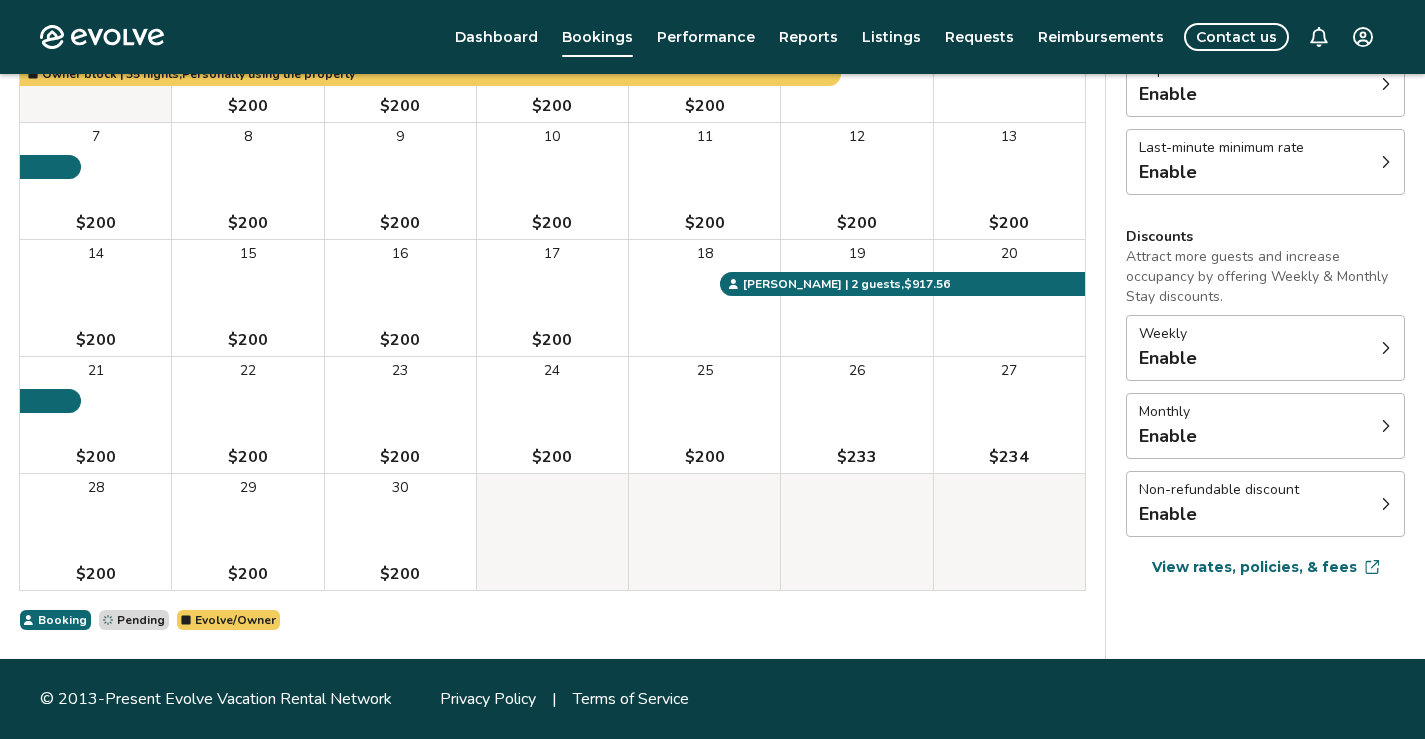 click on "30 $200" at bounding box center (400, 532) 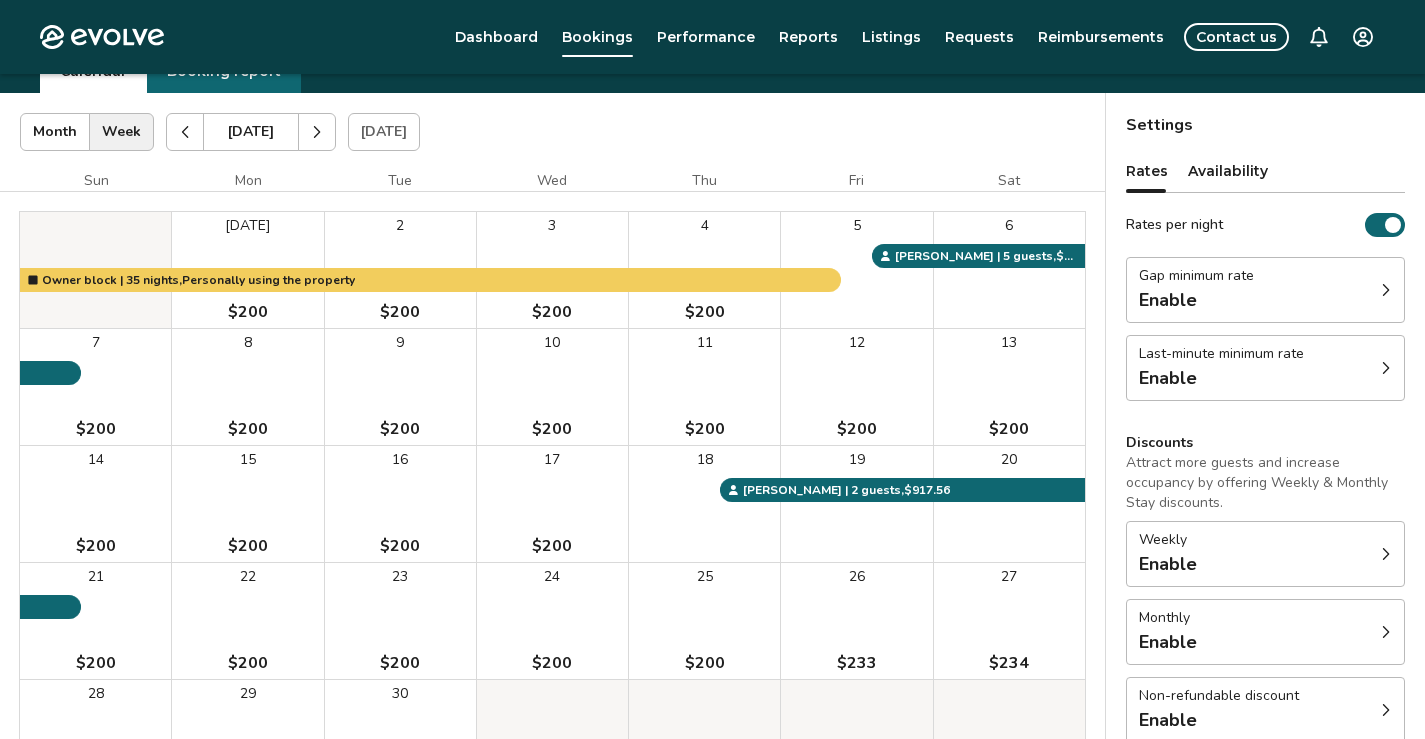 scroll, scrollTop: 0, scrollLeft: 0, axis: both 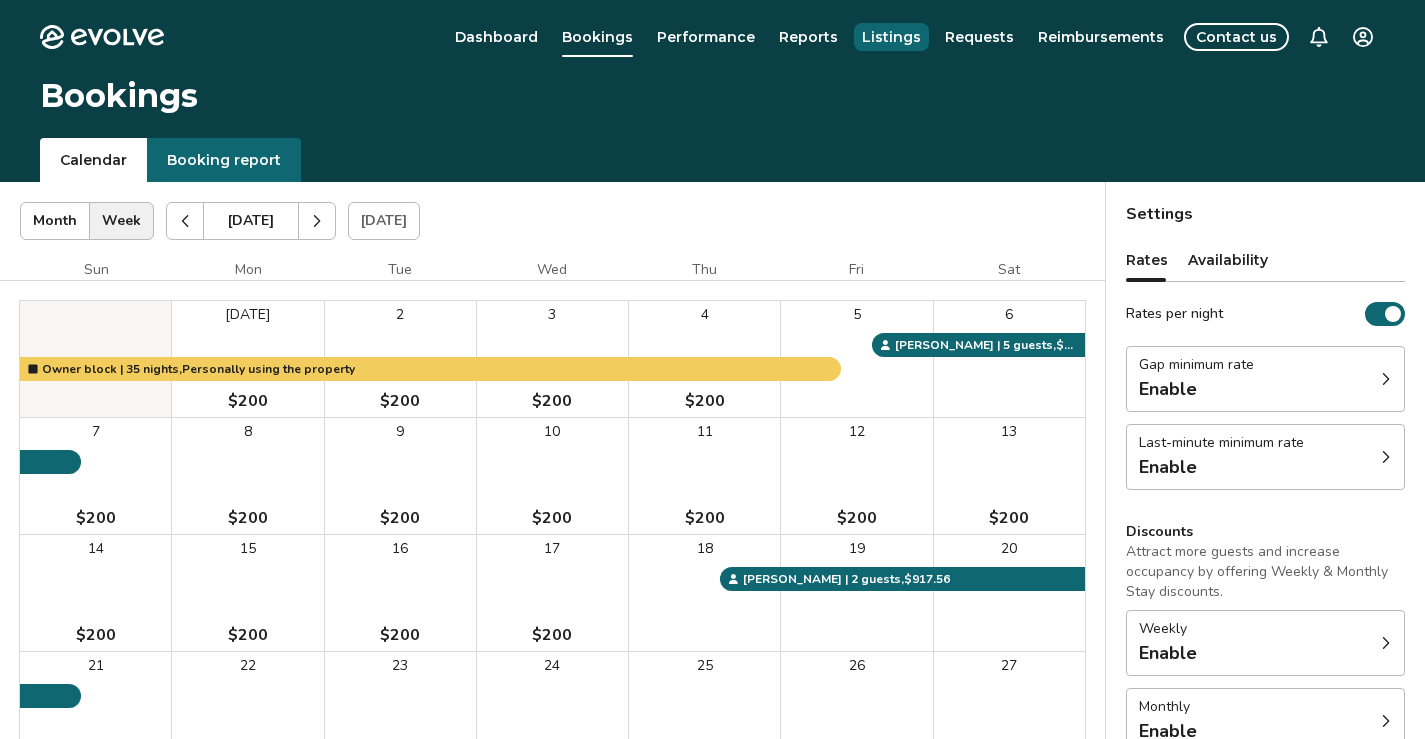 click on "Listings" at bounding box center [891, 37] 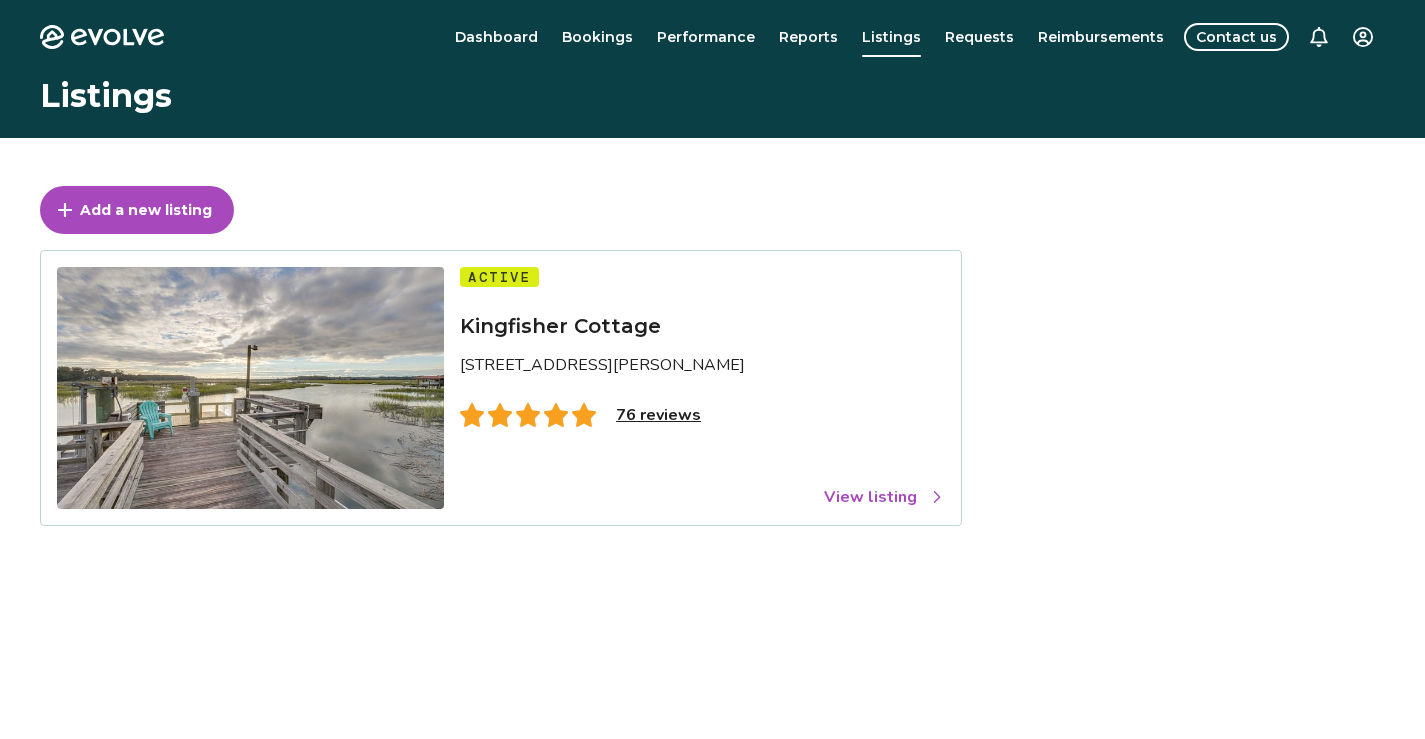 click on "View listing" at bounding box center [884, 497] 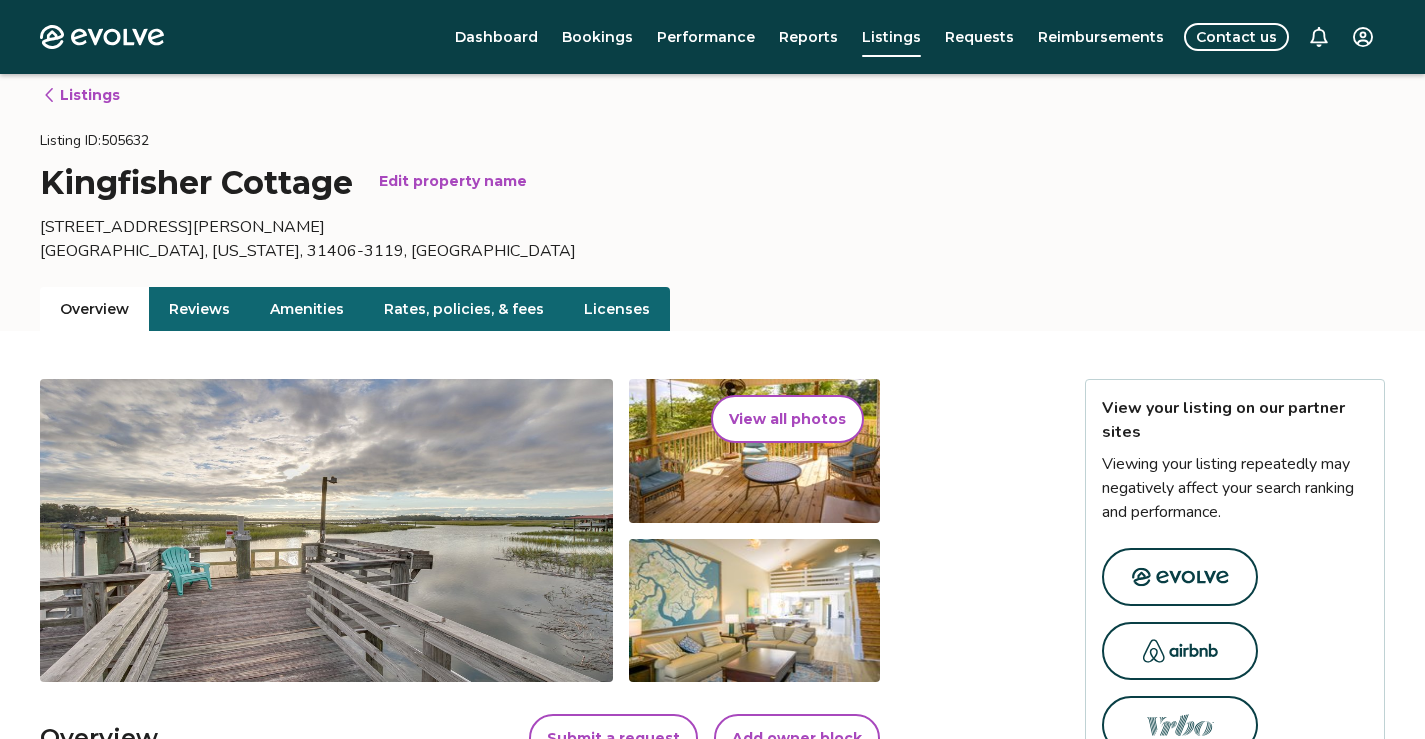 scroll, scrollTop: 0, scrollLeft: 0, axis: both 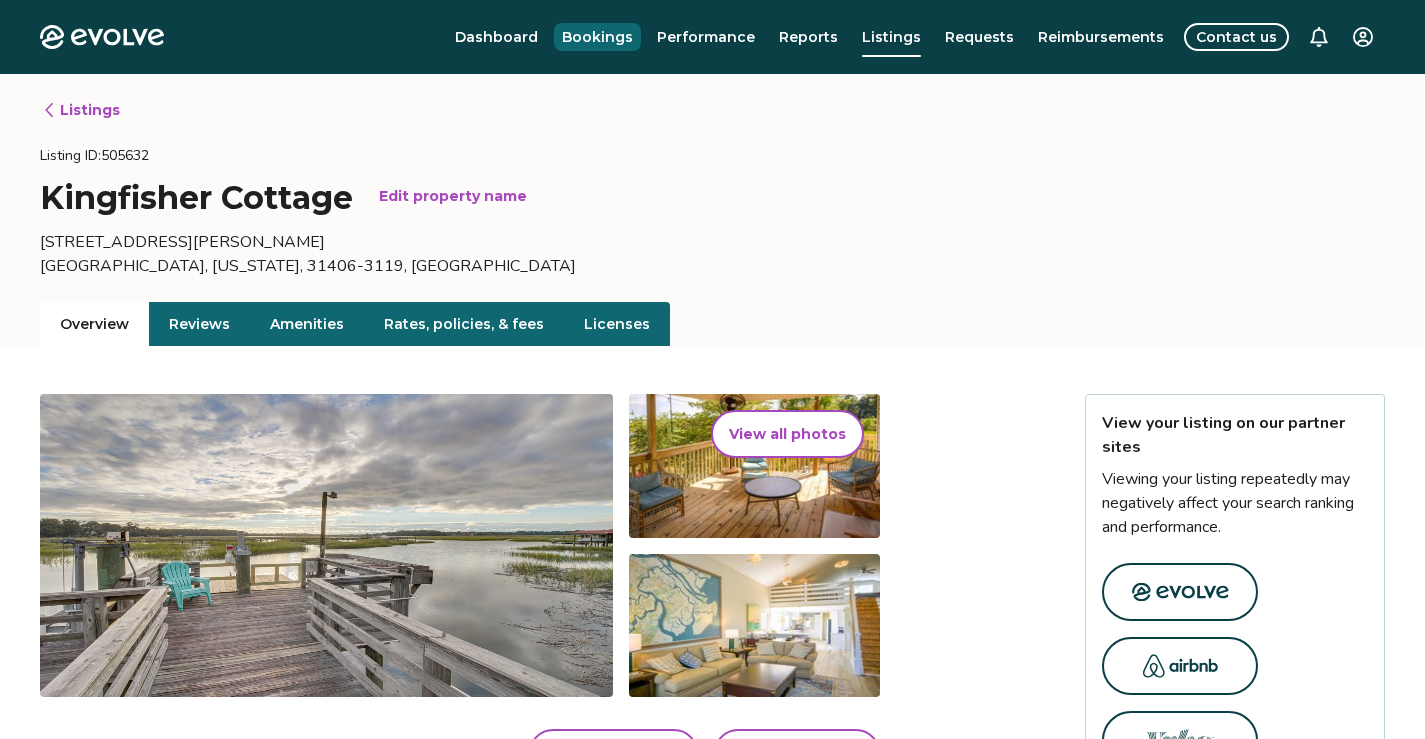 click on "Bookings" at bounding box center (597, 37) 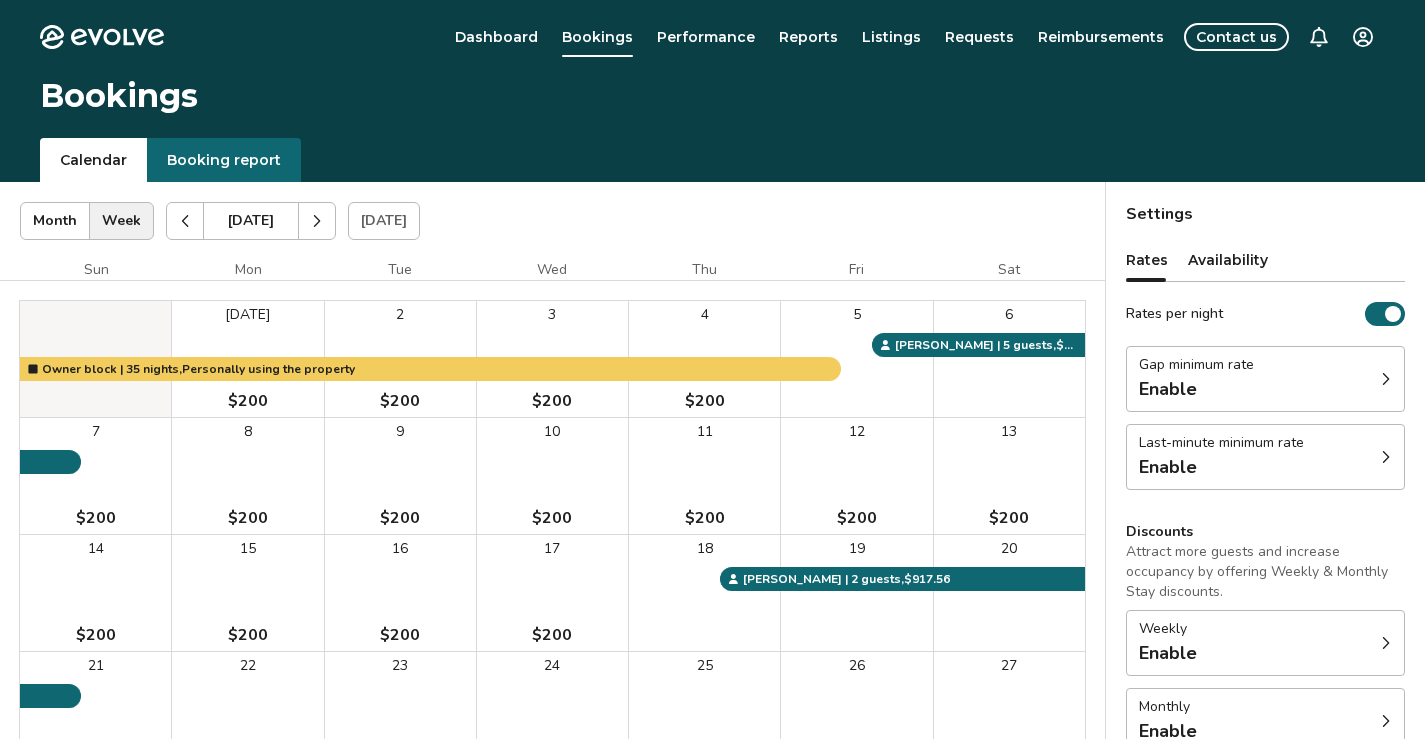click on "8 $200" at bounding box center (247, 476) 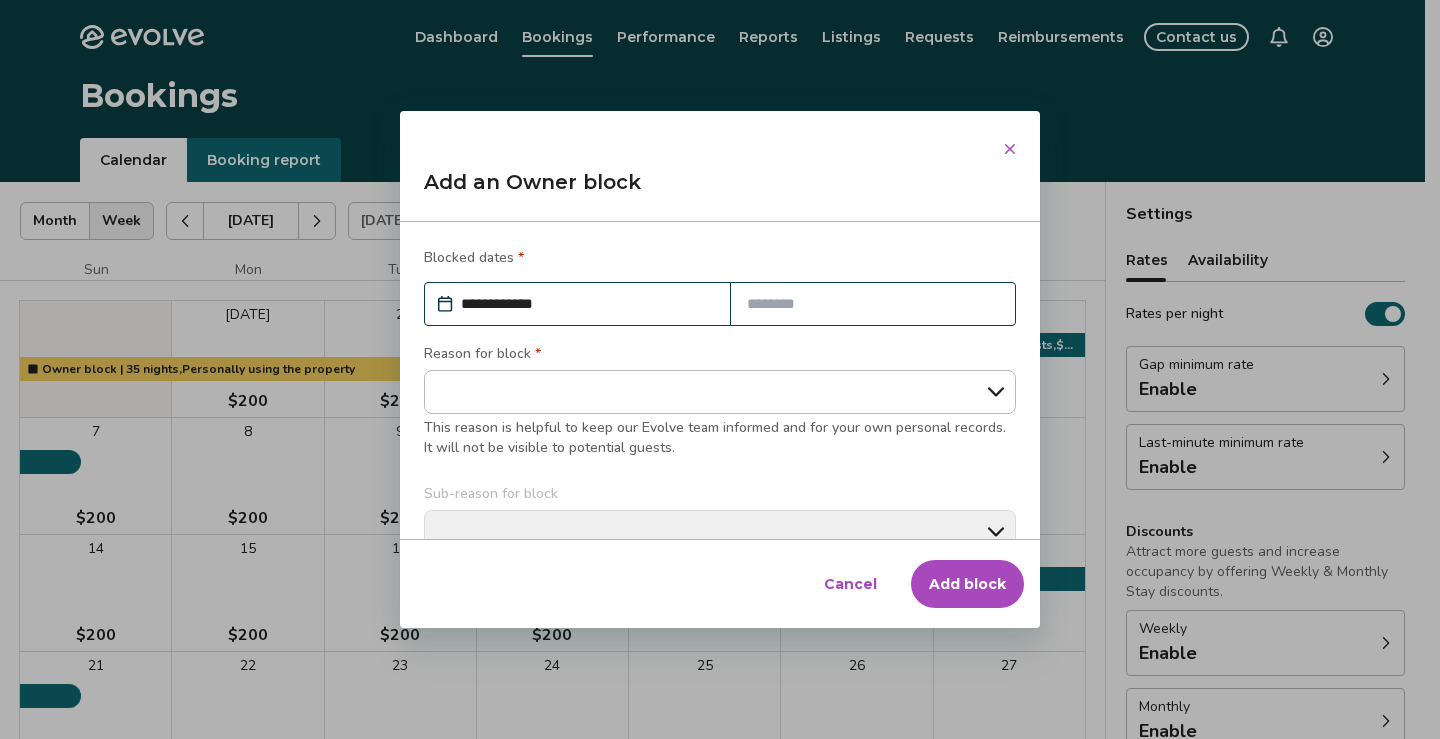click 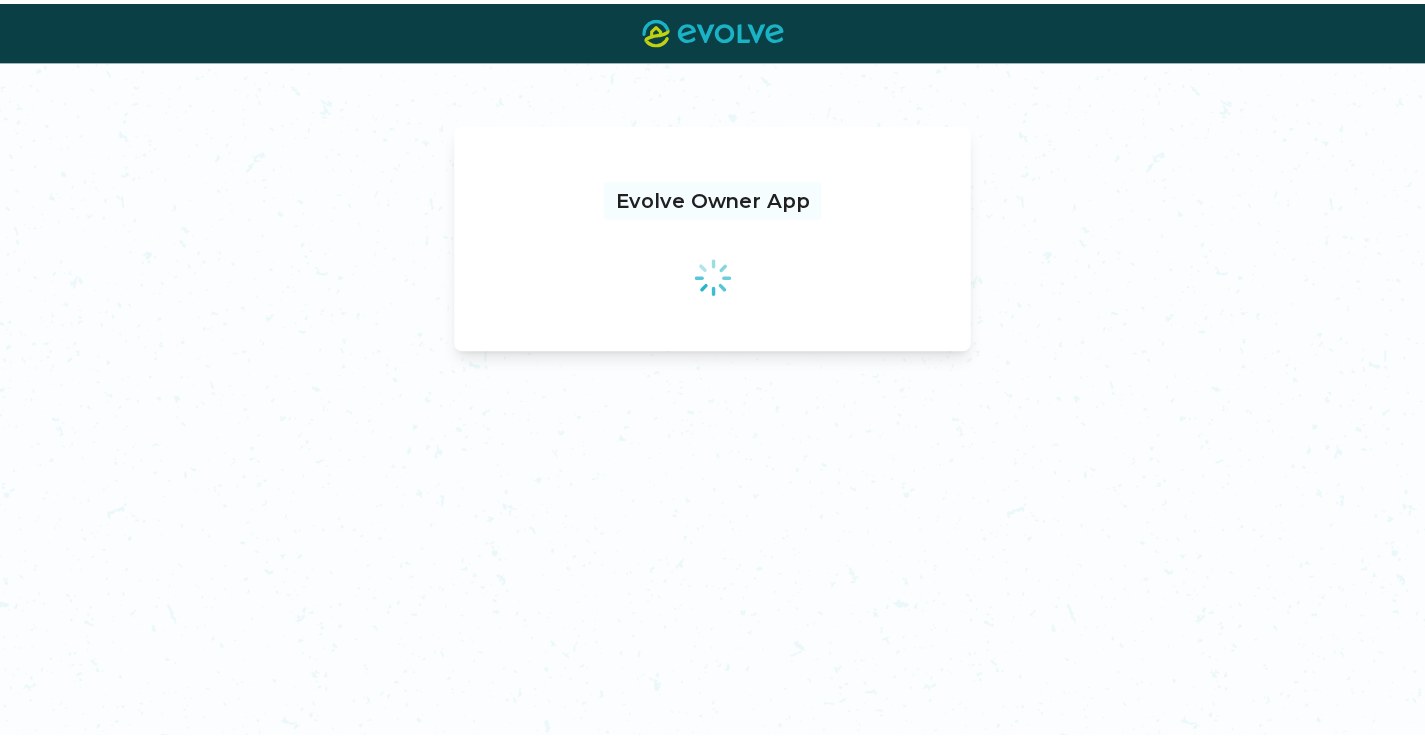scroll, scrollTop: 0, scrollLeft: 0, axis: both 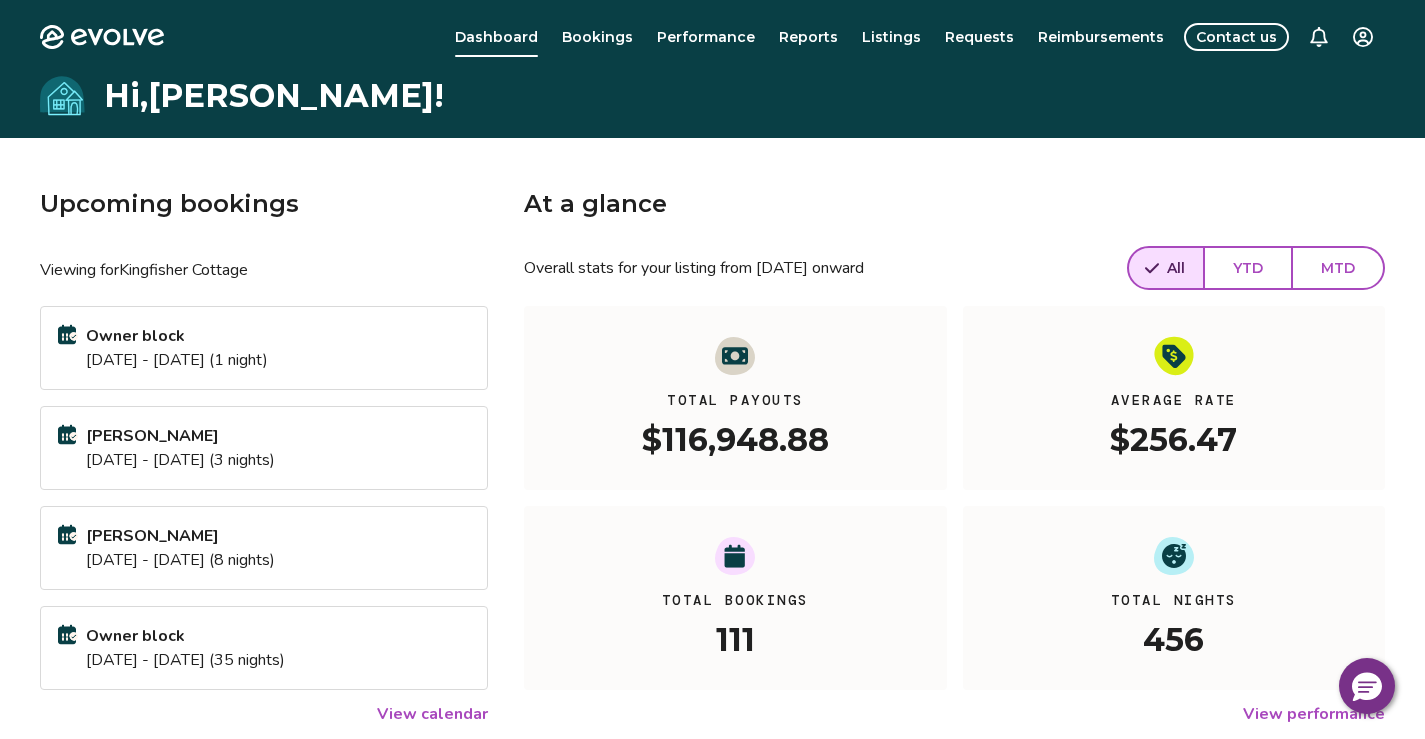 click on "View calendar" at bounding box center (432, 714) 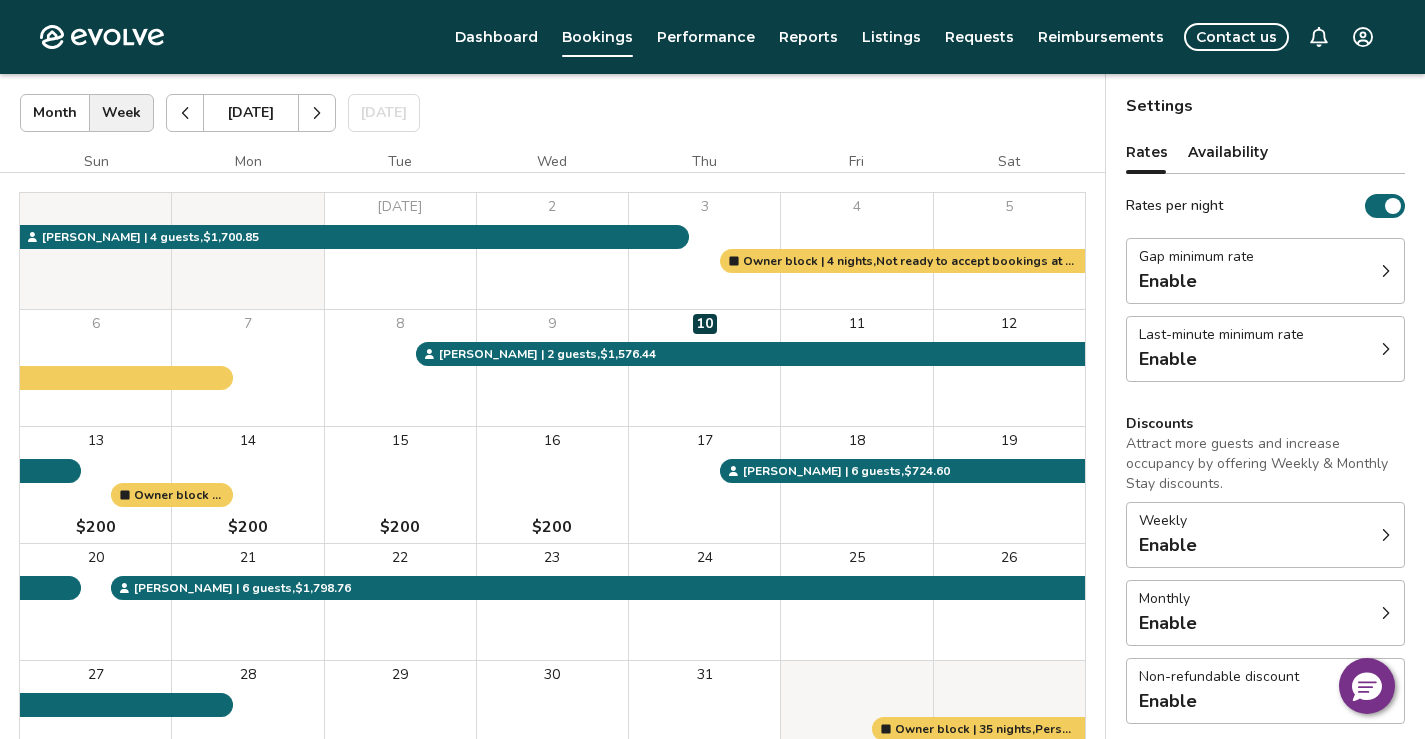 scroll, scrollTop: 95, scrollLeft: 0, axis: vertical 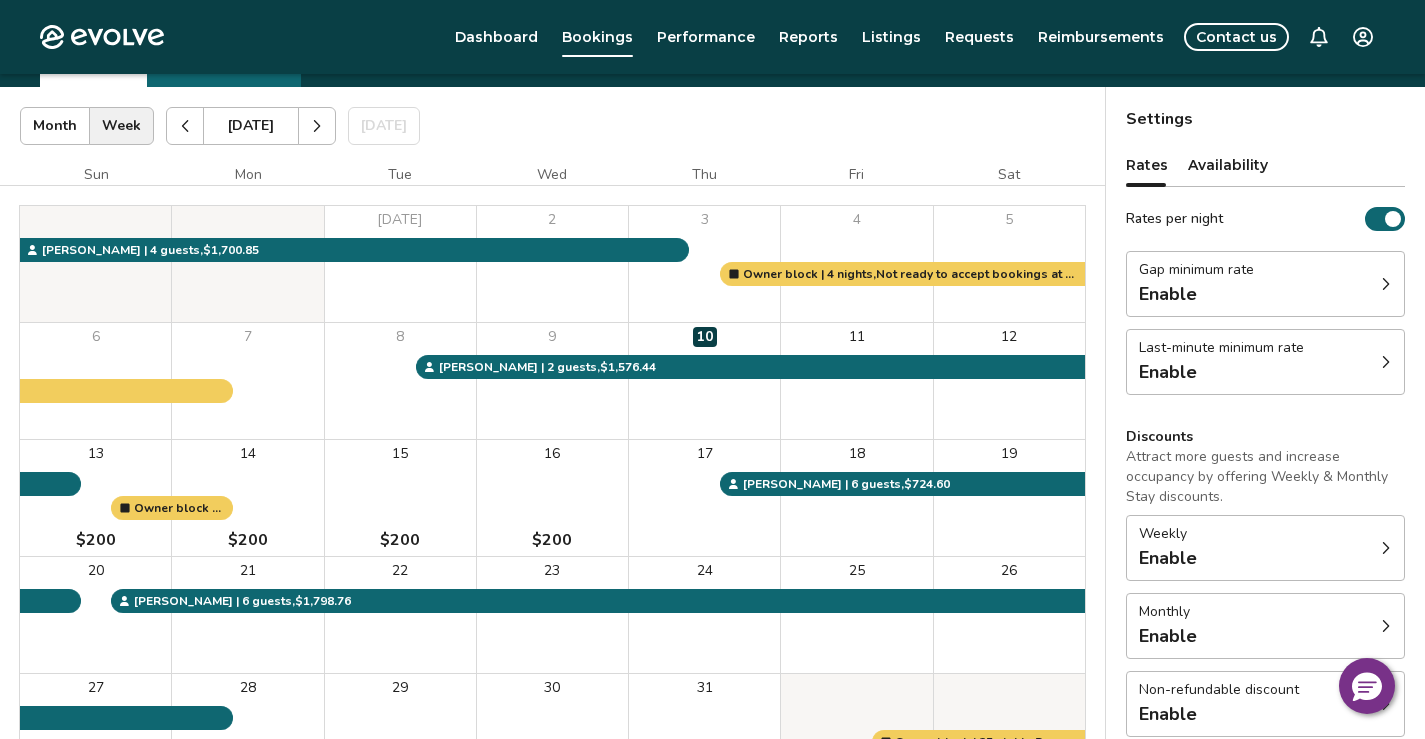 click 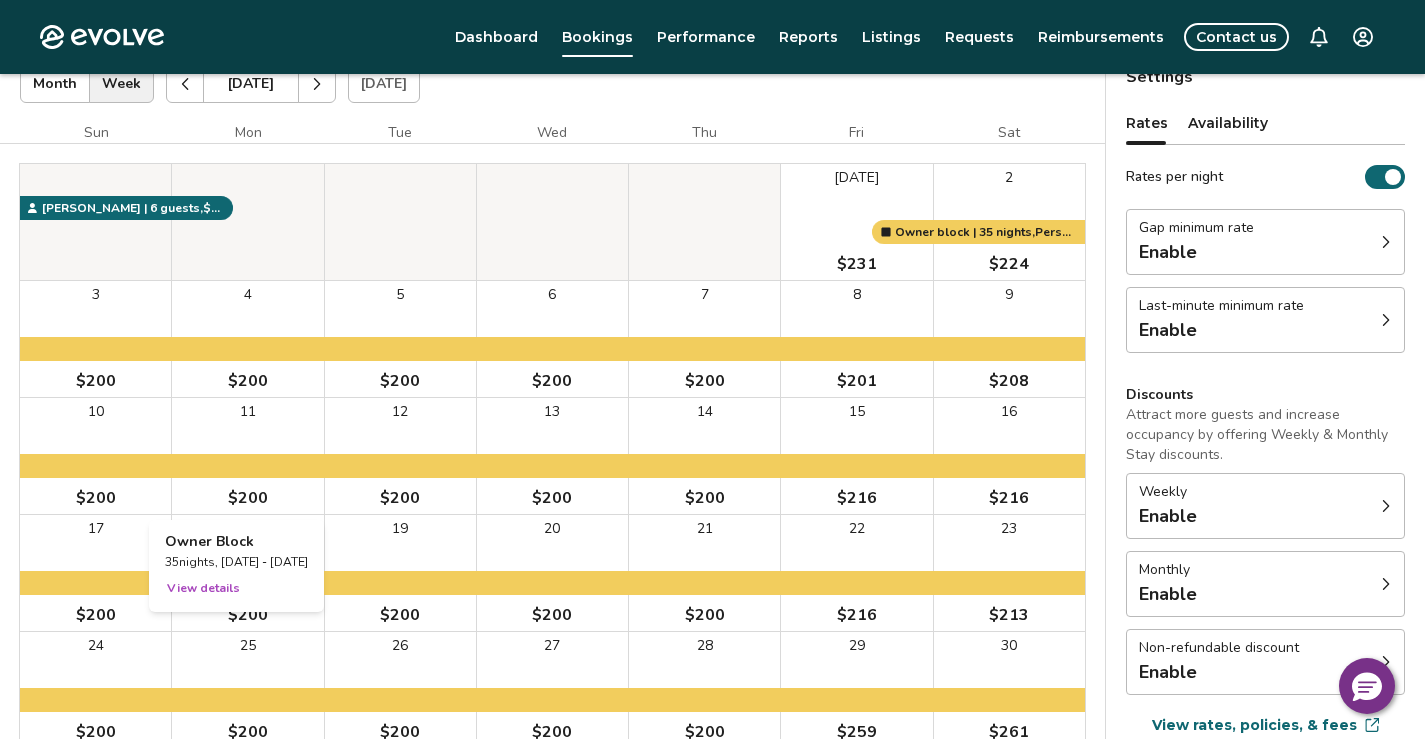 scroll, scrollTop: 95, scrollLeft: 0, axis: vertical 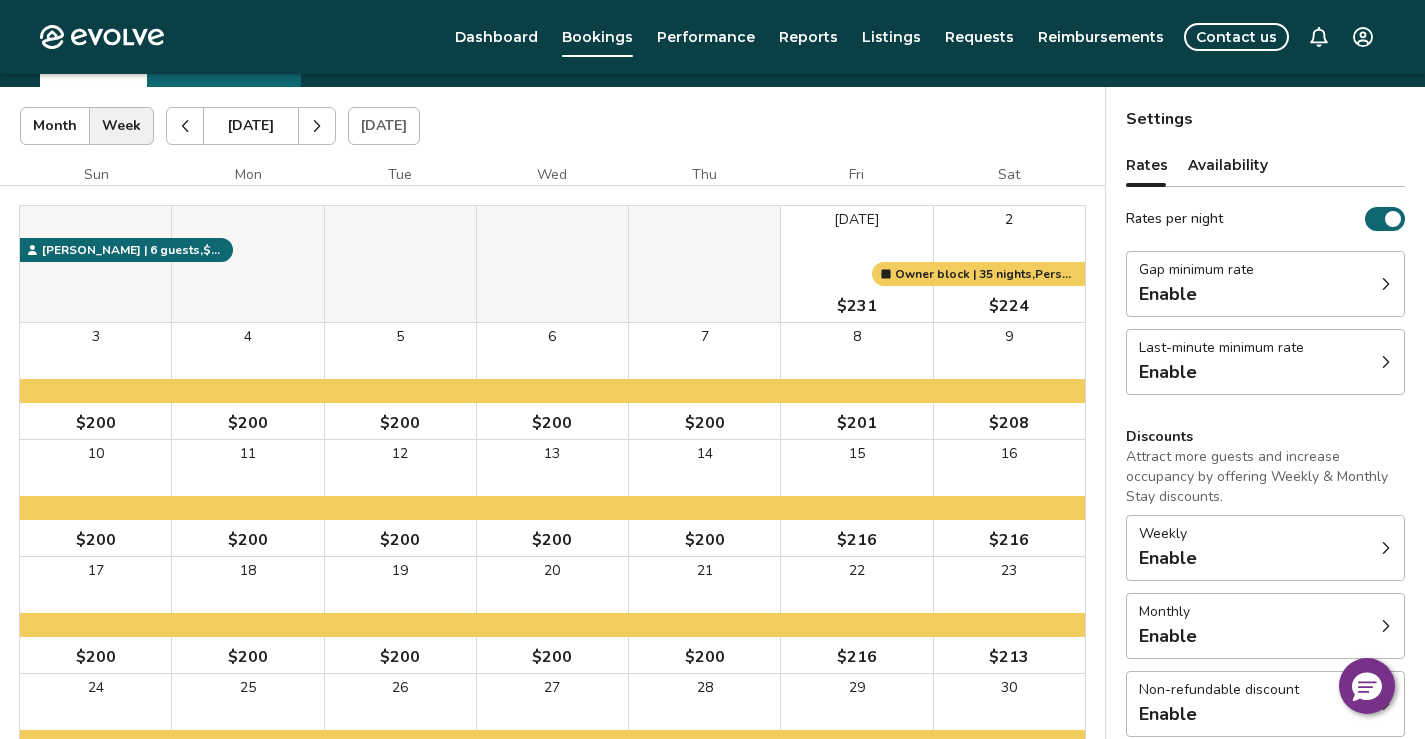click 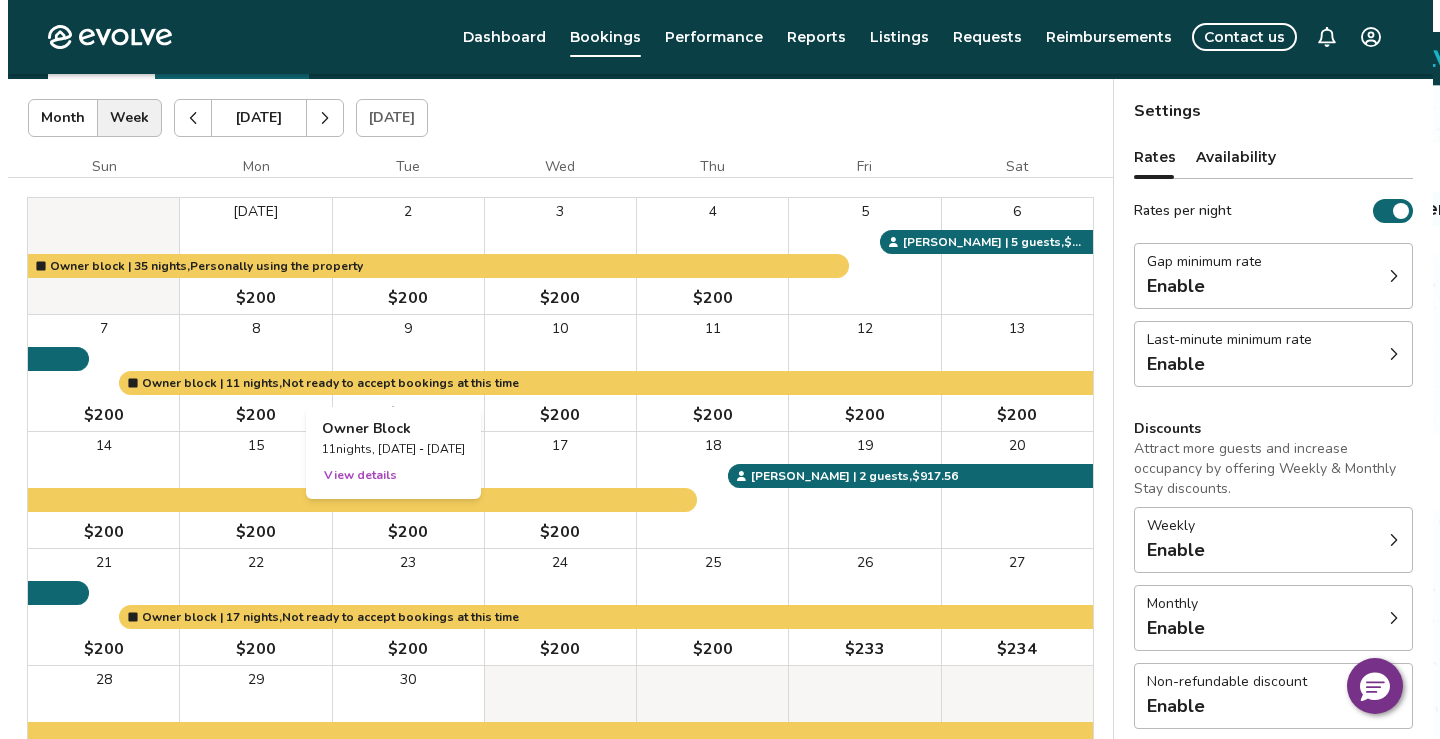 scroll, scrollTop: 95, scrollLeft: 0, axis: vertical 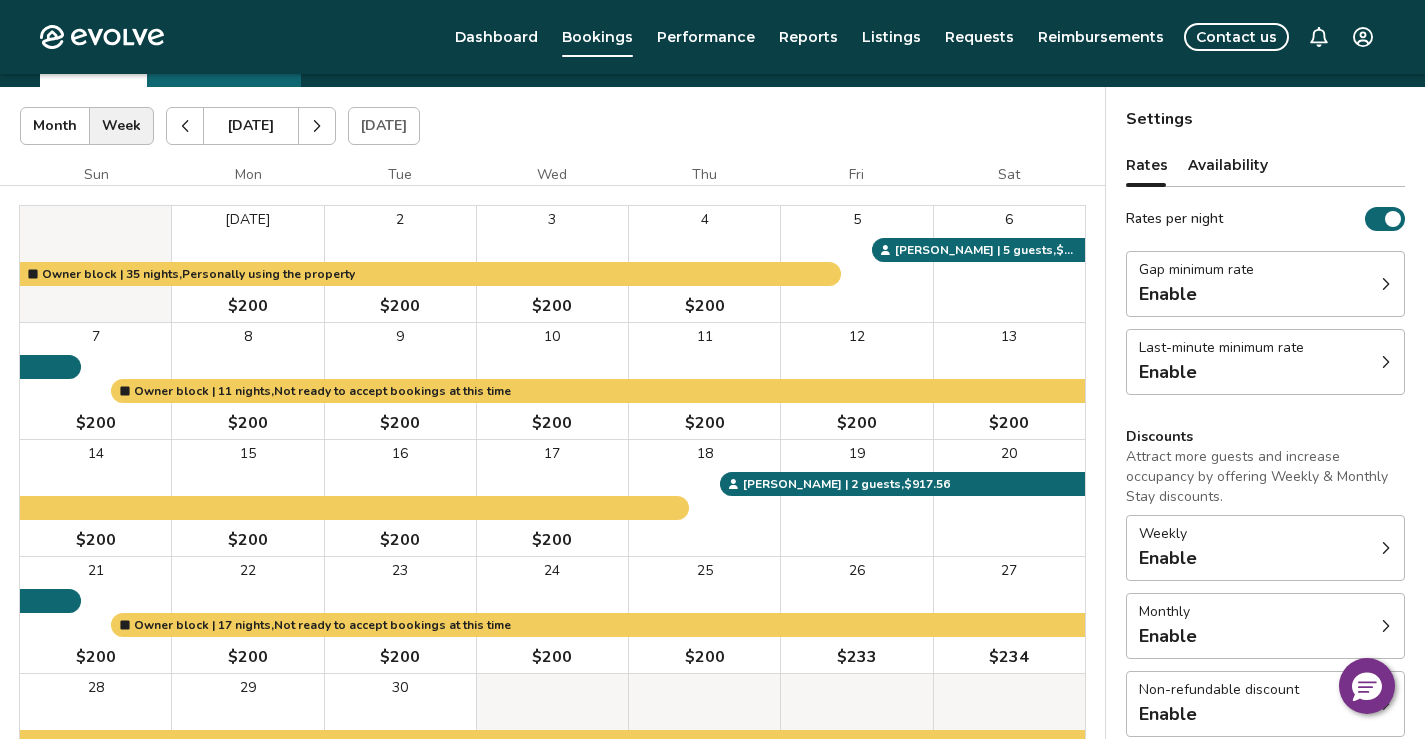 click 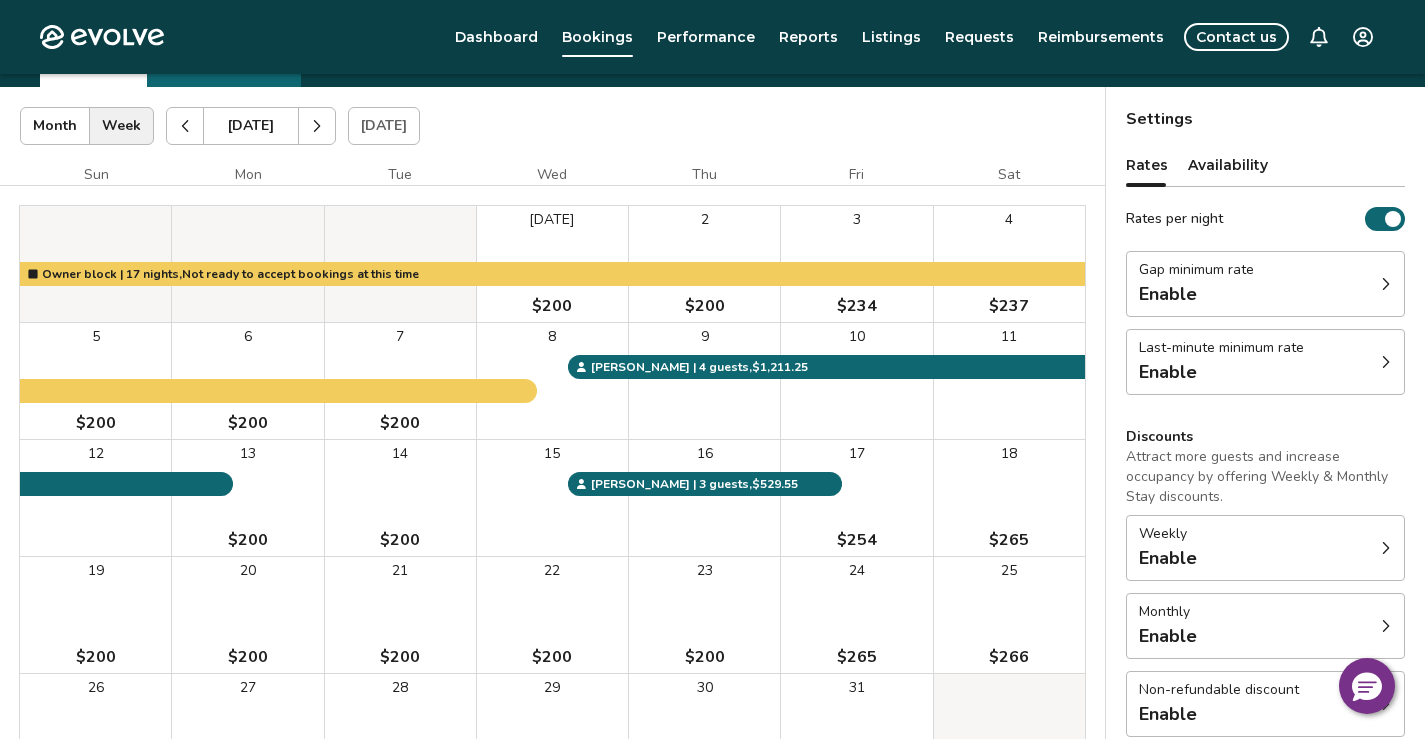 click on "18 $265" at bounding box center [1009, 498] 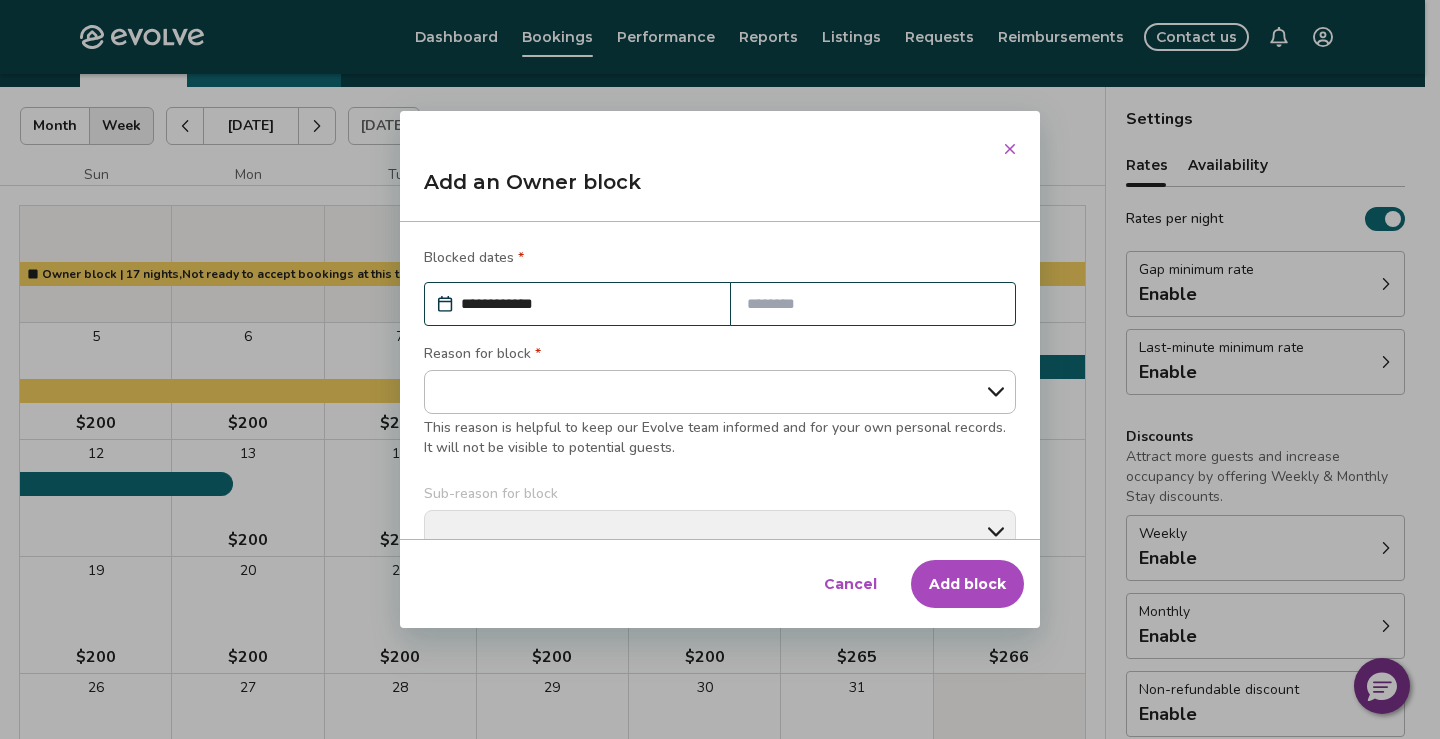 click at bounding box center [873, 304] 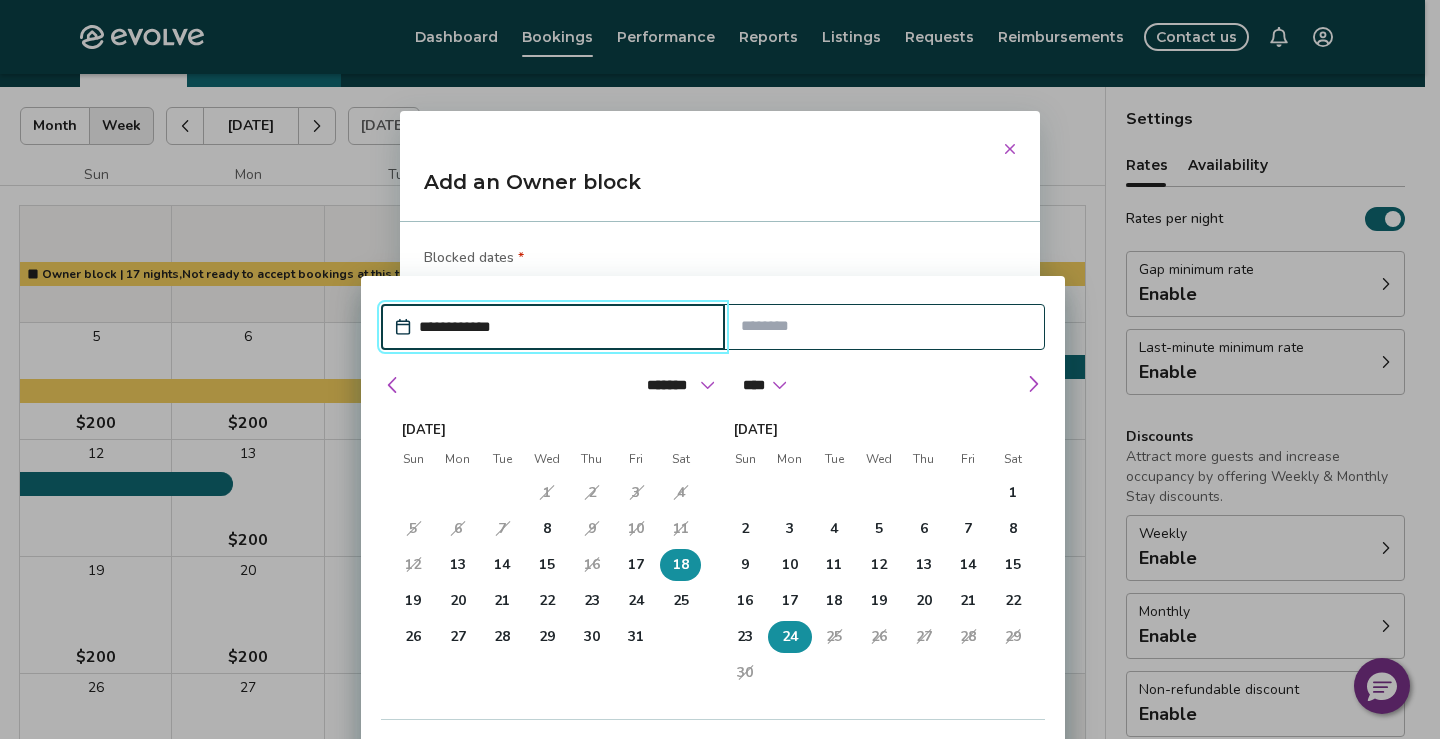 click on "24" at bounding box center (790, 637) 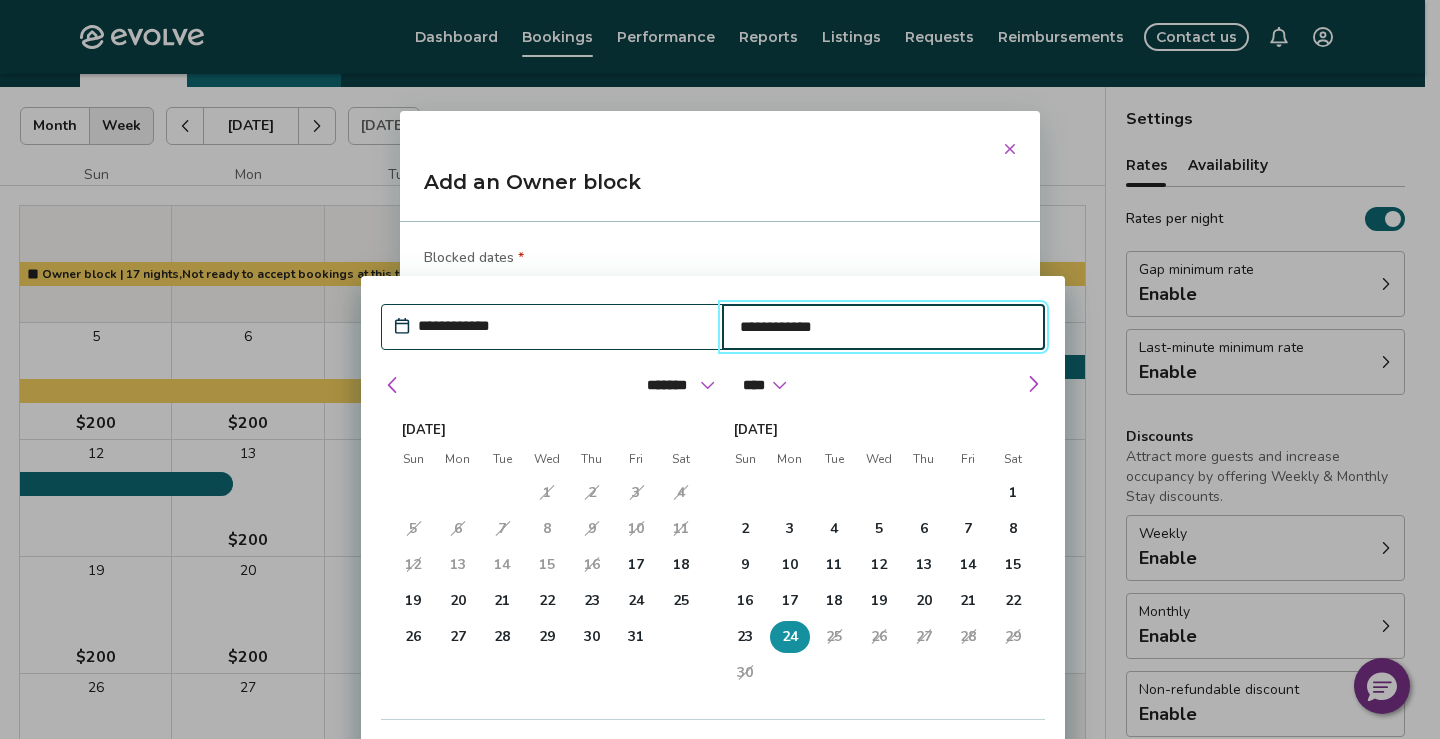 type on "*" 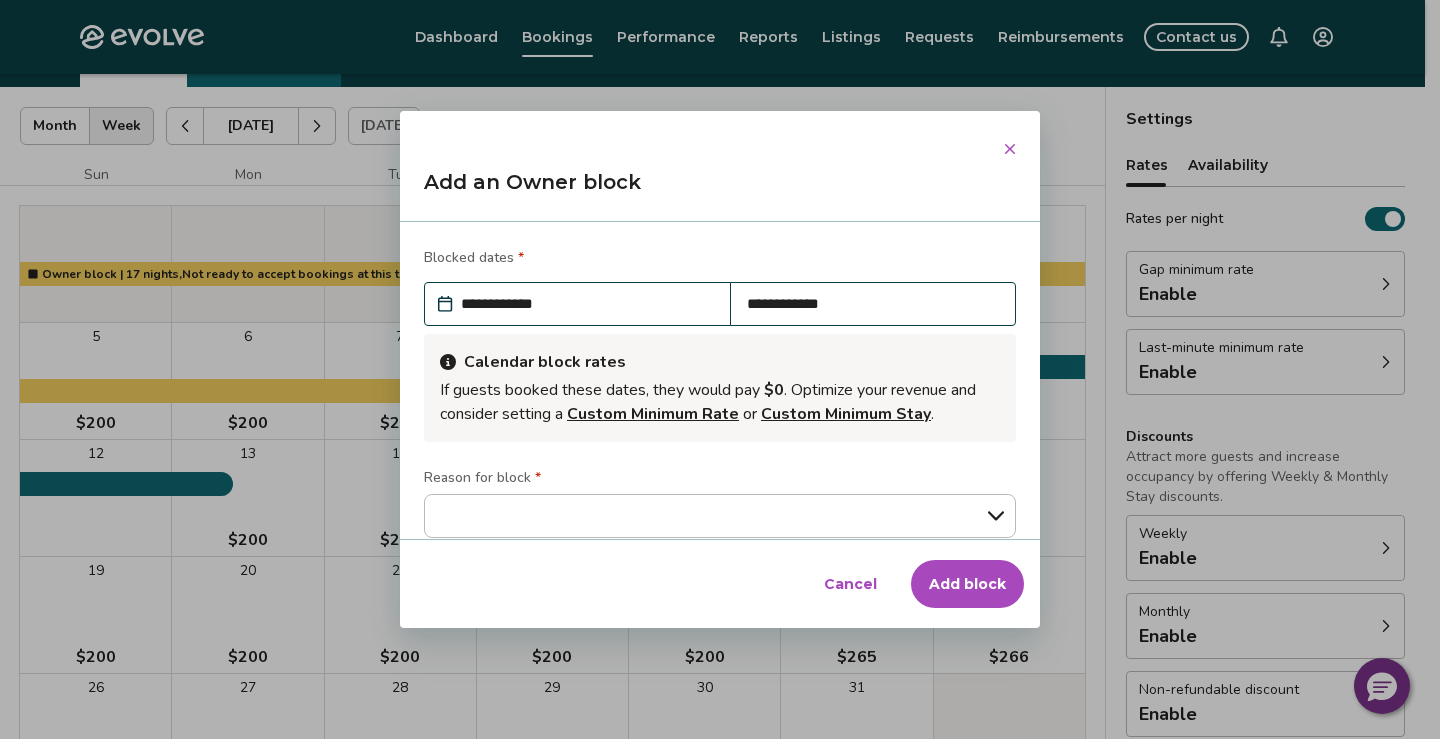 click on "Add an Owner block" at bounding box center (720, 190) 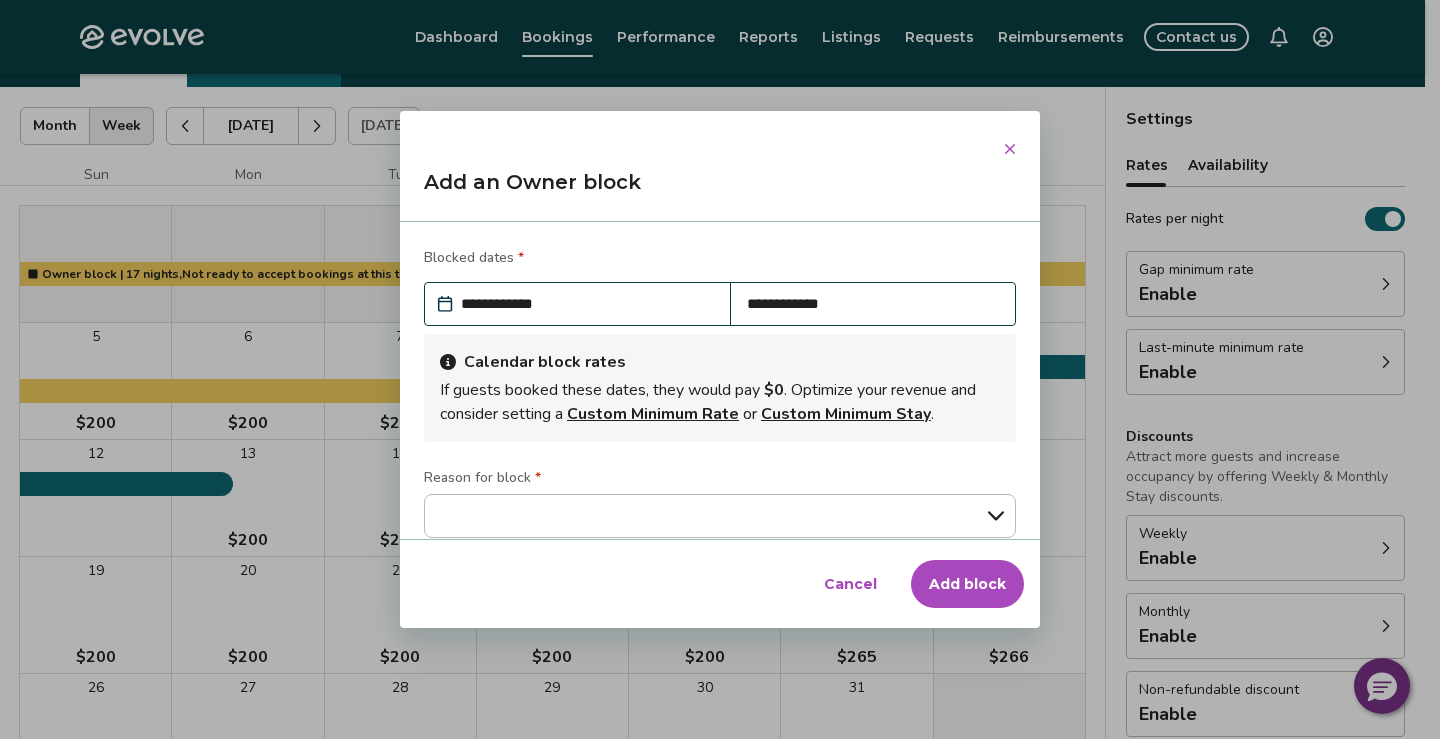 click on "**********" at bounding box center (587, 304) 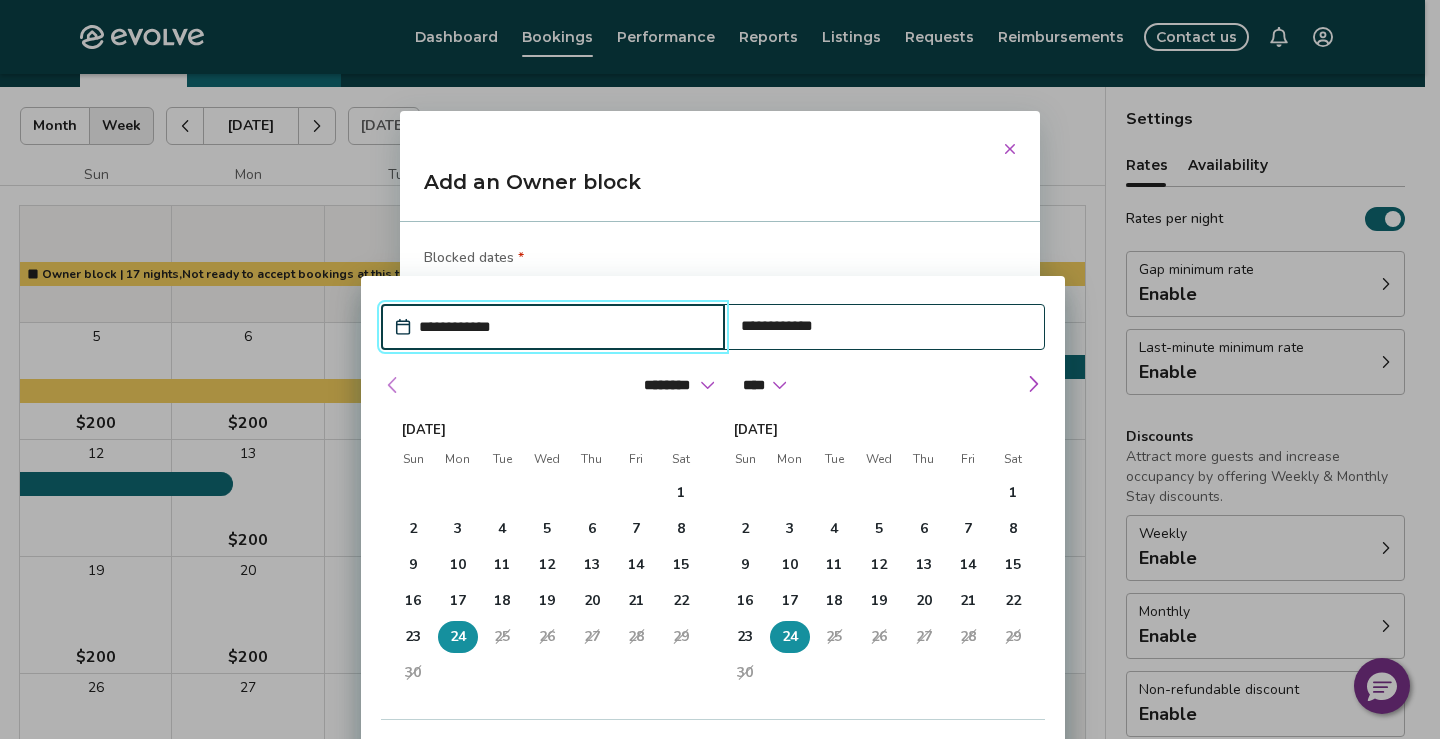 click at bounding box center (393, 385) 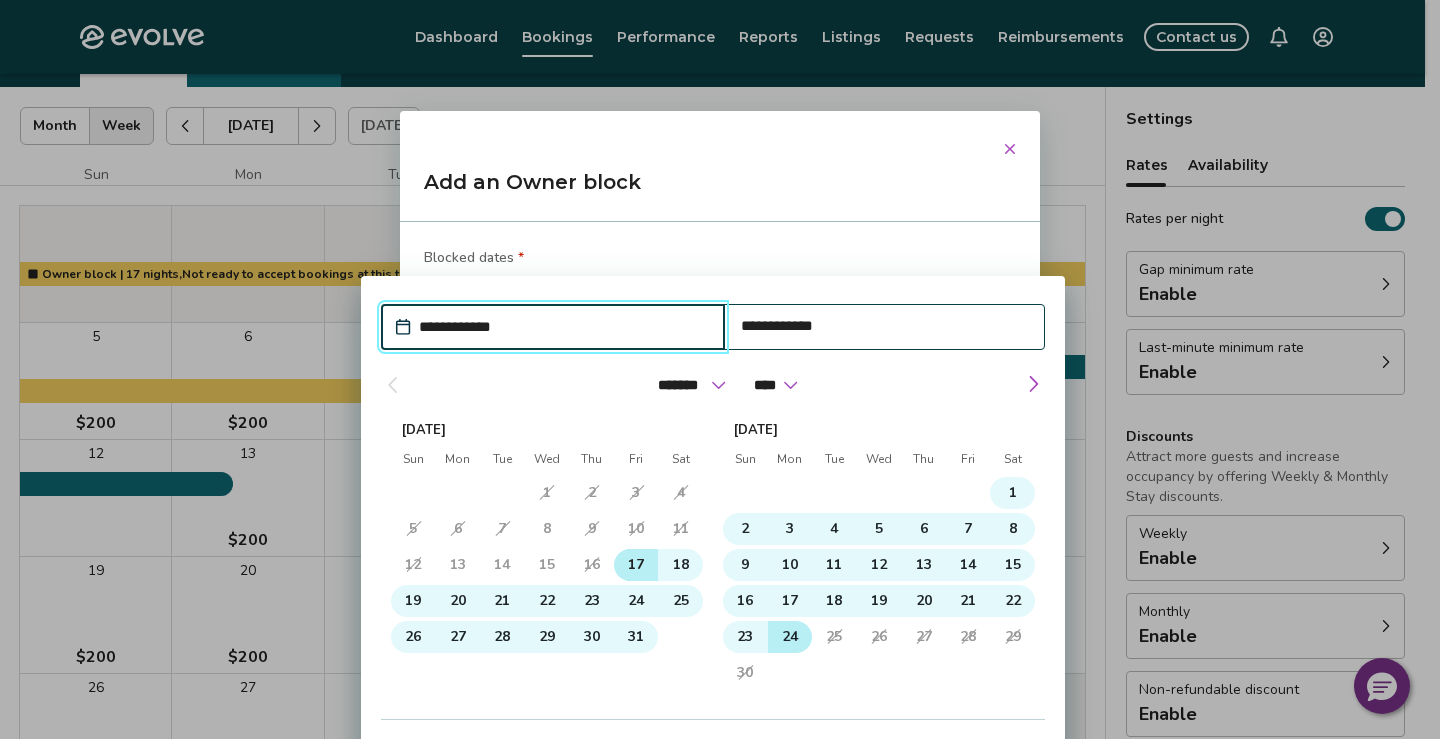 click on "17" at bounding box center [636, 565] 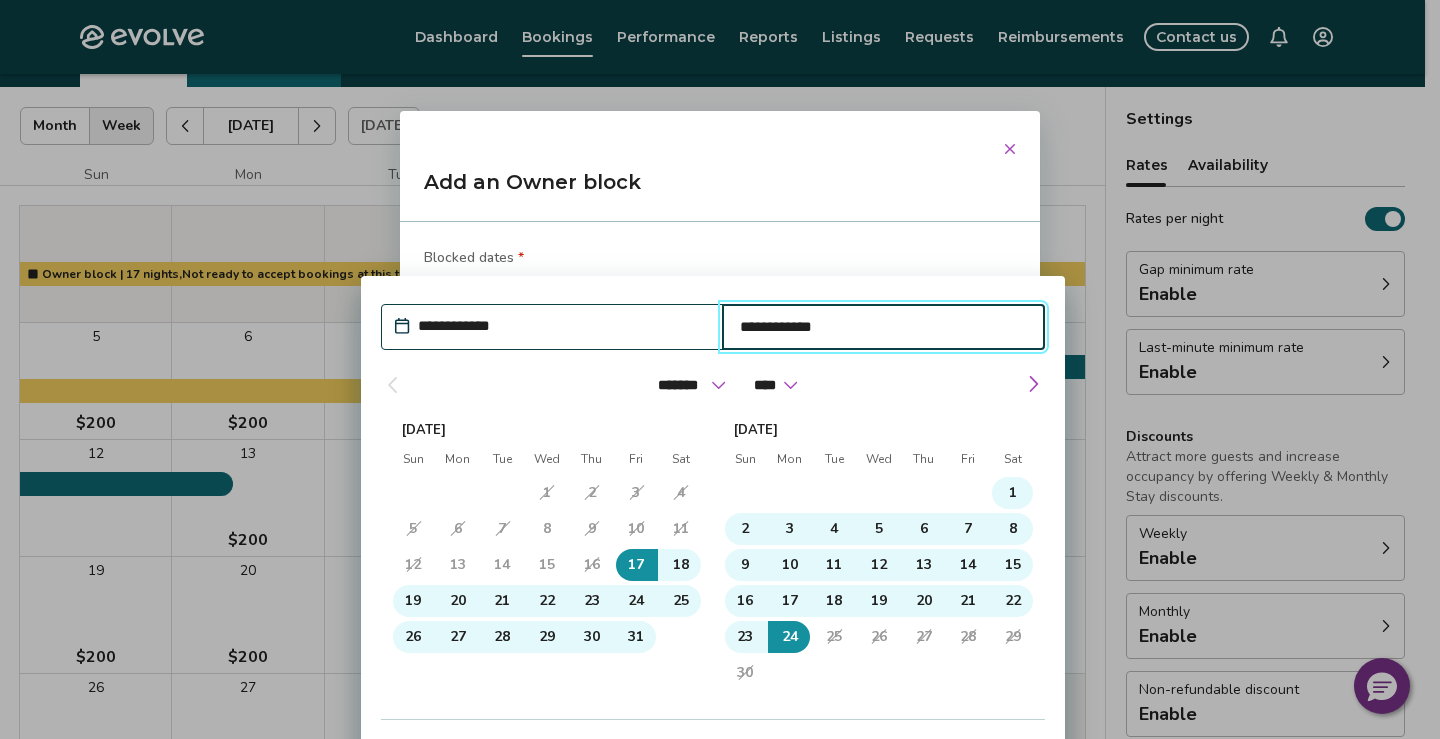 type on "*" 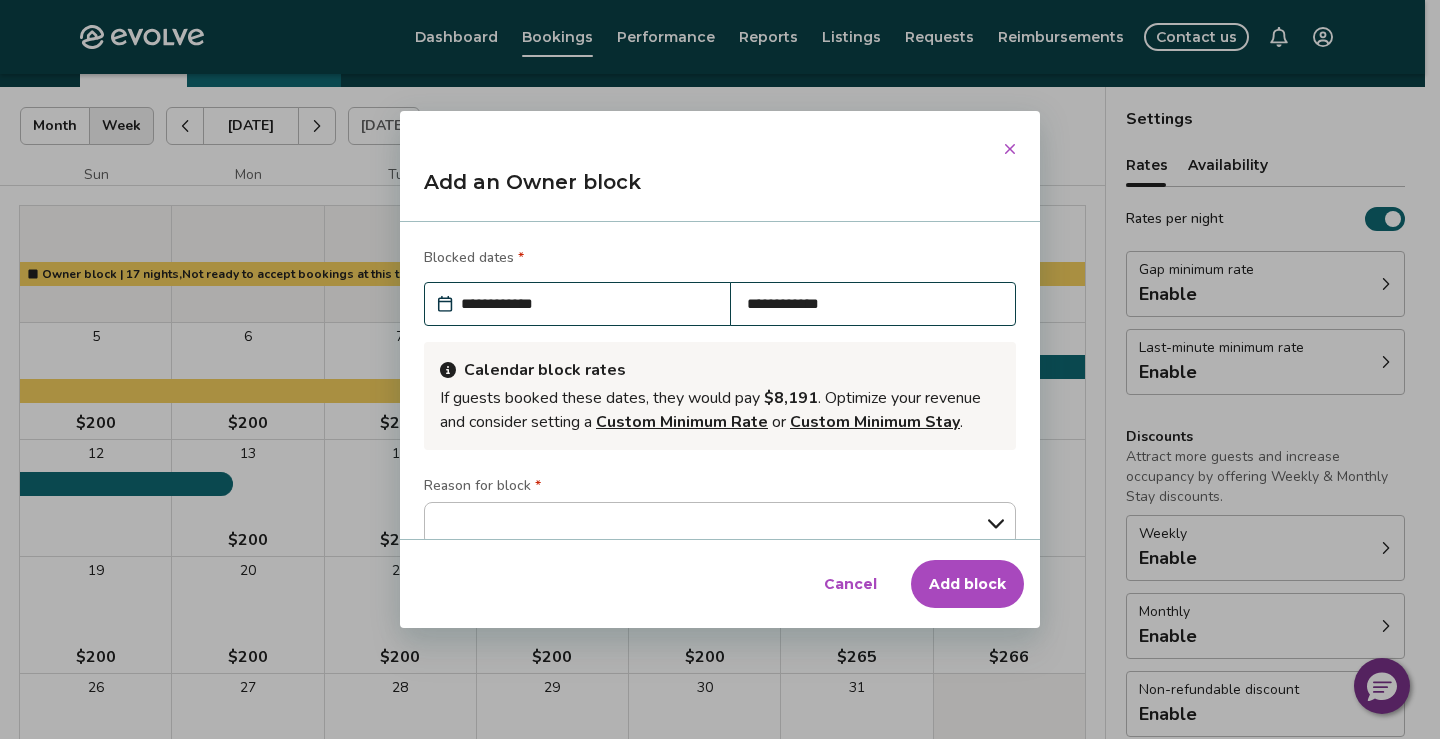 click on "Add an Owner block" at bounding box center (720, 190) 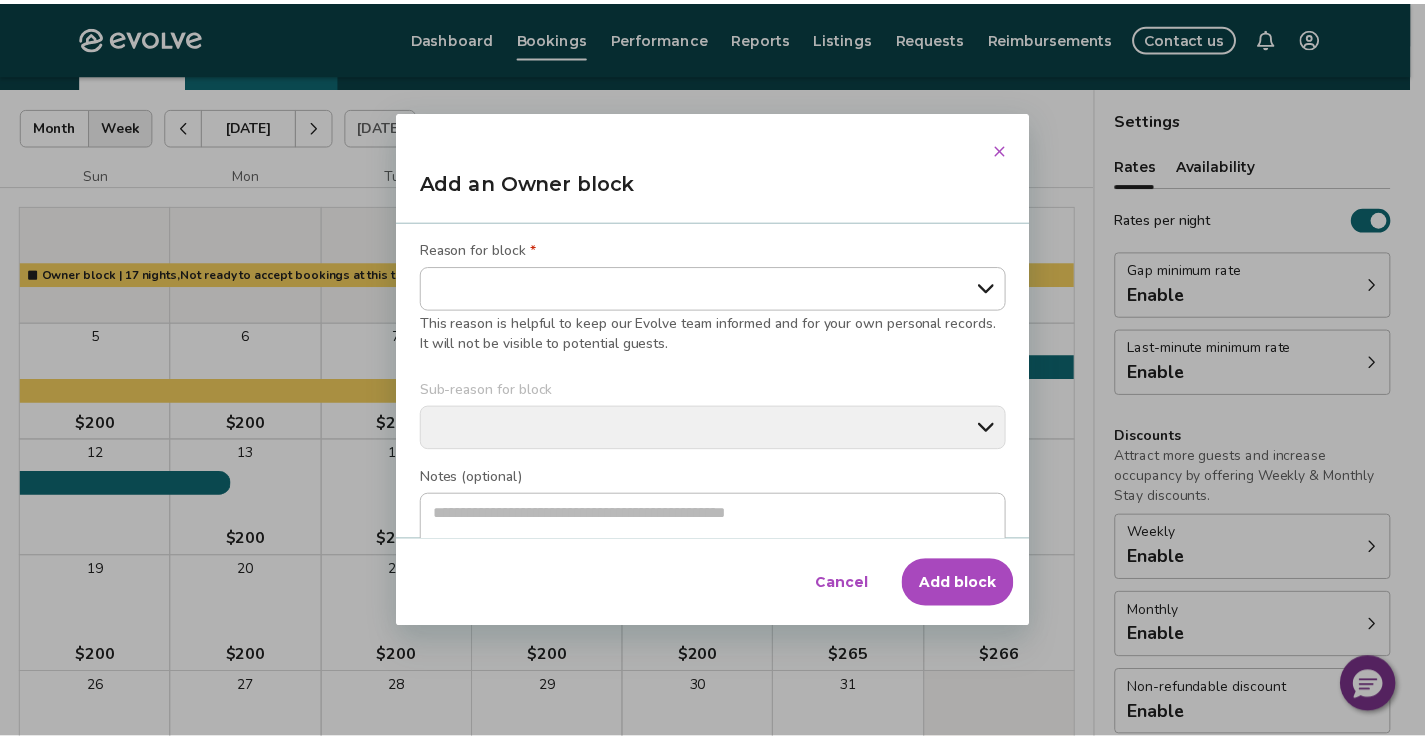 scroll, scrollTop: 300, scrollLeft: 0, axis: vertical 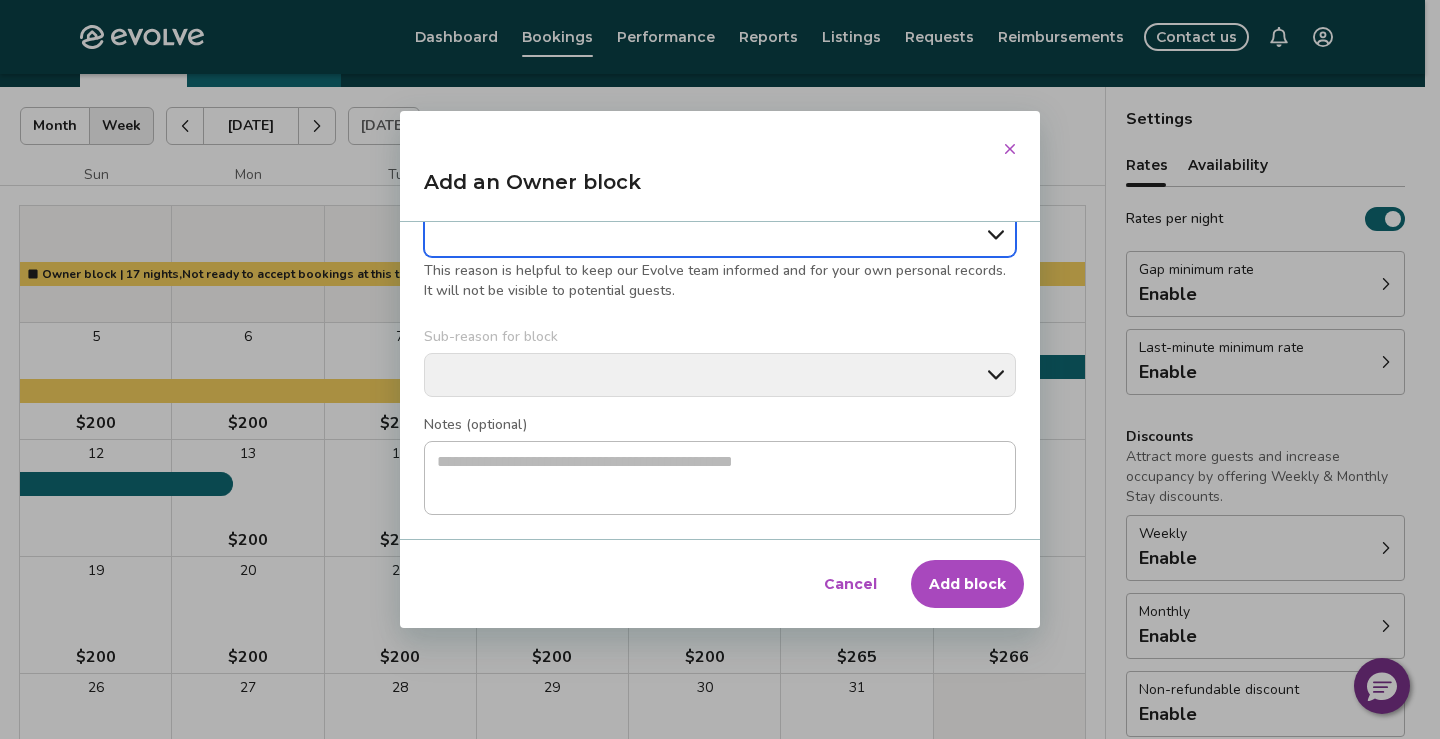click on "**********" at bounding box center [720, 235] 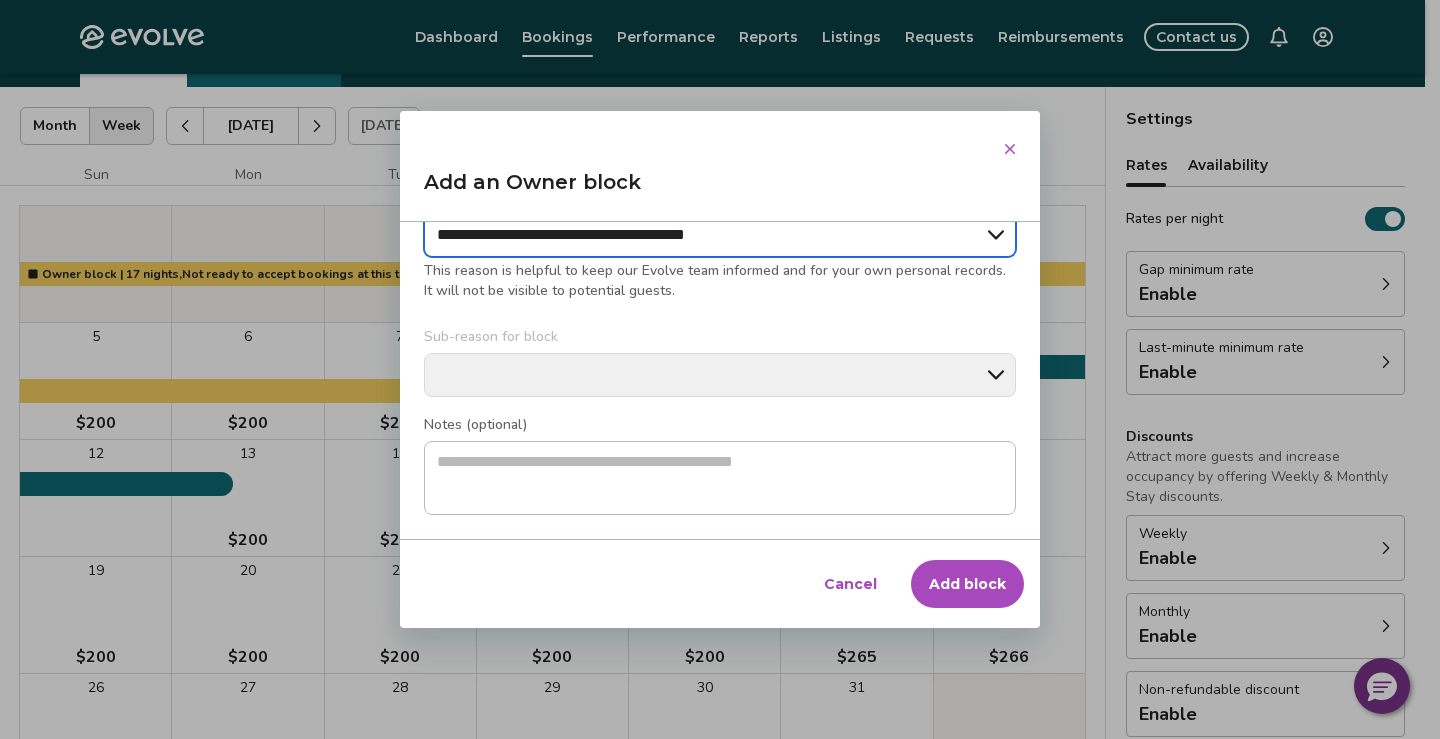click on "**********" at bounding box center (720, 235) 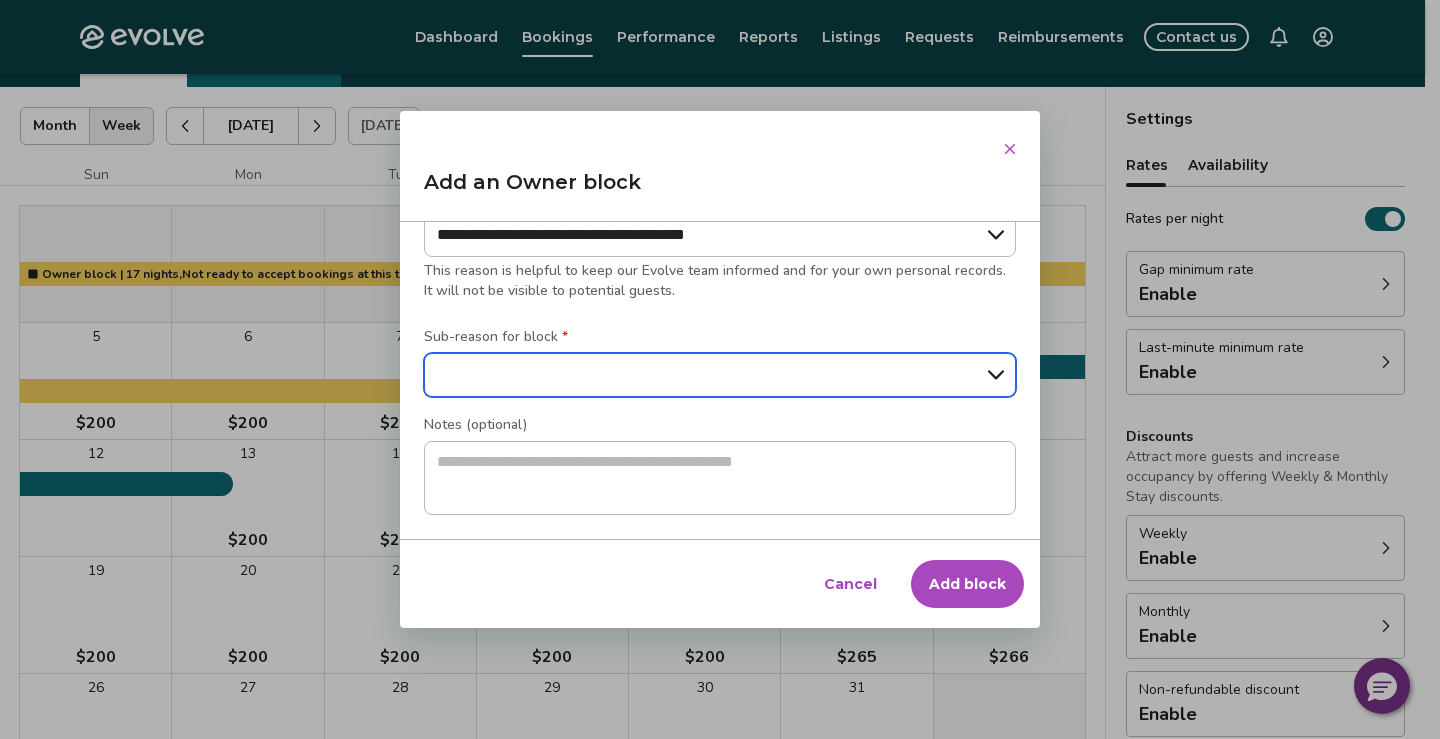 click on "**********" at bounding box center (720, 375) 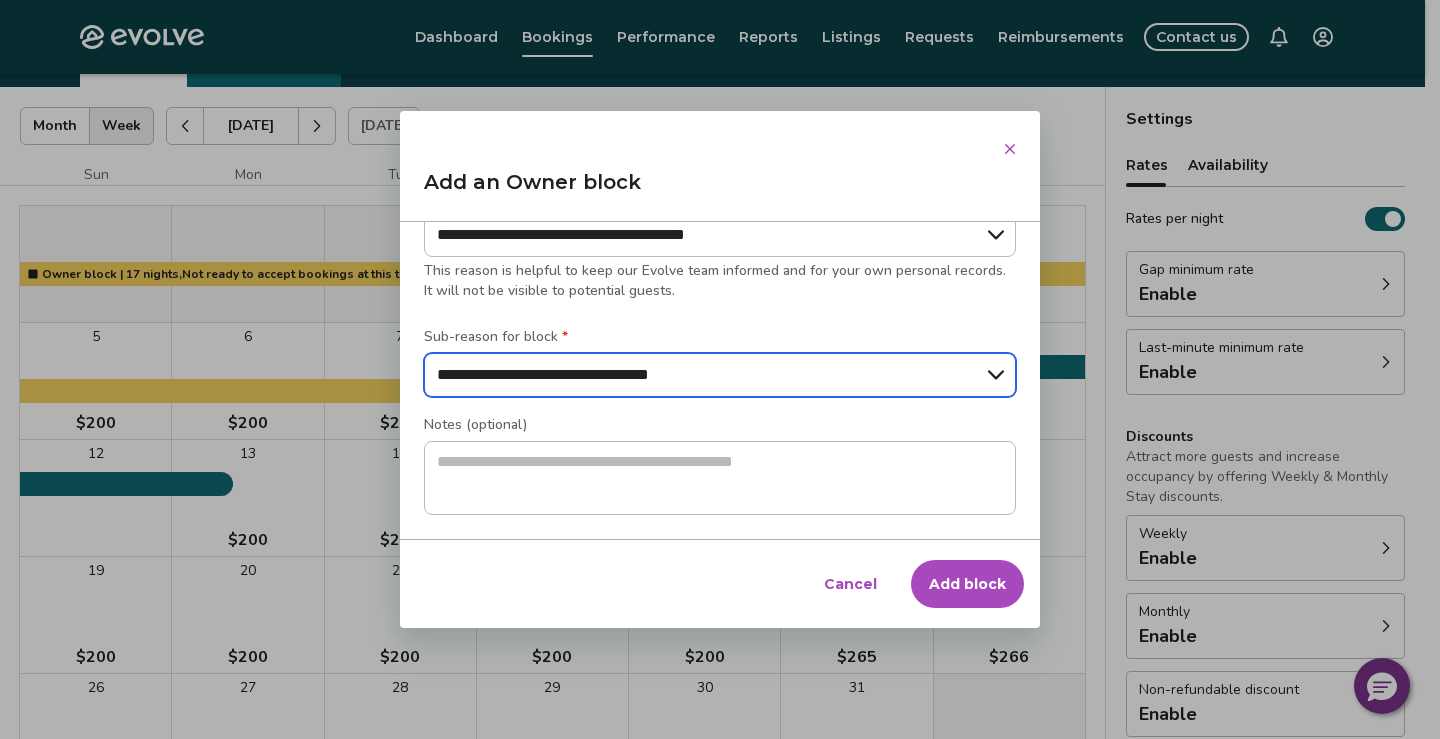 click on "**********" at bounding box center [720, 375] 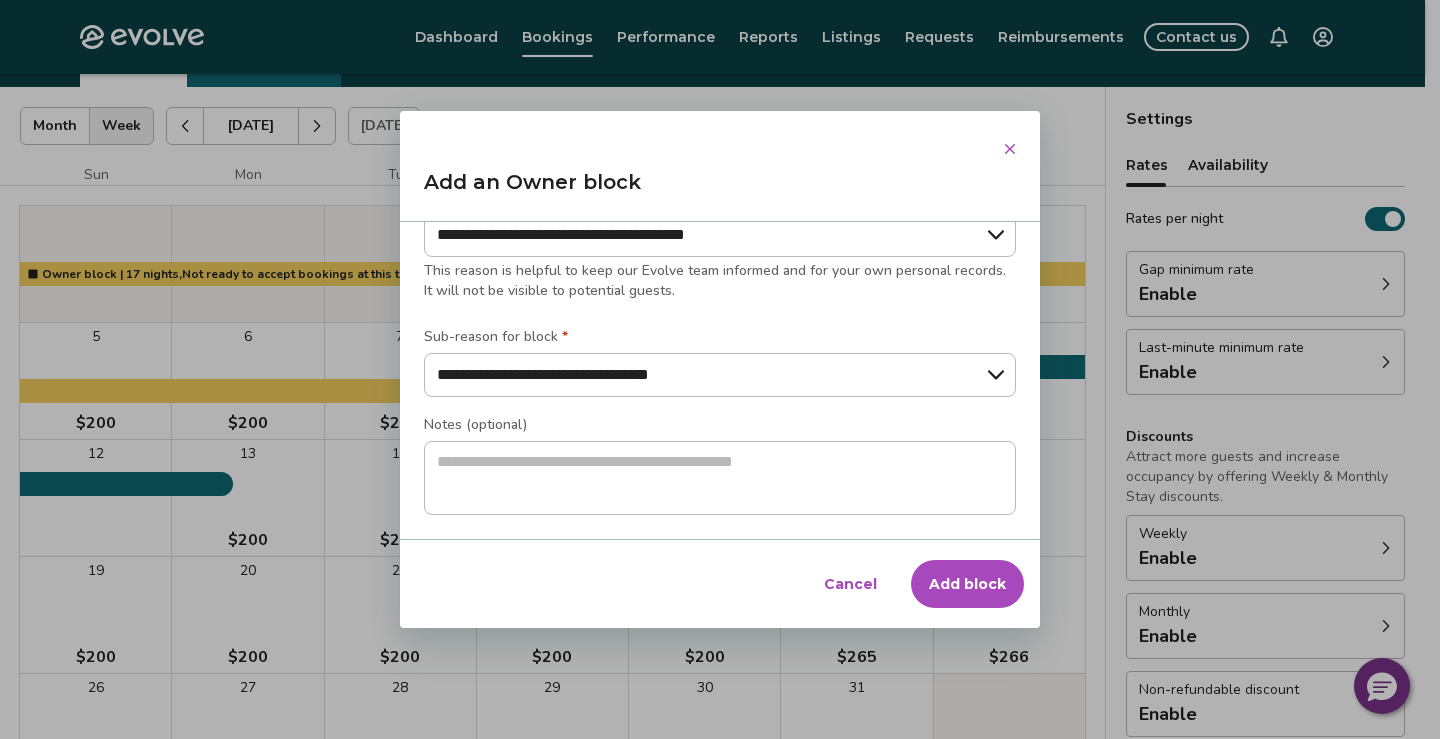 click on "Add block" at bounding box center (967, 584) 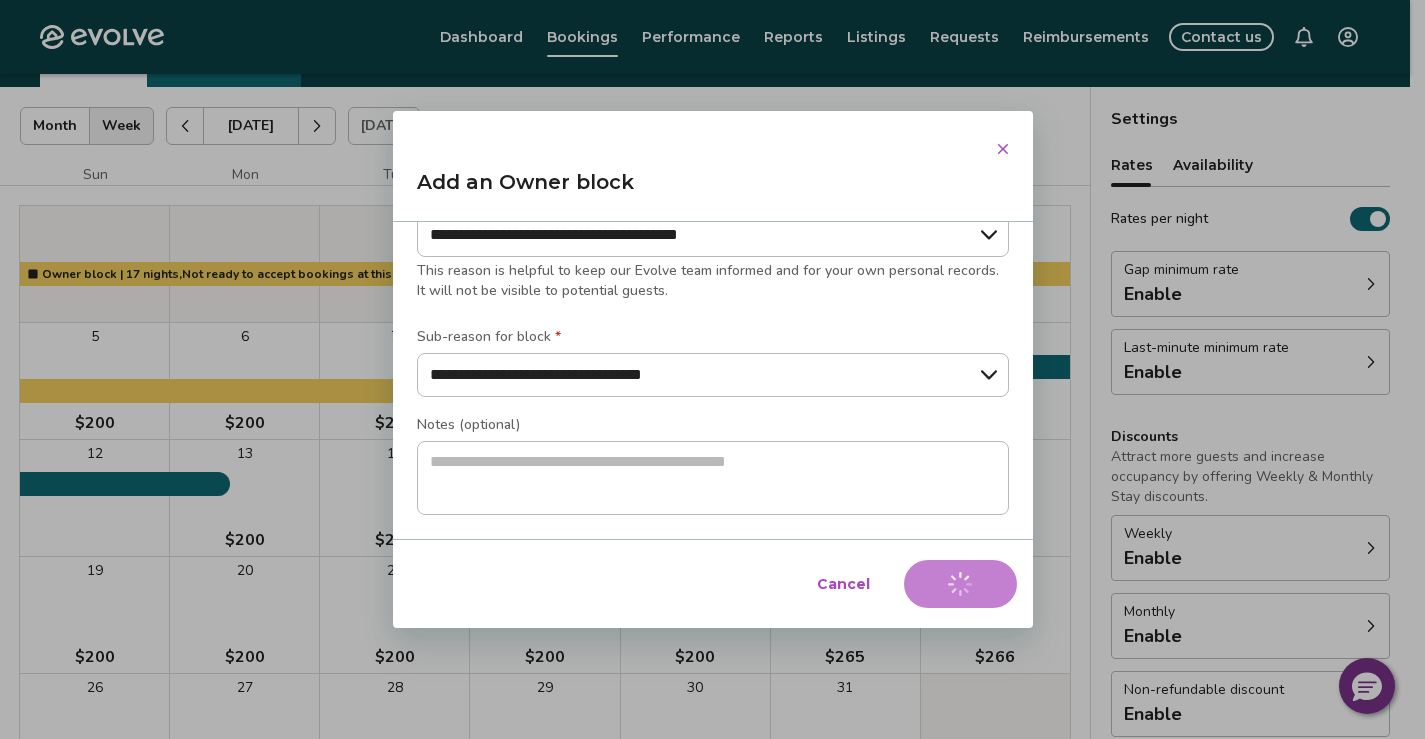 type on "*" 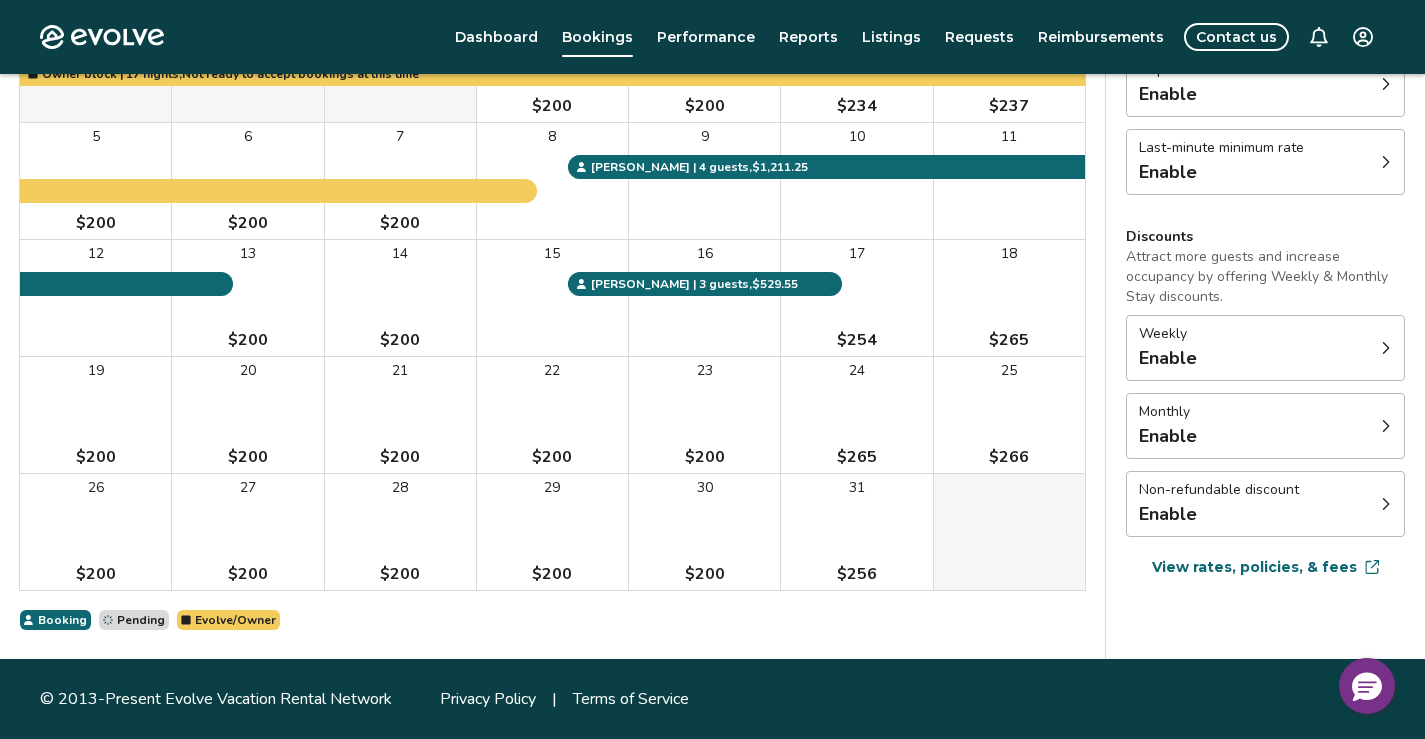 scroll, scrollTop: 0, scrollLeft: 0, axis: both 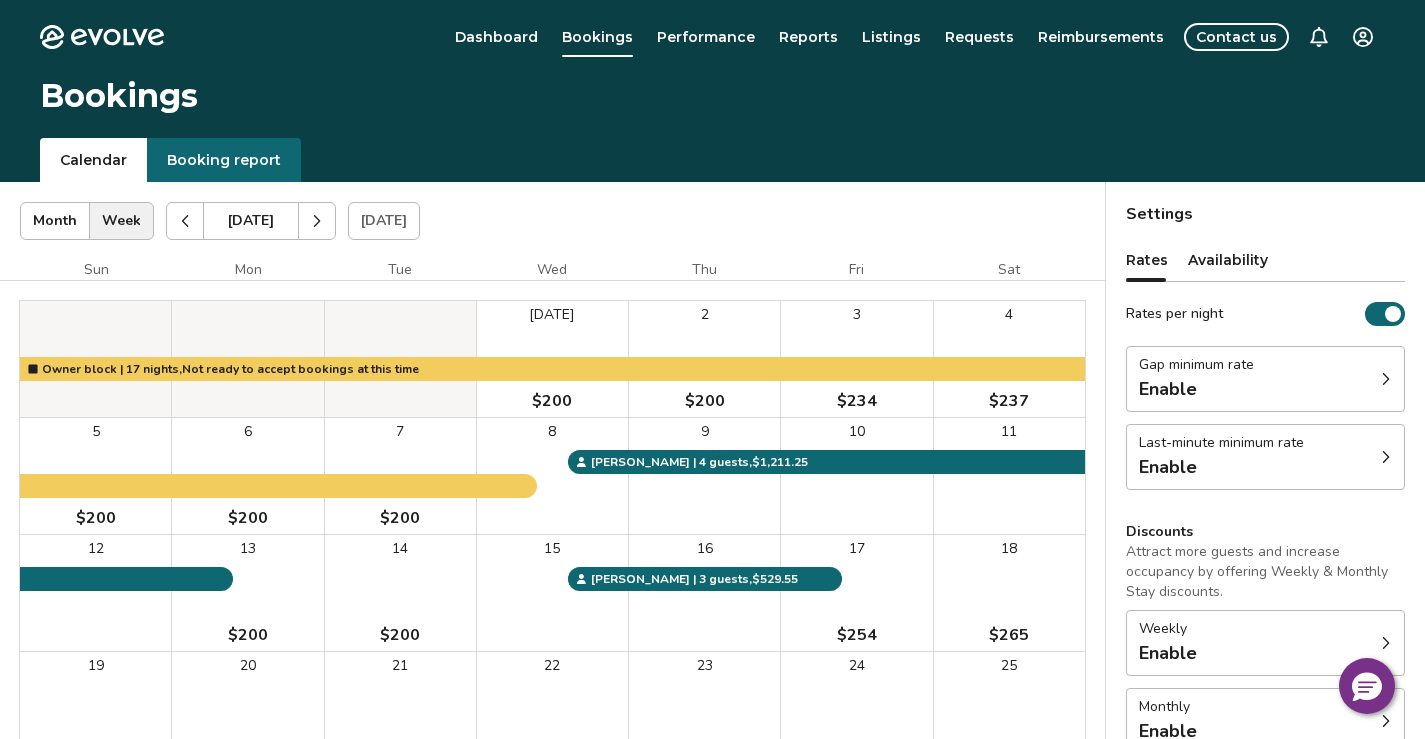 click 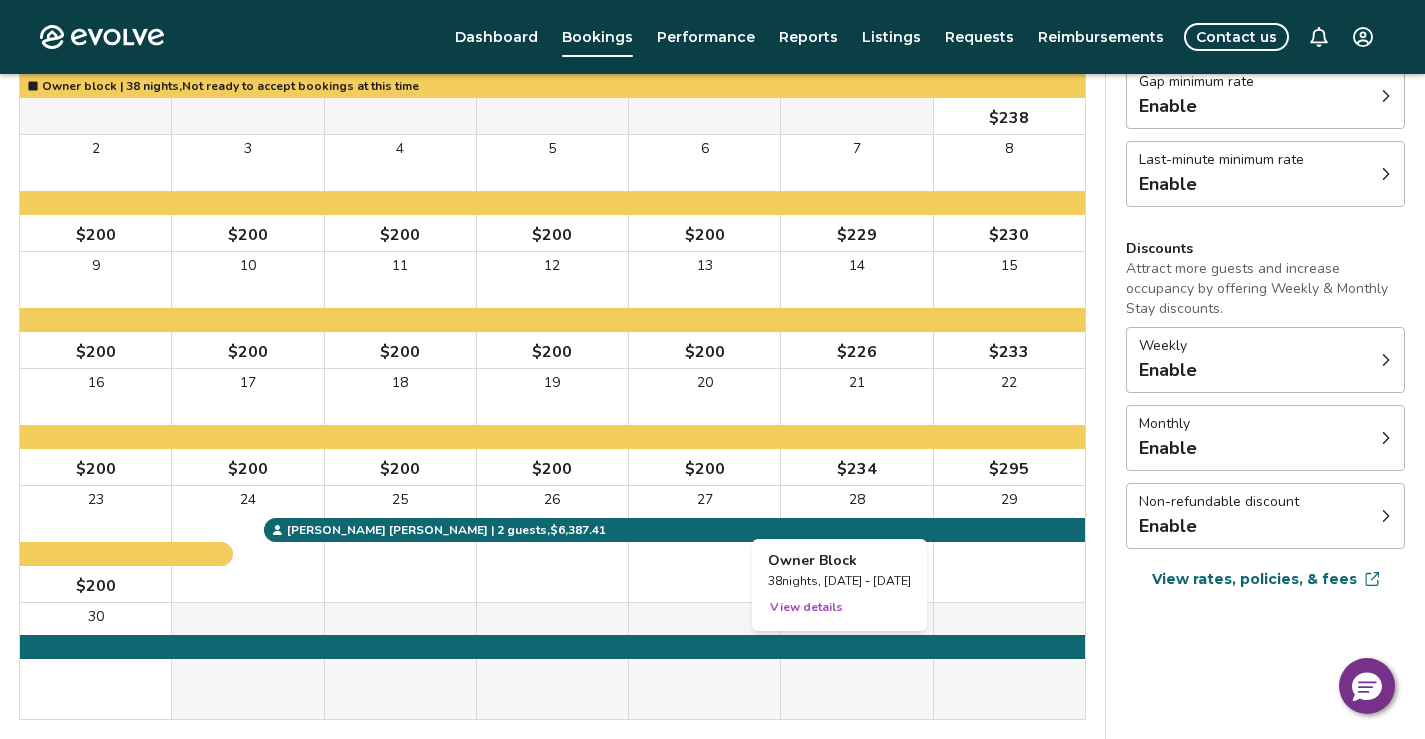 scroll, scrollTop: 0, scrollLeft: 0, axis: both 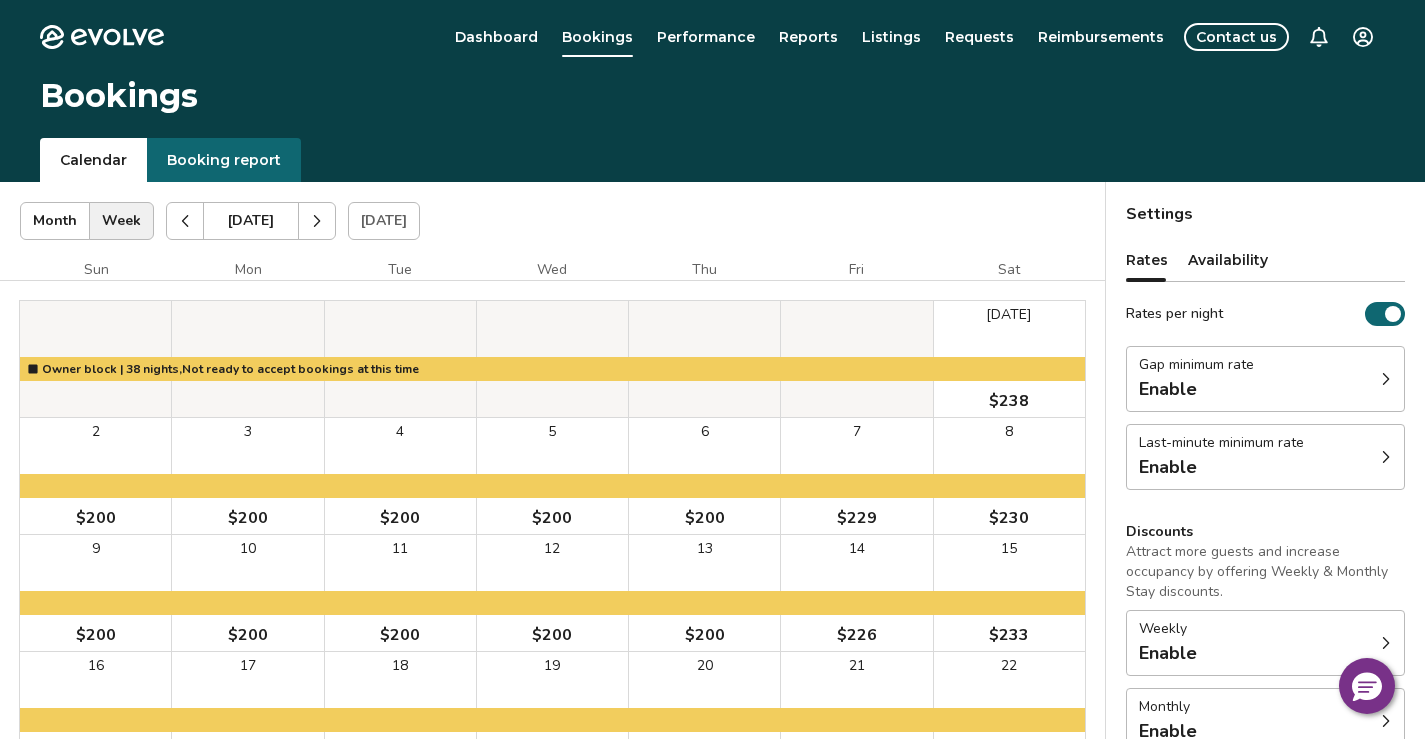 click 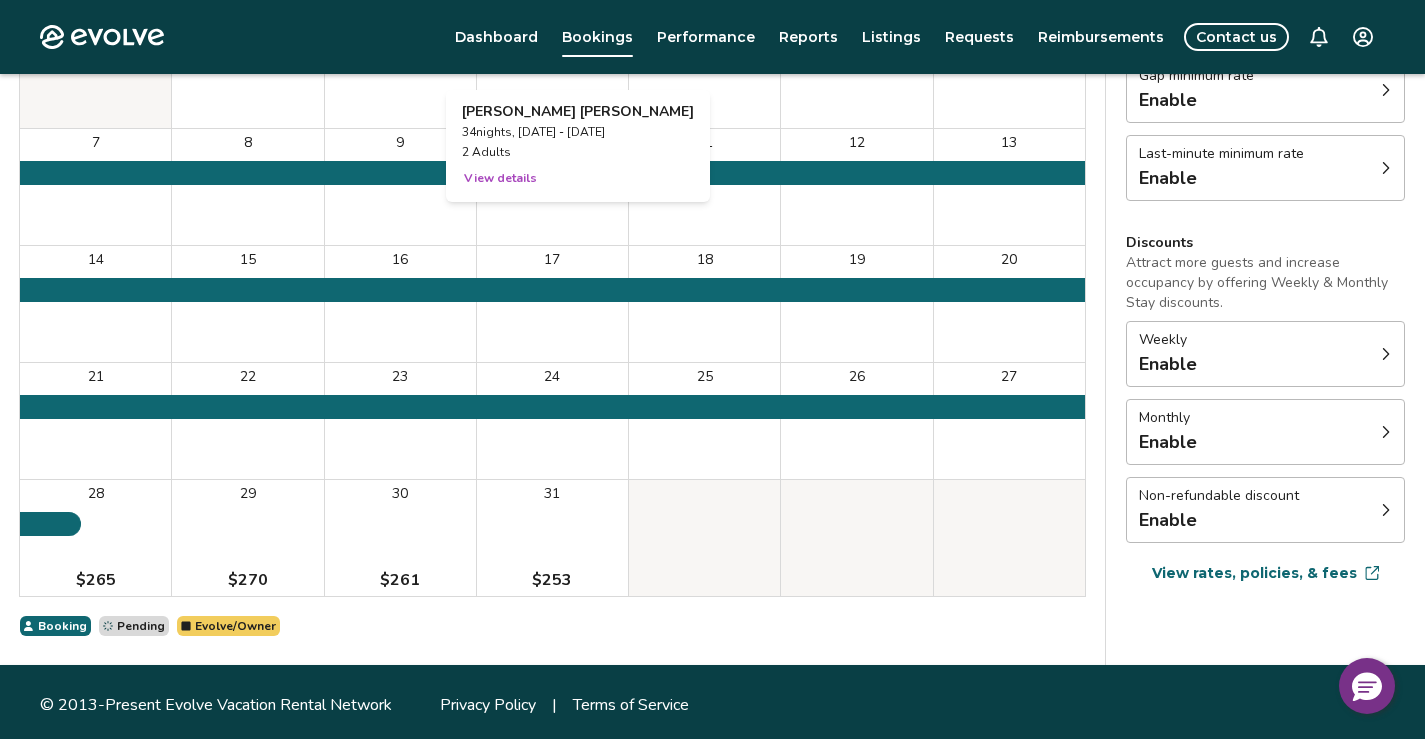 scroll, scrollTop: 295, scrollLeft: 0, axis: vertical 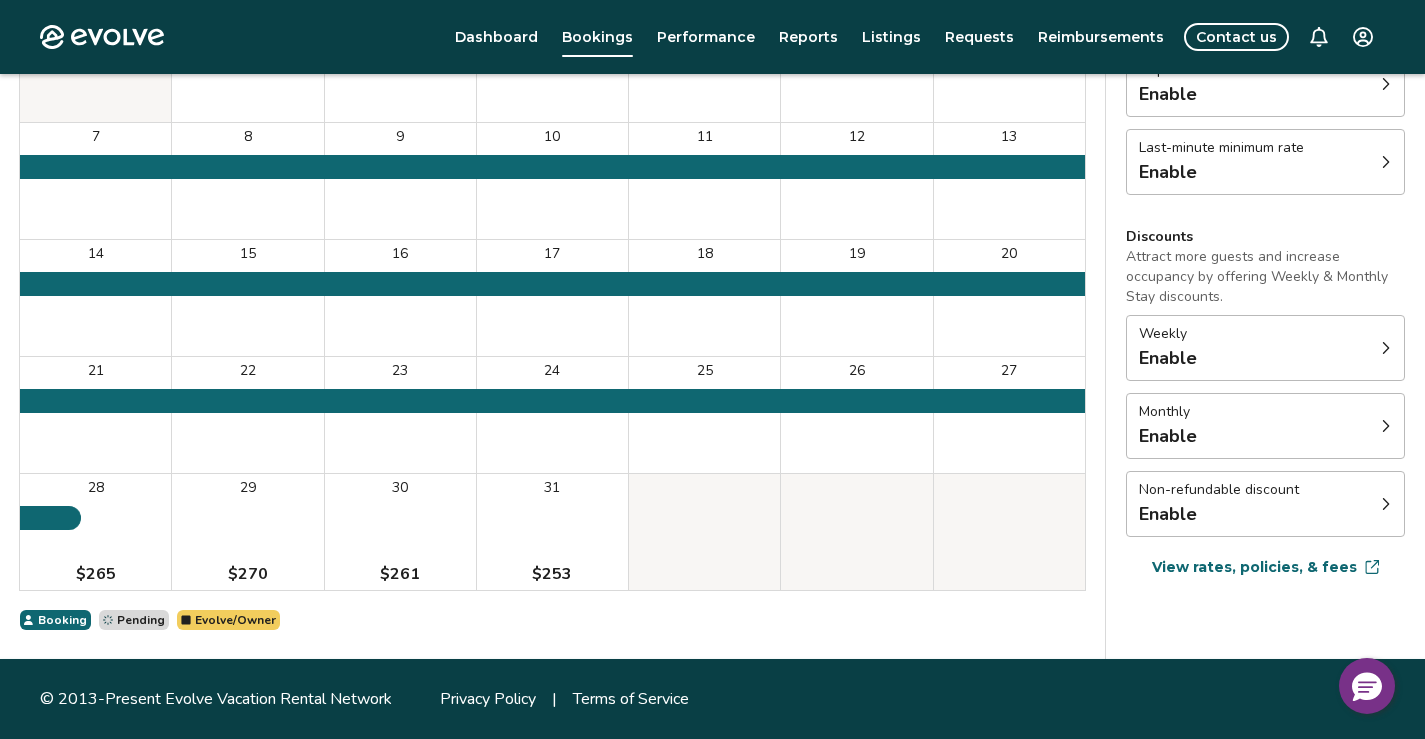 click on "29 $270" at bounding box center (247, 532) 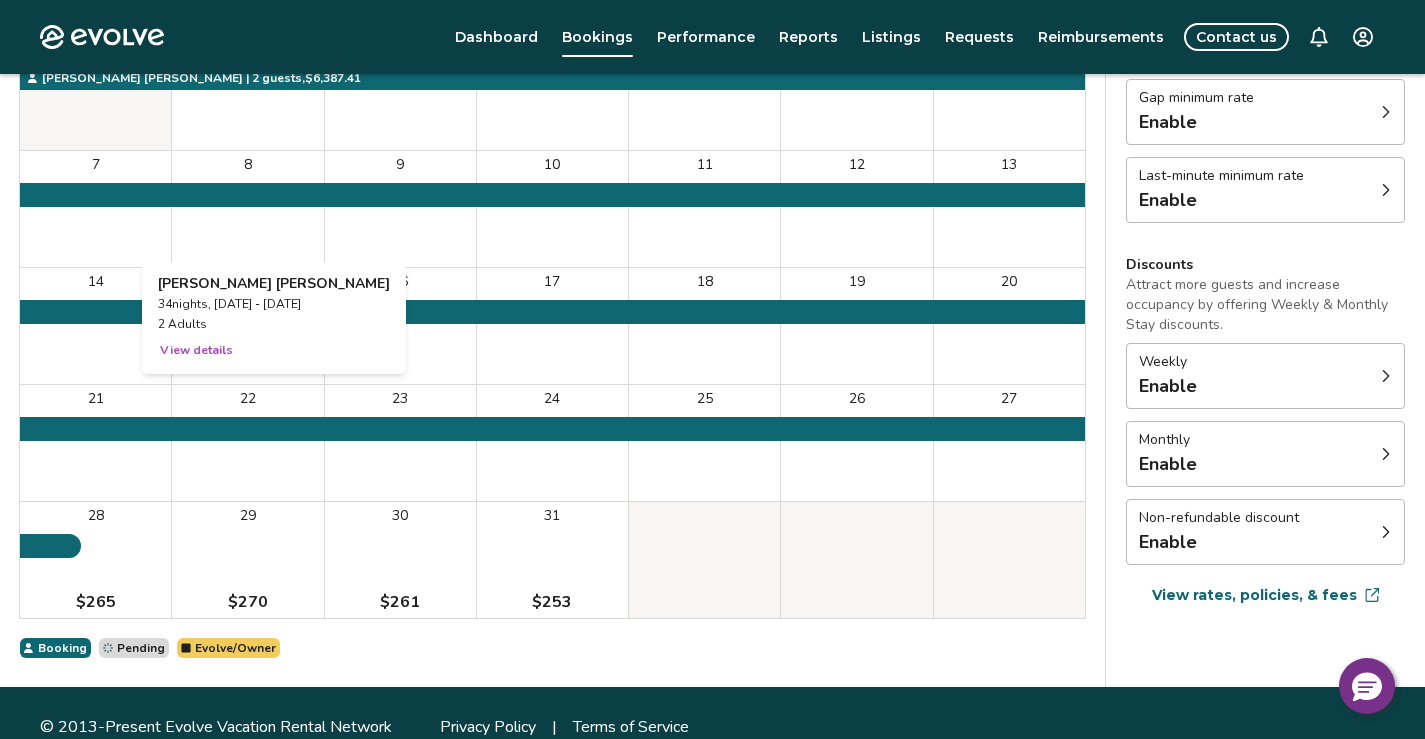 scroll, scrollTop: 295, scrollLeft: 0, axis: vertical 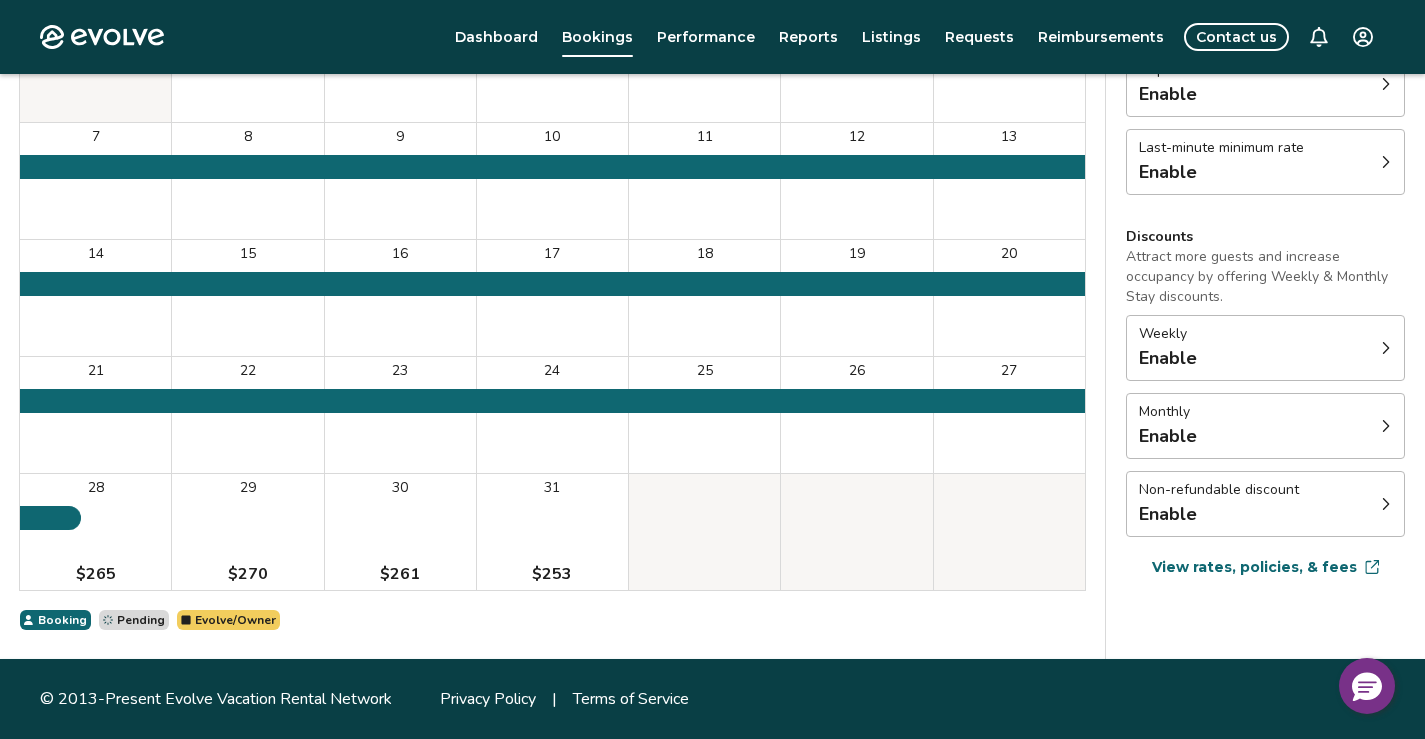 click on "29 $270" at bounding box center (247, 532) 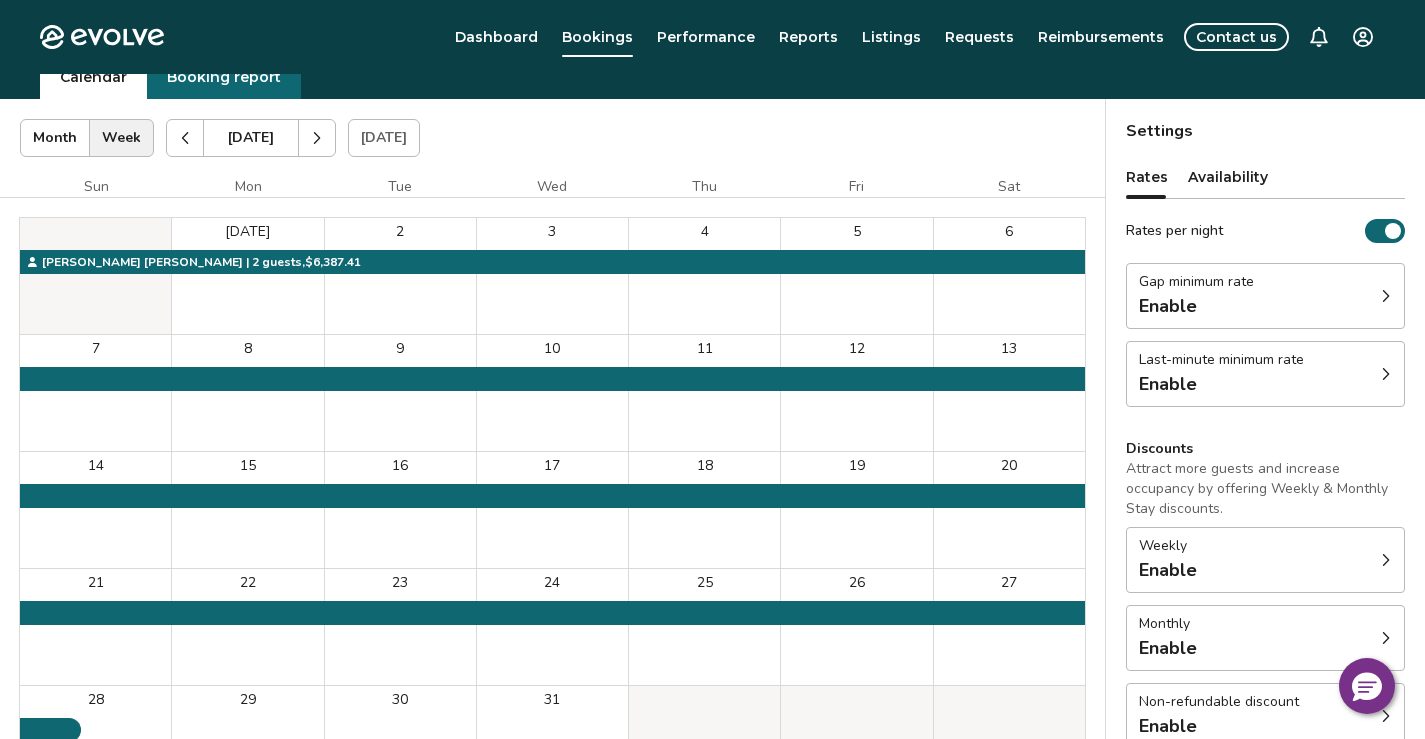 scroll, scrollTop: 0, scrollLeft: 0, axis: both 